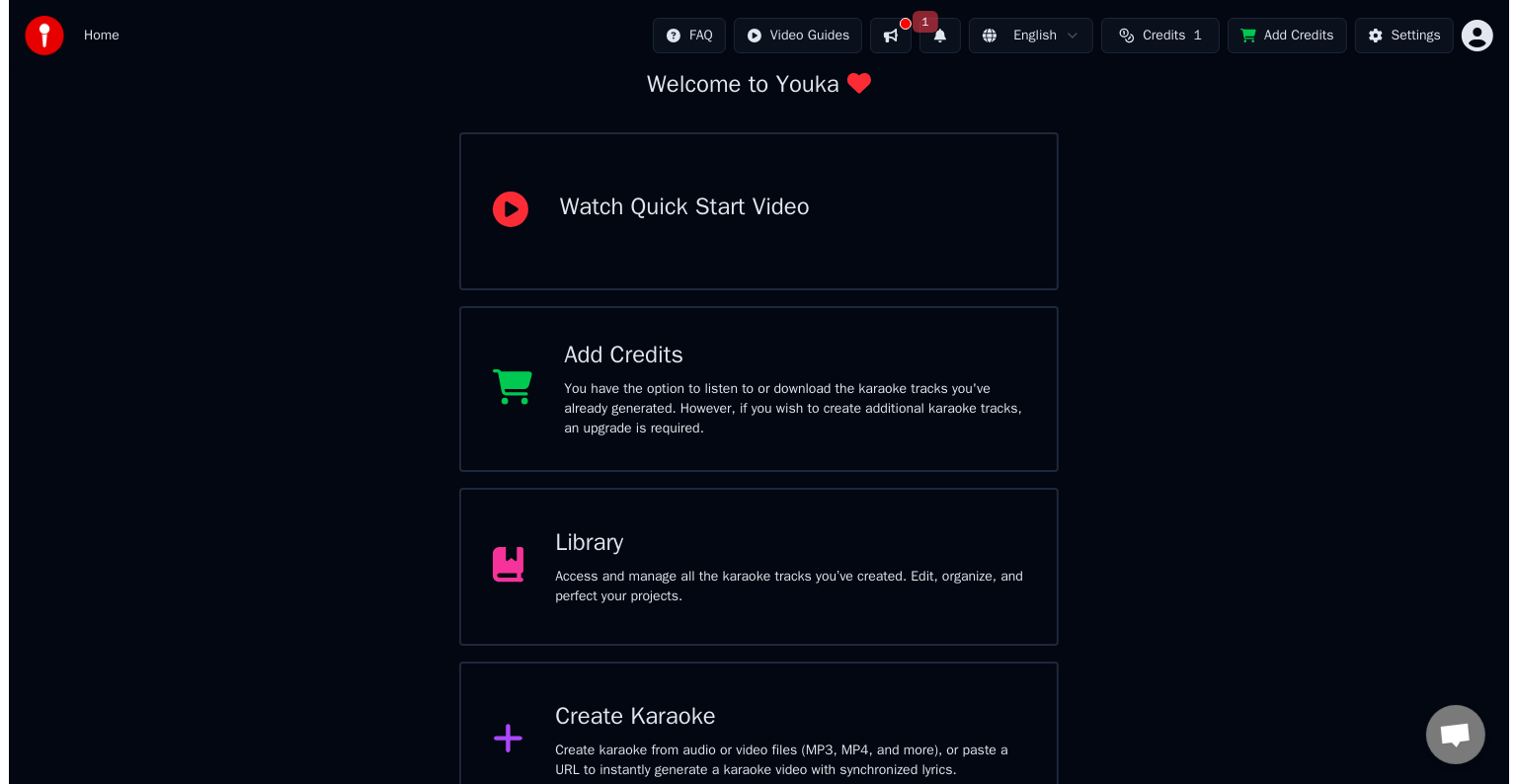 scroll, scrollTop: 155, scrollLeft: 0, axis: vertical 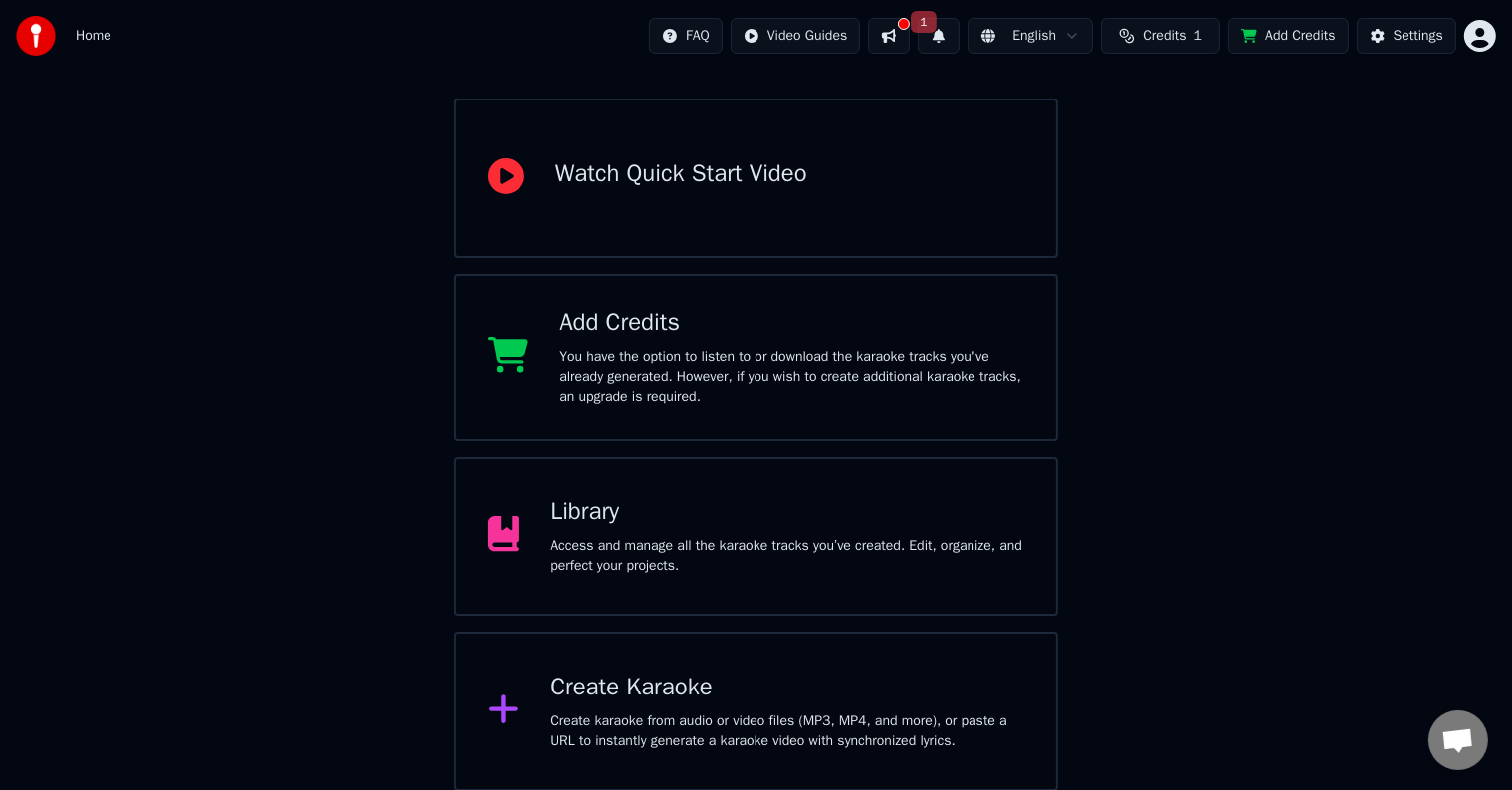click on "Create Karaoke" at bounding box center (787, 688) 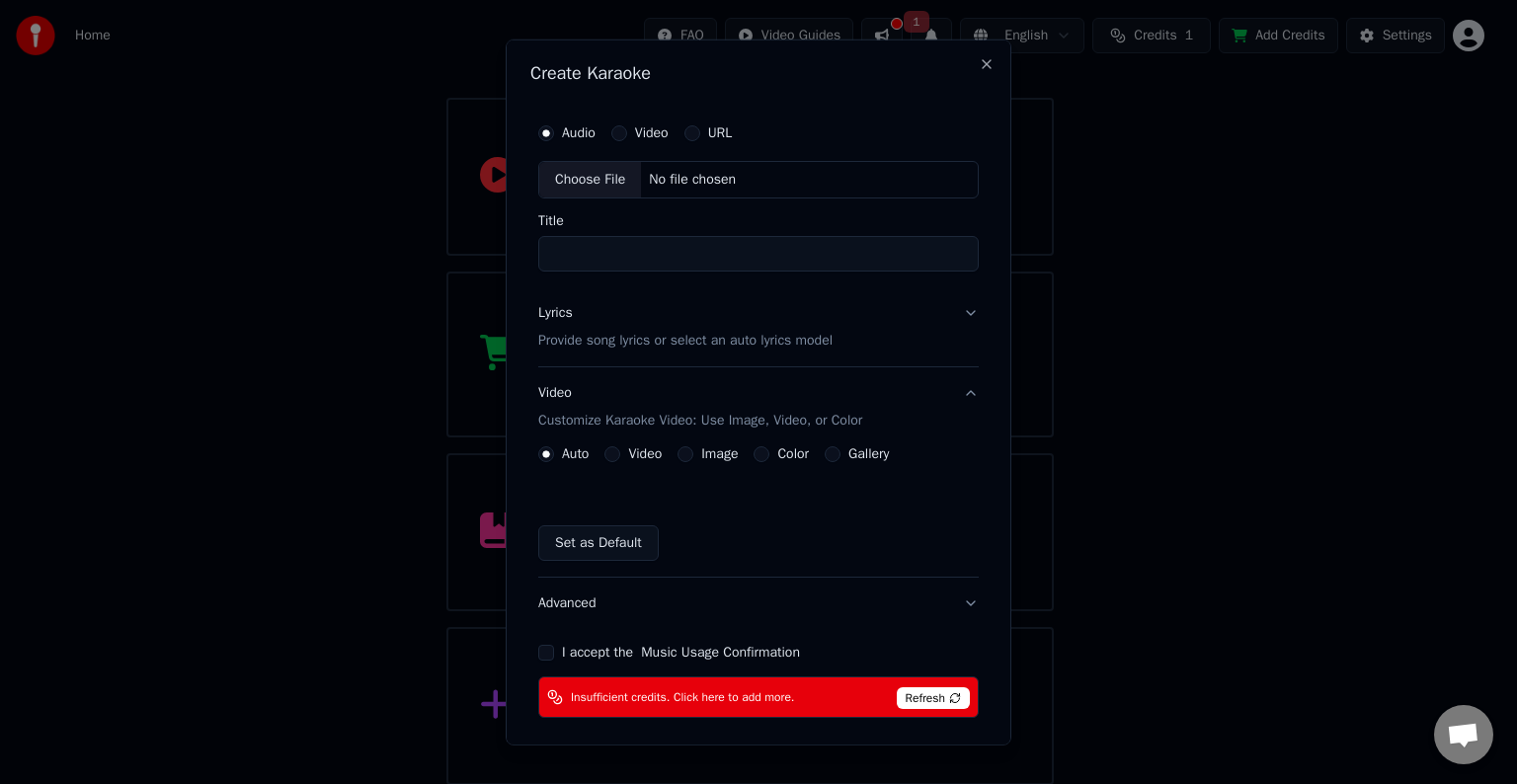 click on "I accept the   Music Usage Confirmation" at bounding box center [680, 653] 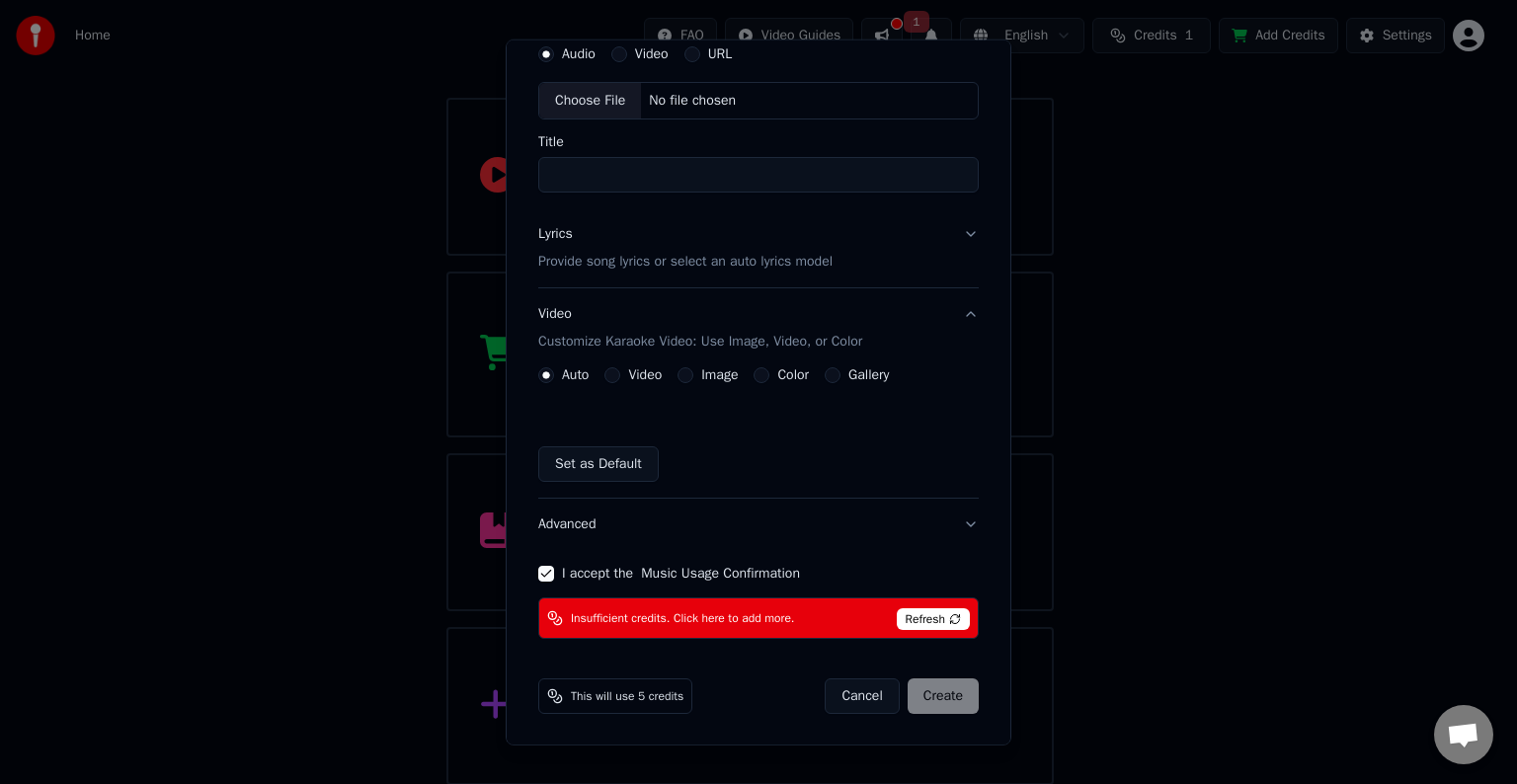scroll, scrollTop: 0, scrollLeft: 0, axis: both 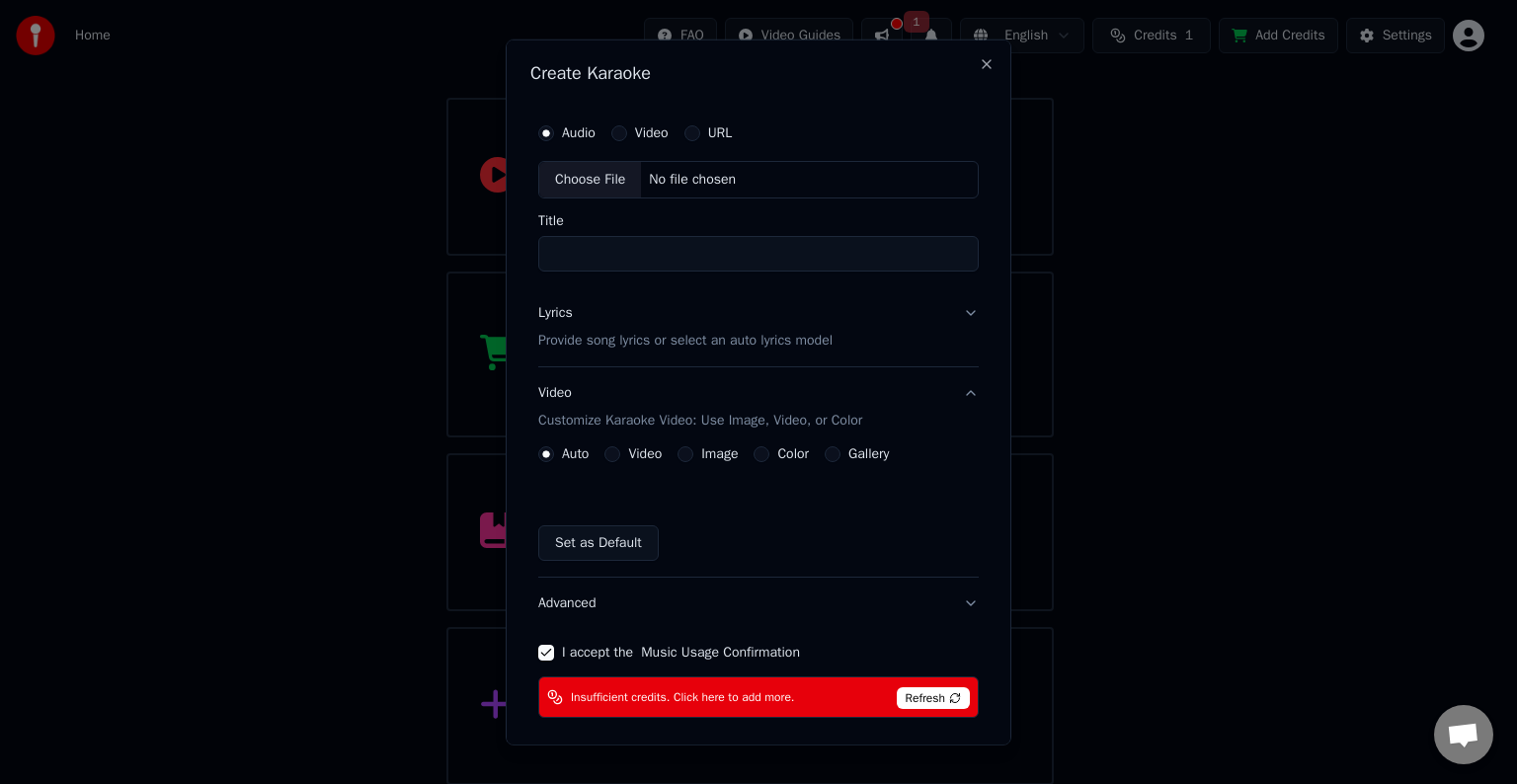 click on "Choose File" at bounding box center (590, 180) 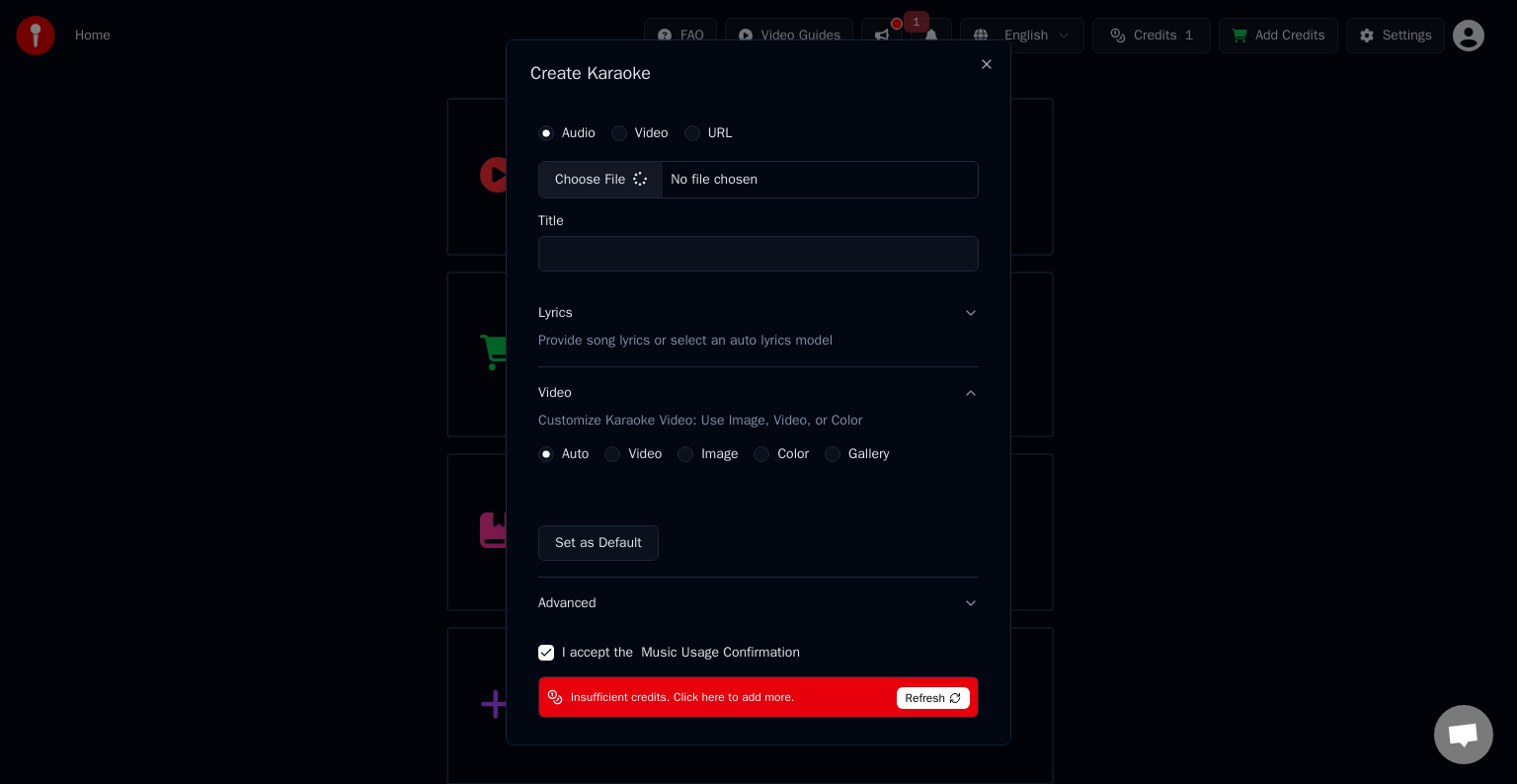 type on "**********" 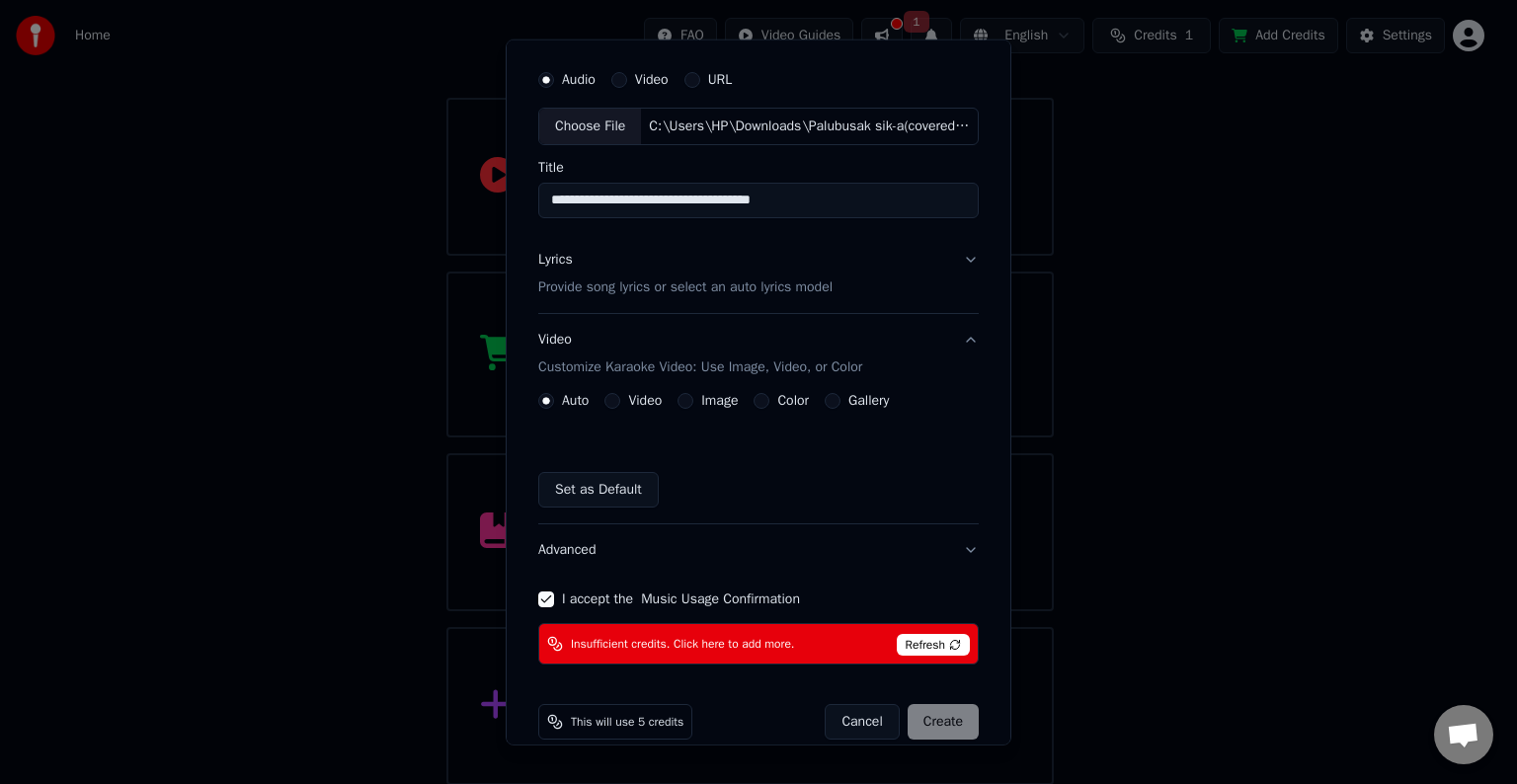 scroll, scrollTop: 79, scrollLeft: 0, axis: vertical 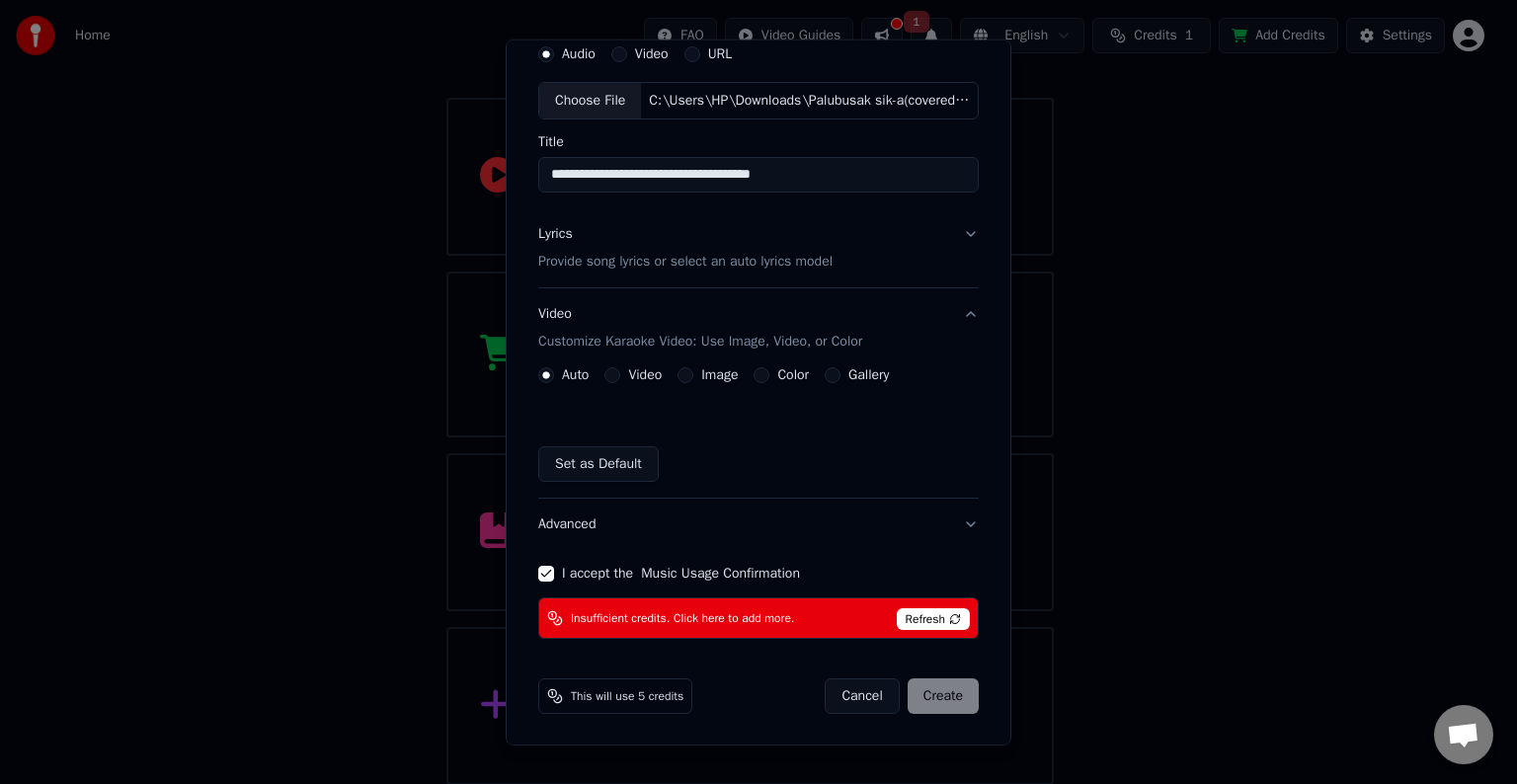 click on "Cancel Create" at bounding box center (902, 696) 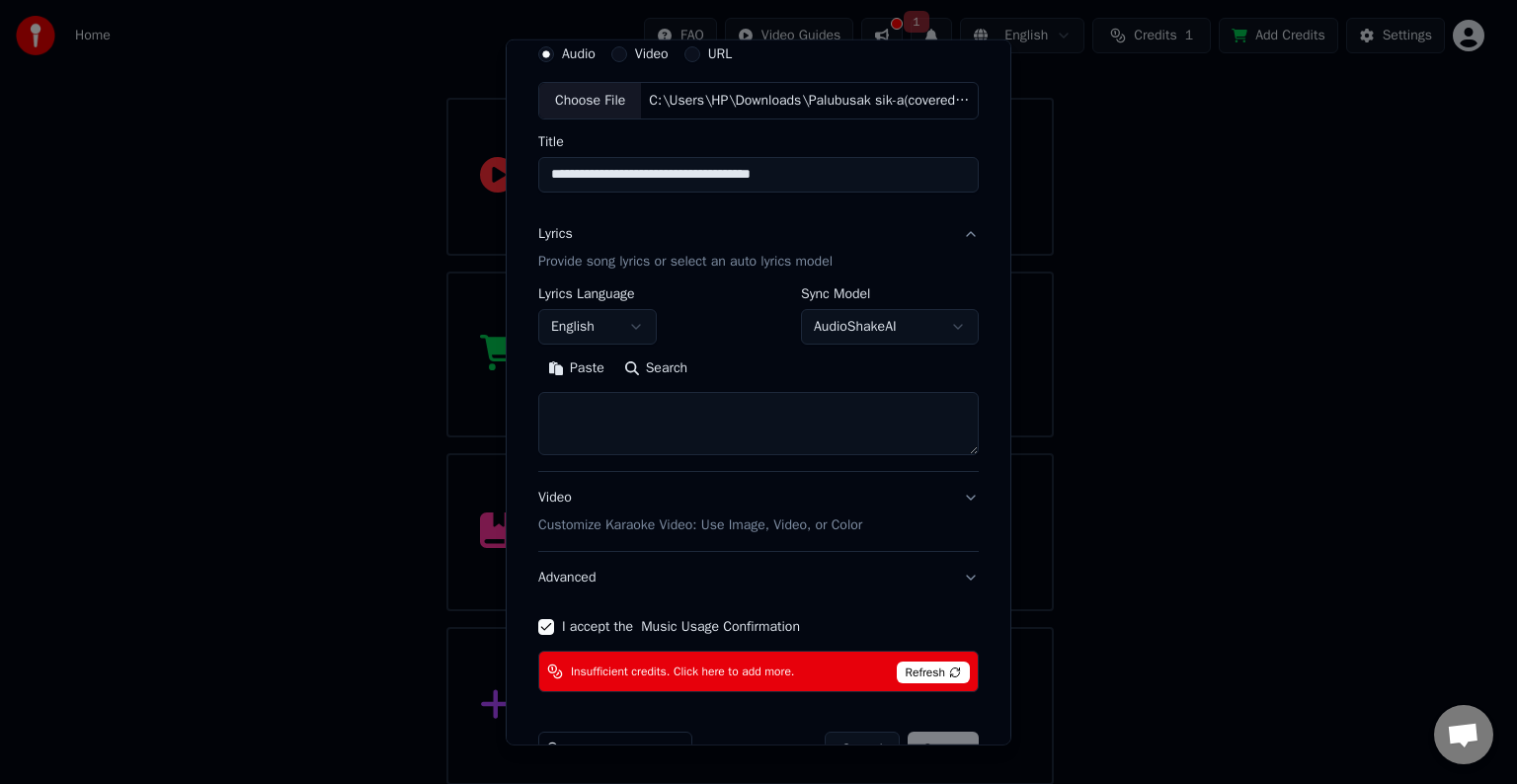 click at bounding box center (758, 424) 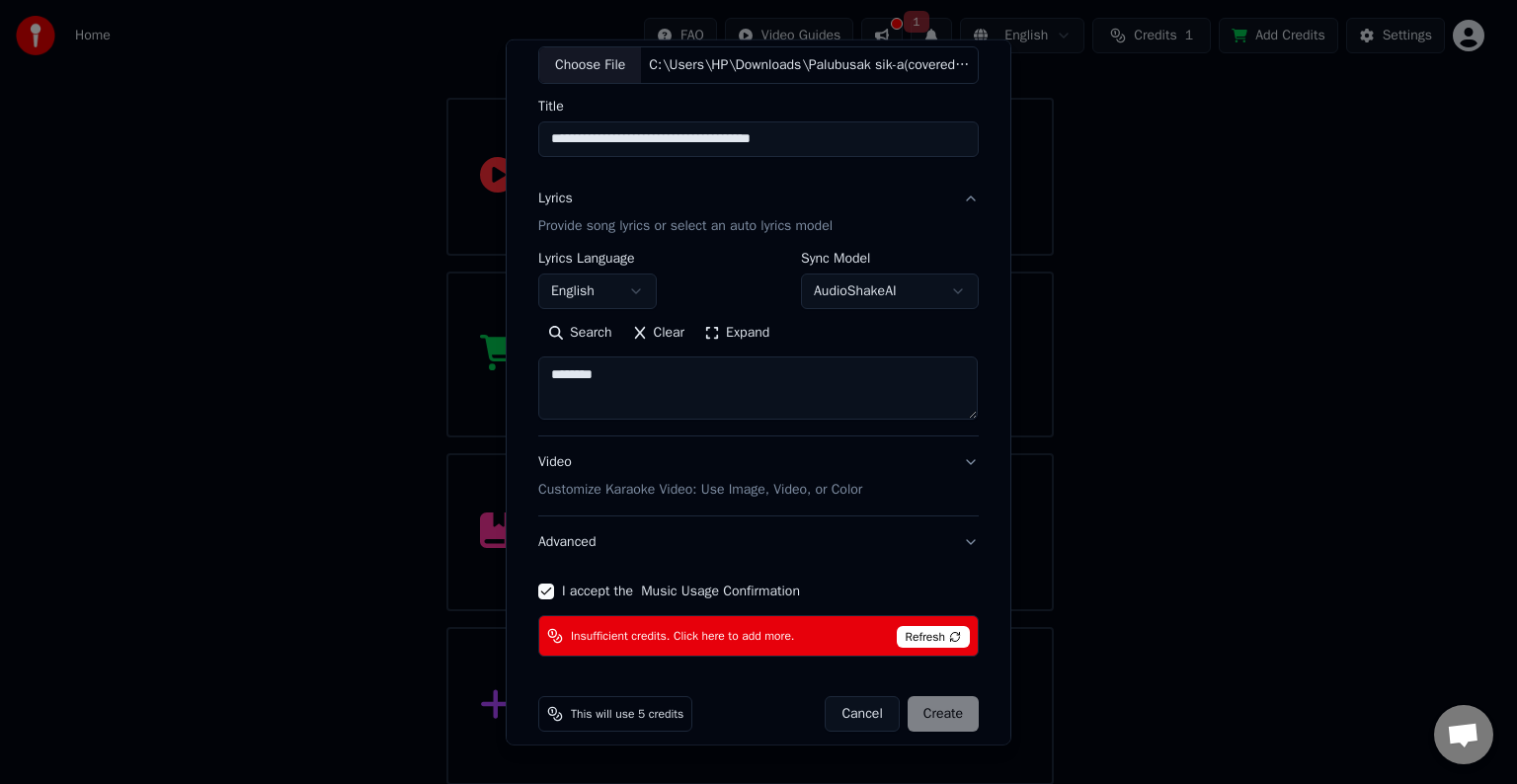 scroll, scrollTop: 132, scrollLeft: 0, axis: vertical 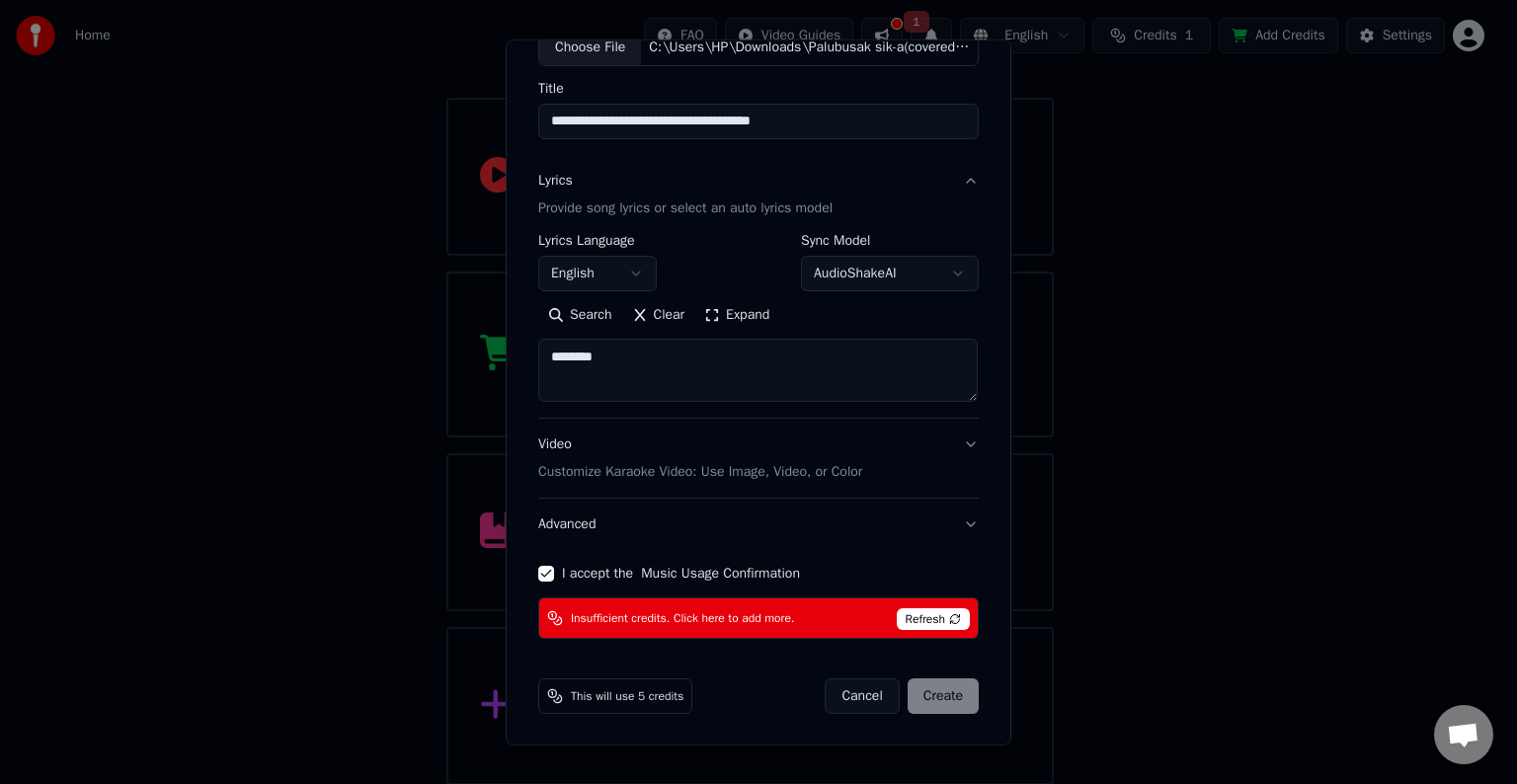 click on "Cancel Create" at bounding box center [902, 696] 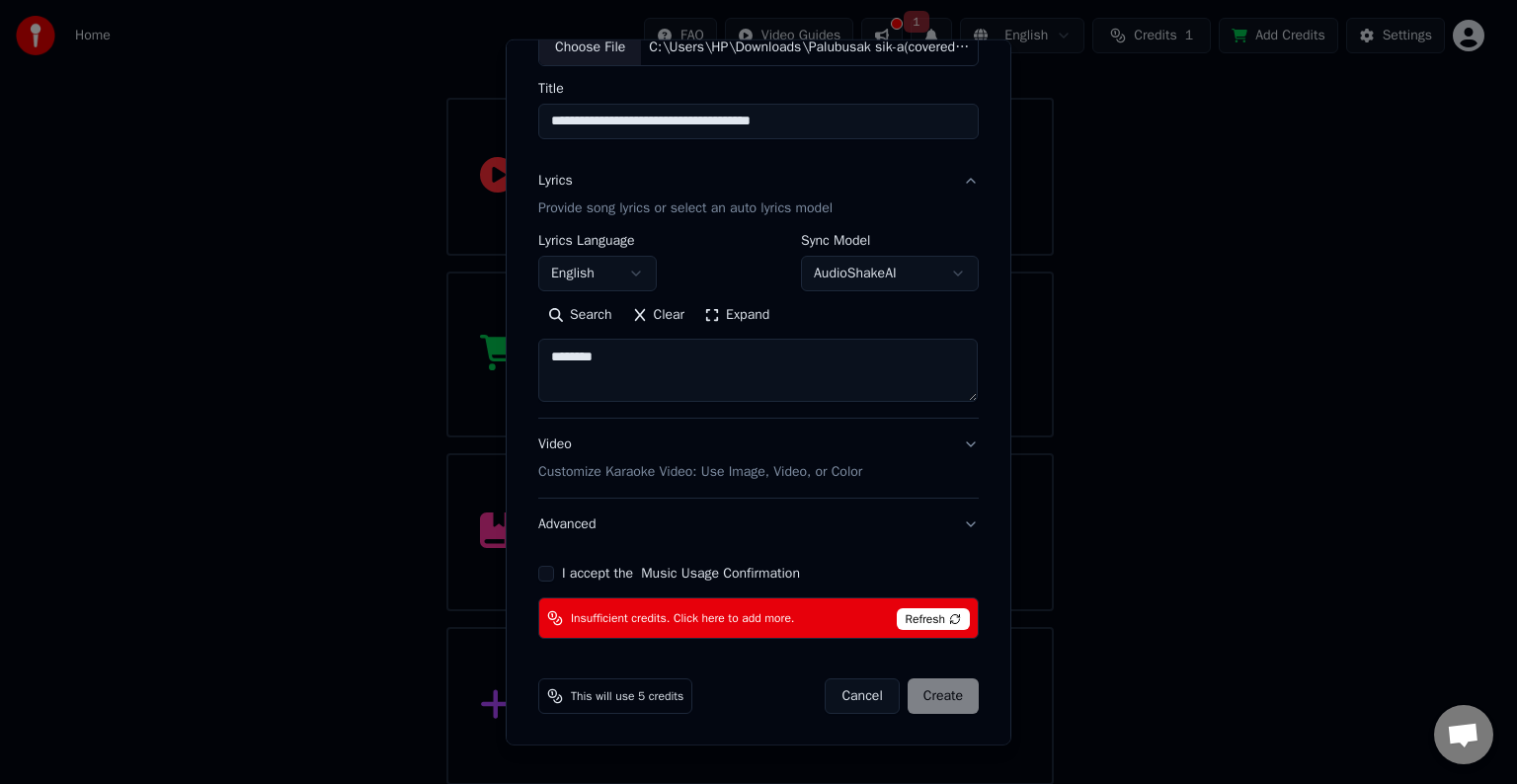 click on "Cancel Create" at bounding box center (902, 696) 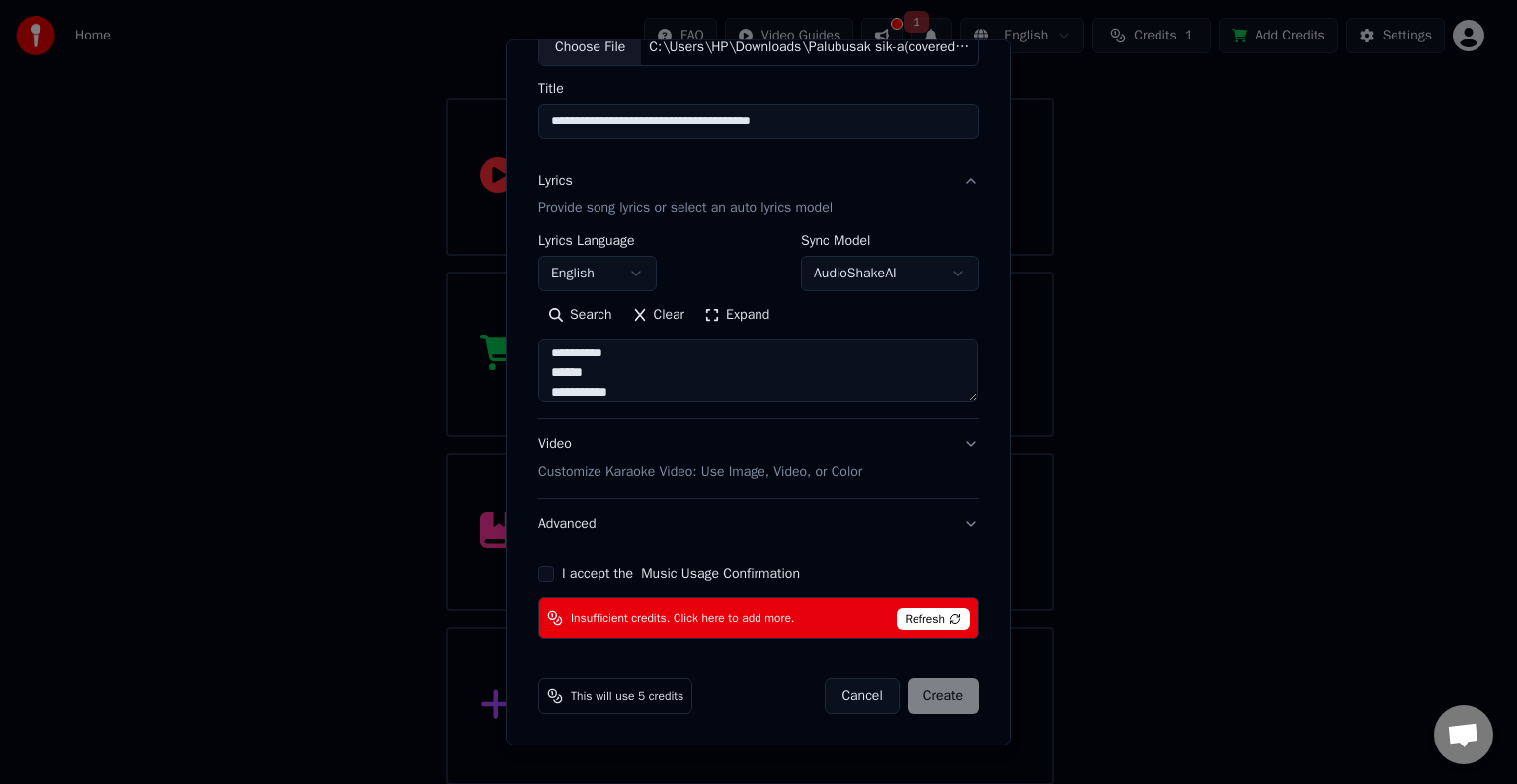 scroll, scrollTop: 142, scrollLeft: 0, axis: vertical 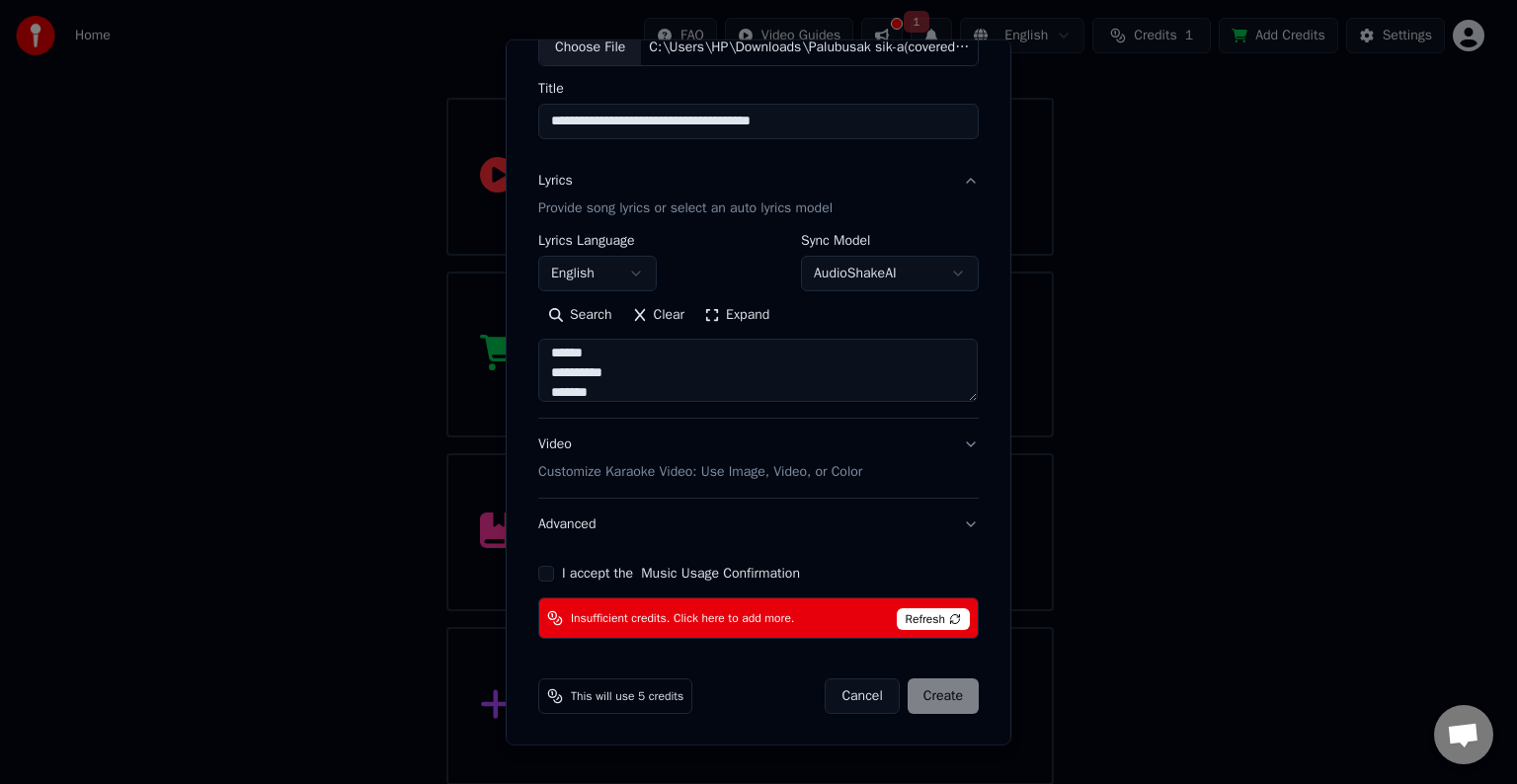 type on "**********" 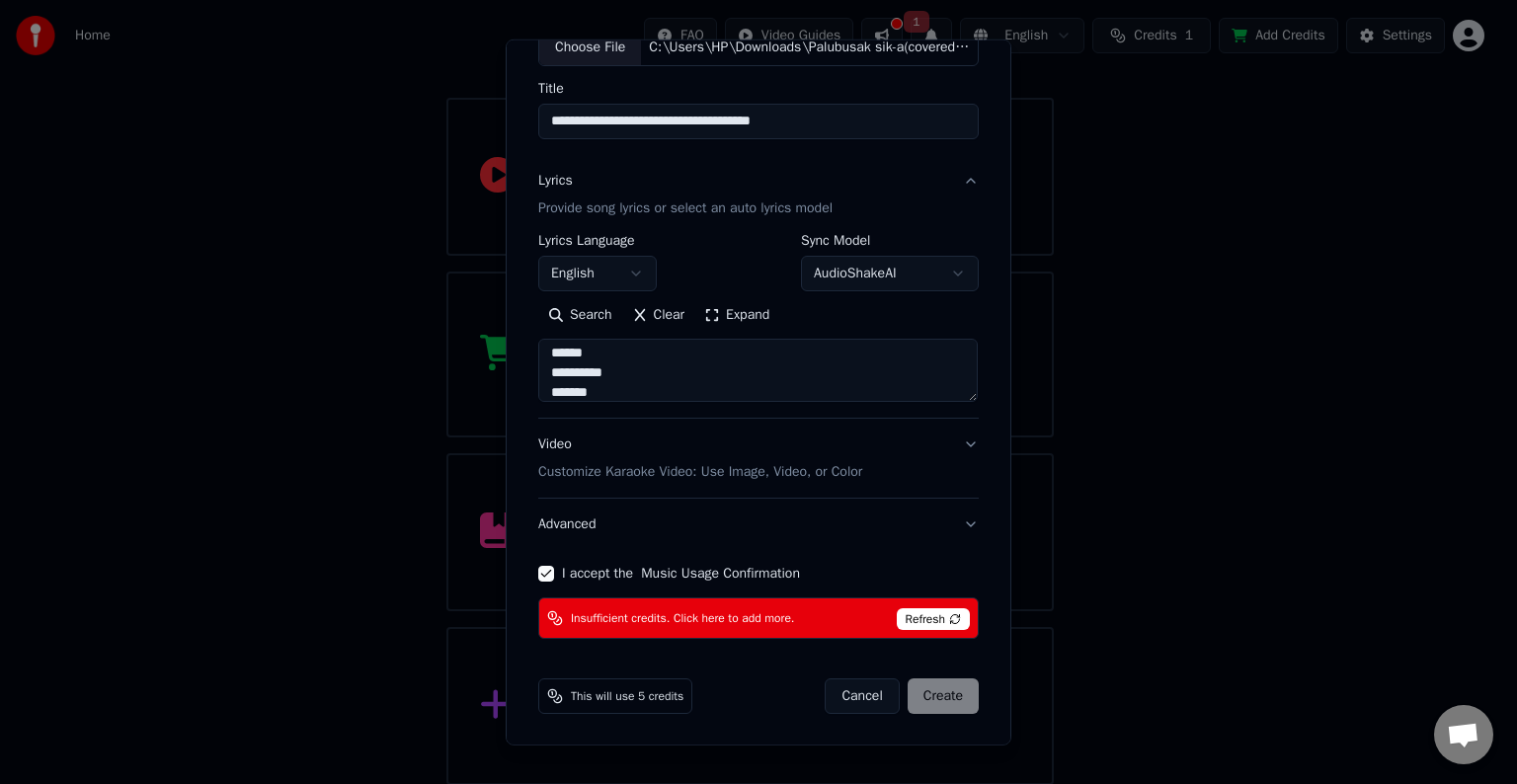 click on "Cancel Create" at bounding box center (902, 696) 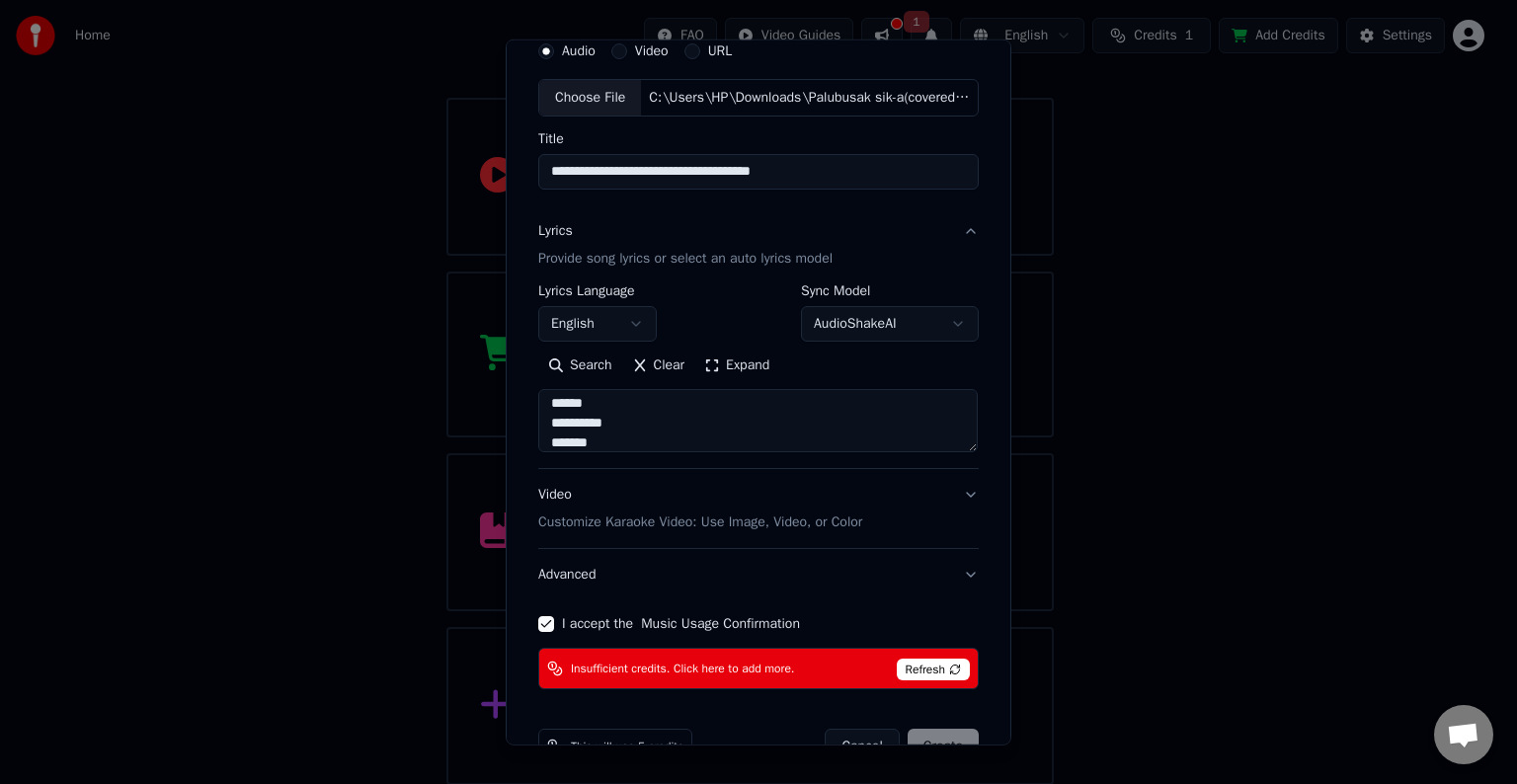 scroll, scrollTop: 0, scrollLeft: 0, axis: both 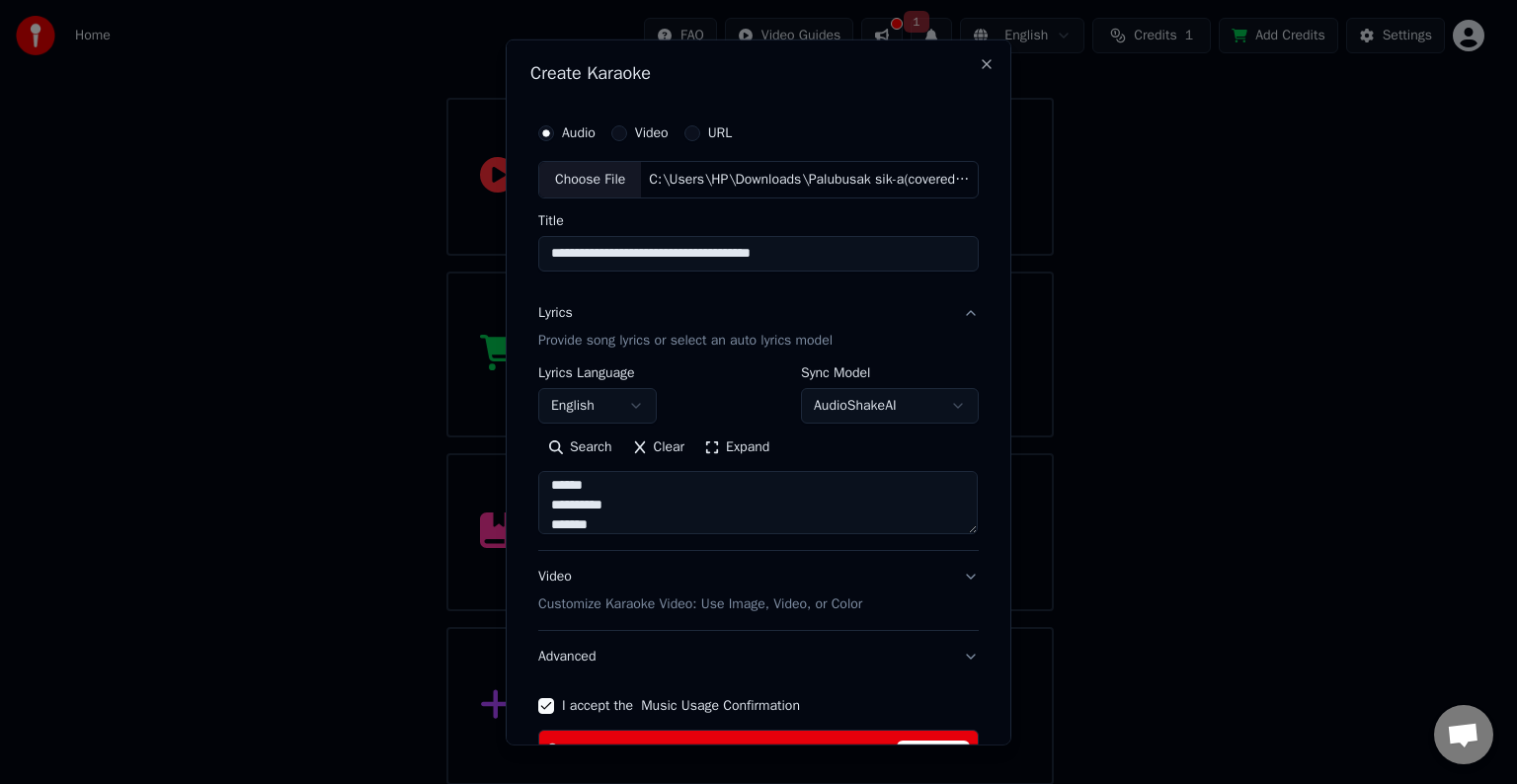 click on "Video" at bounding box center (619, 133) 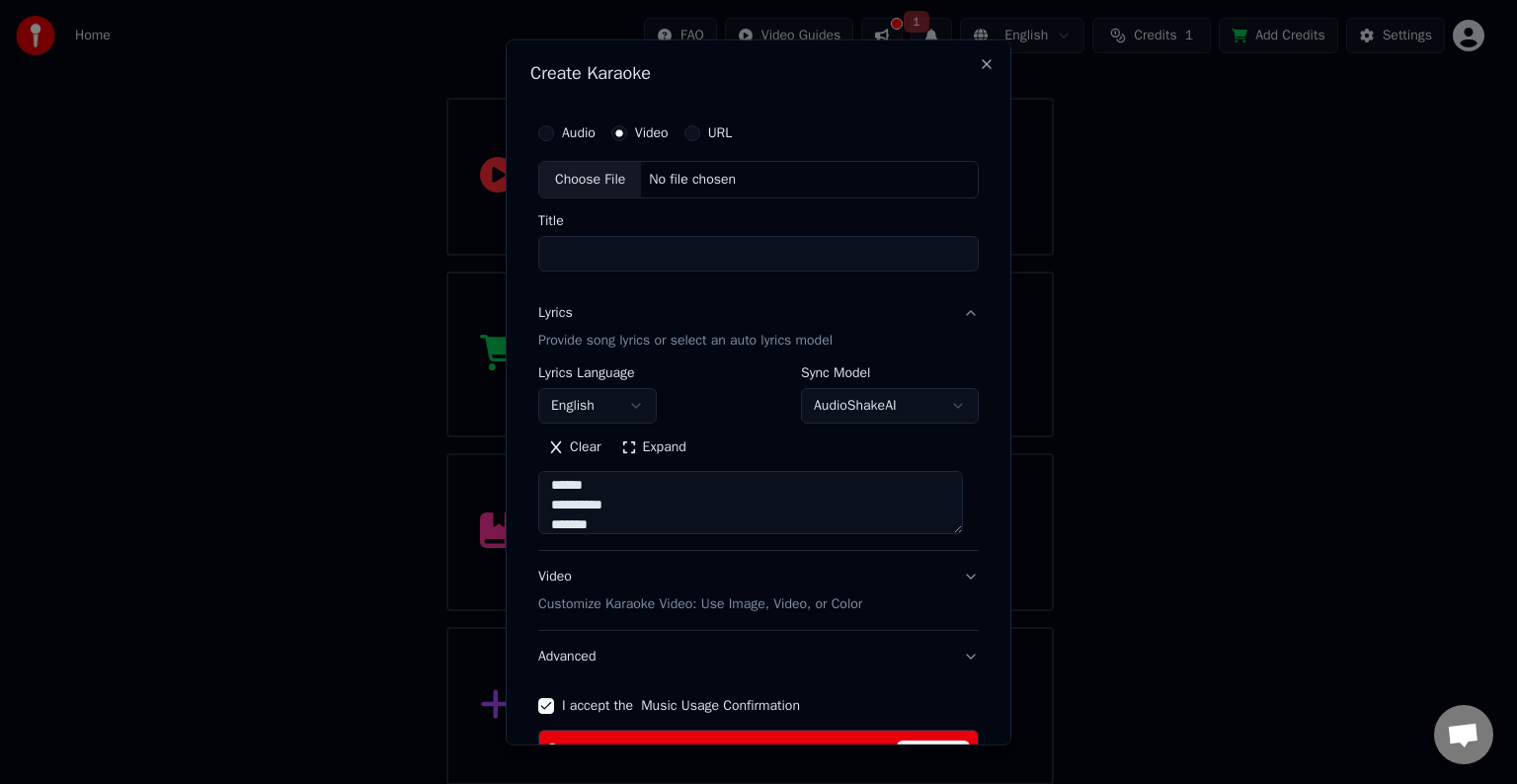 click on "Title" at bounding box center [758, 254] 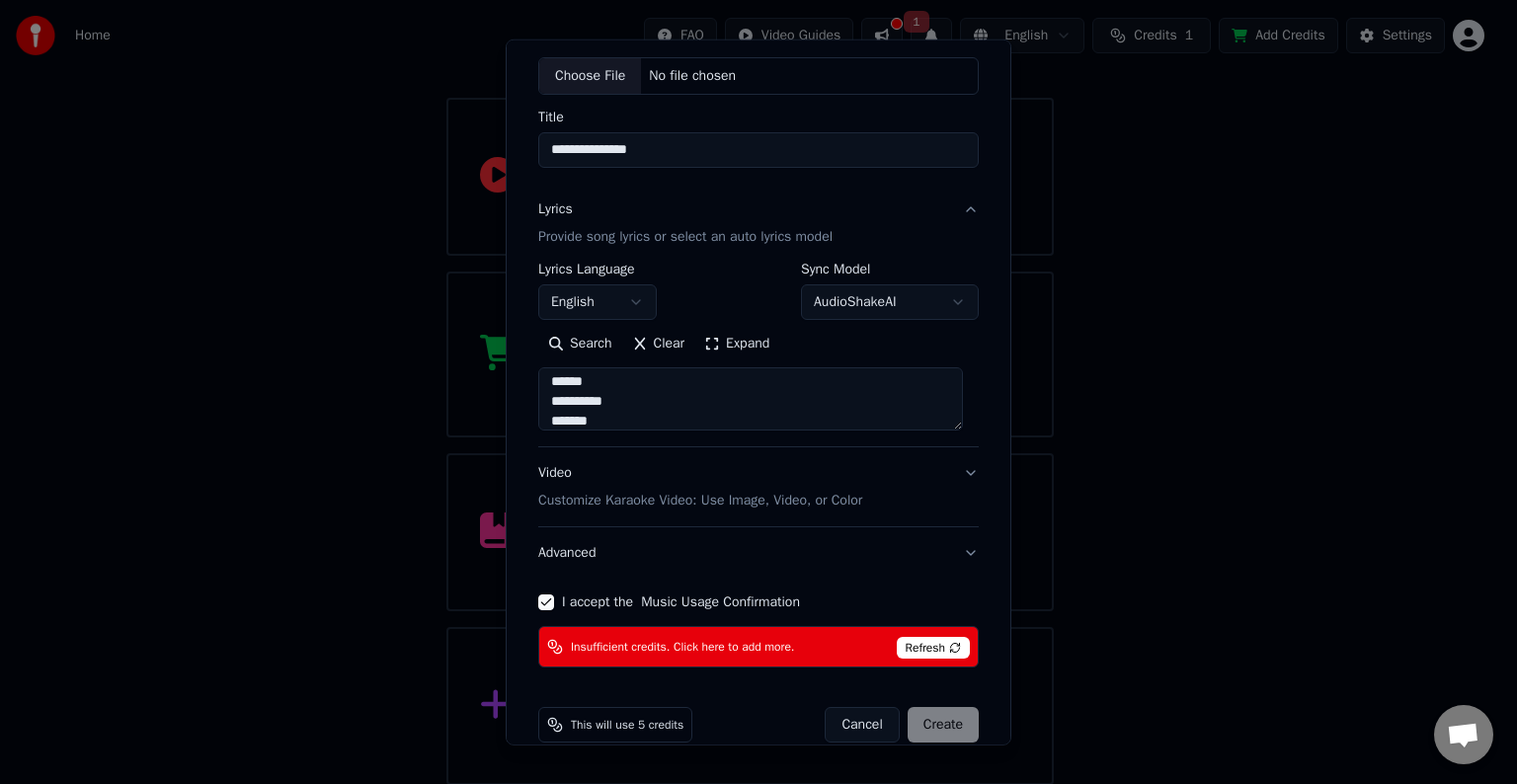 scroll, scrollTop: 132, scrollLeft: 0, axis: vertical 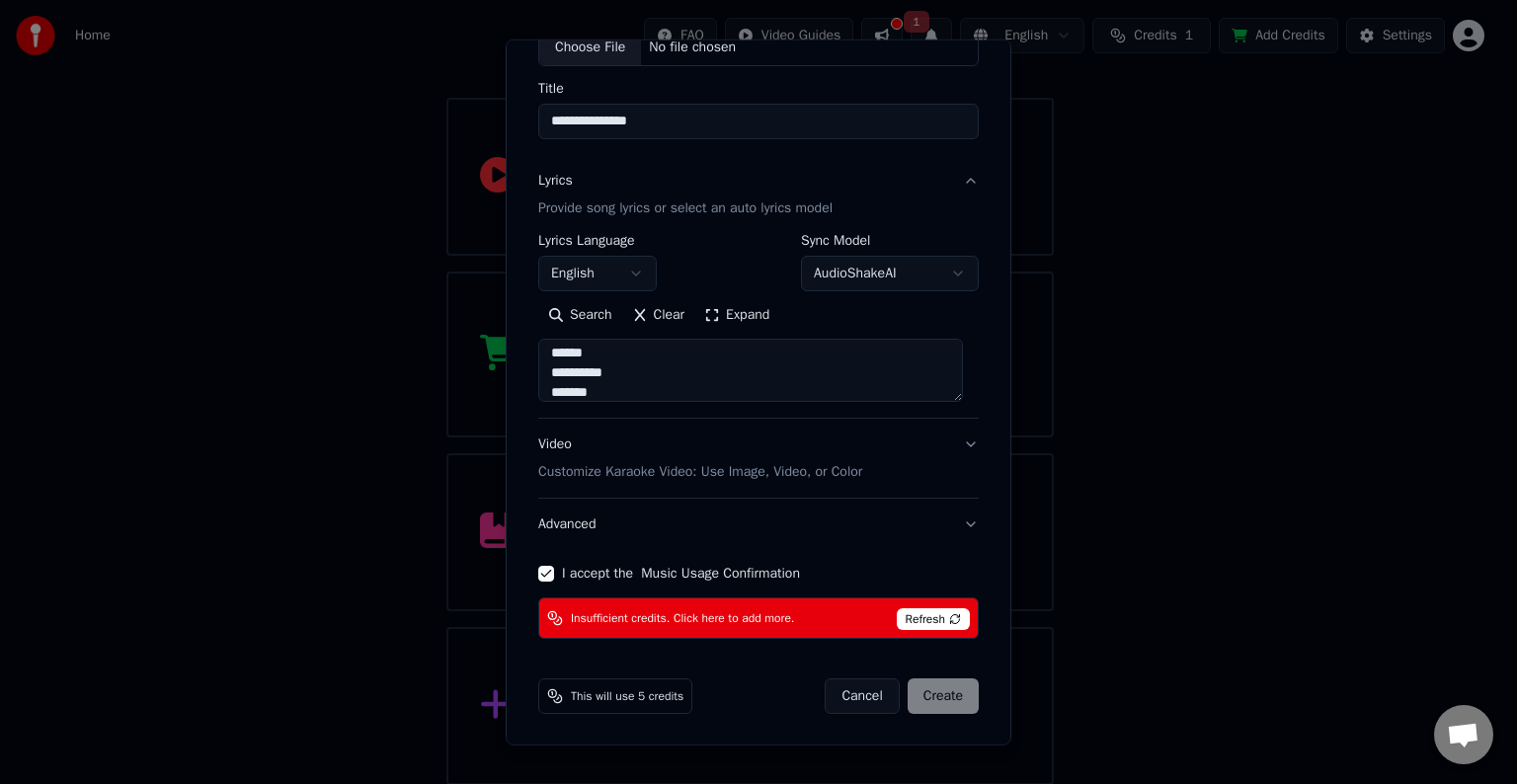 type on "**********" 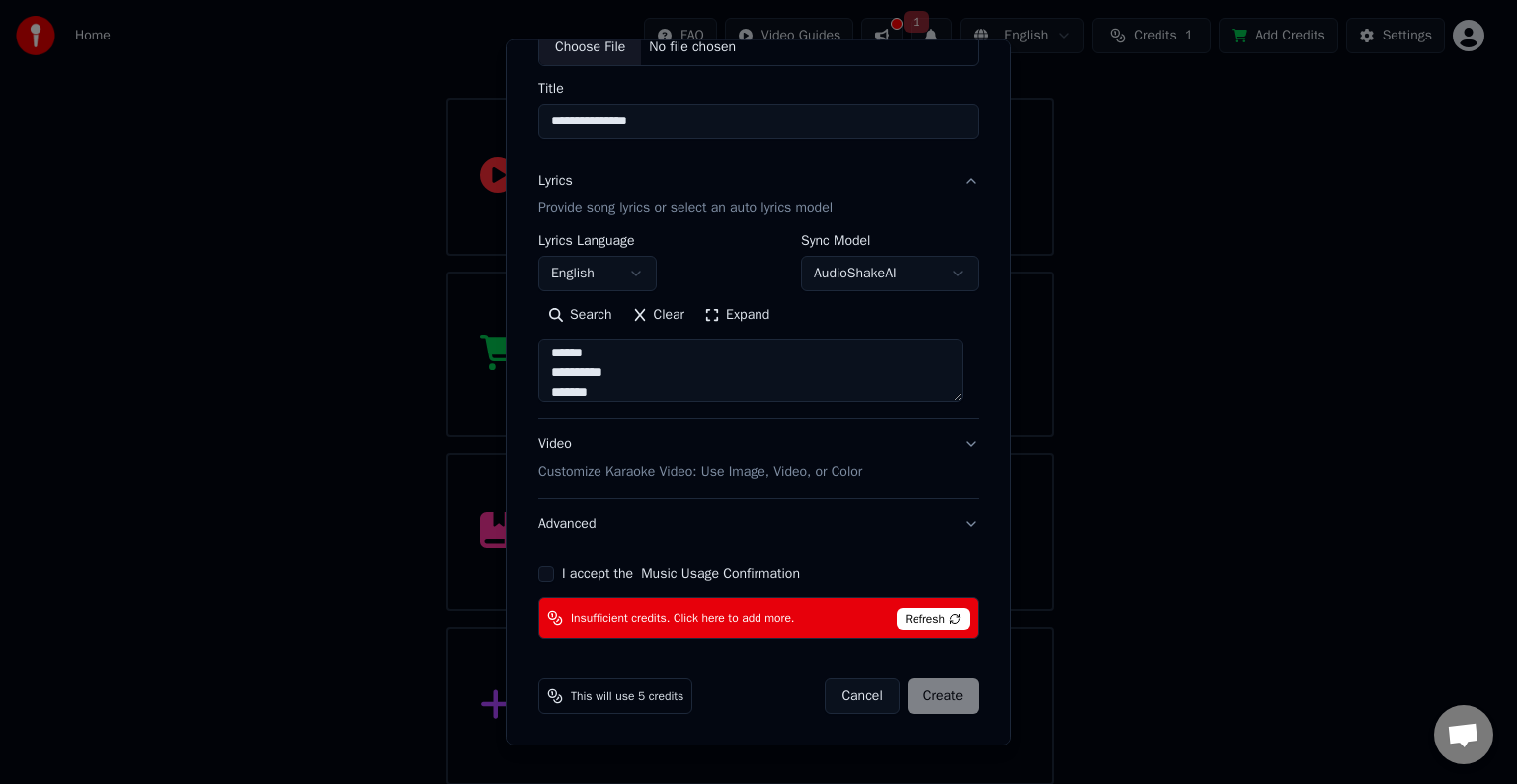 click on "Cancel Create" at bounding box center (902, 696) 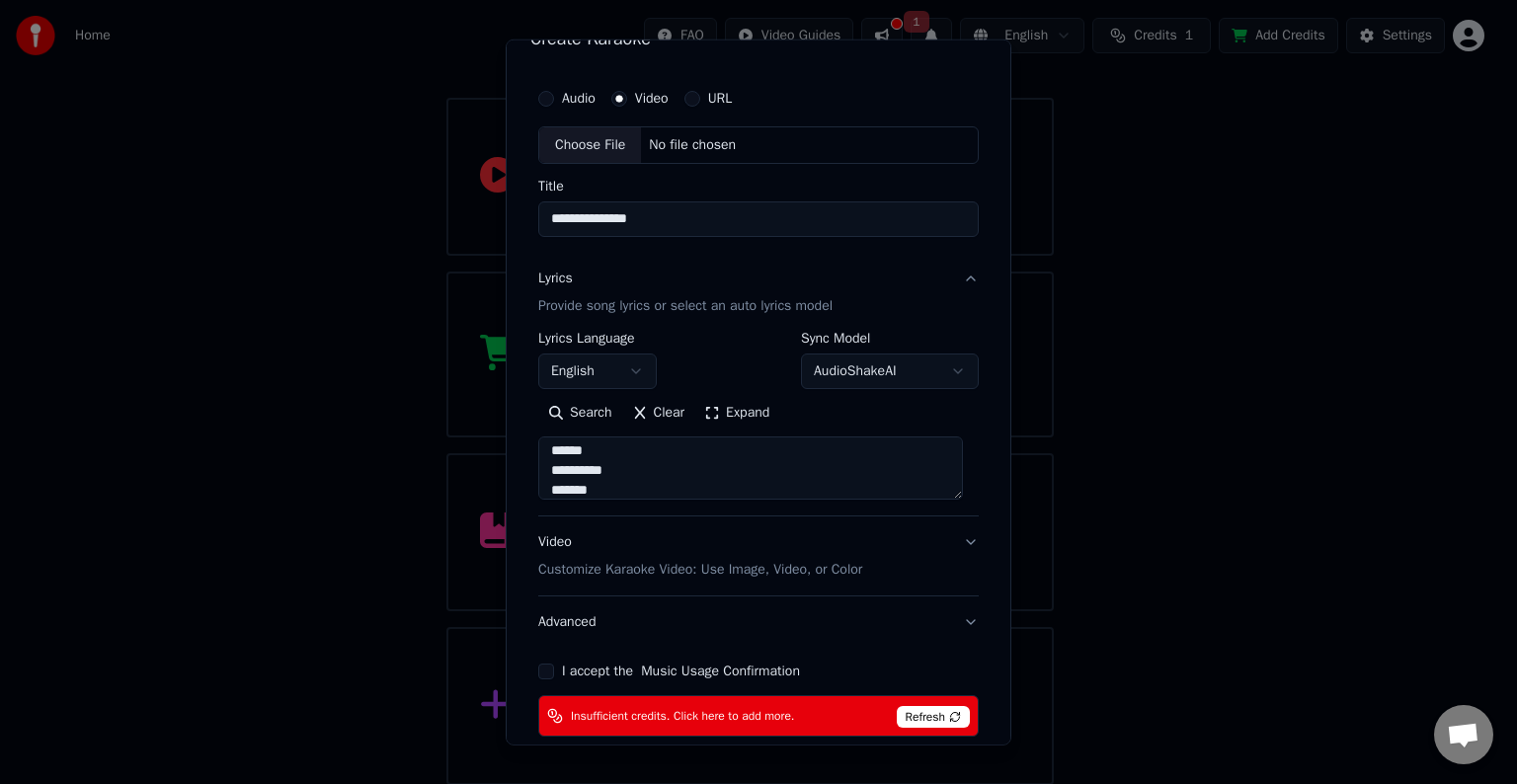 scroll, scrollTop: 34, scrollLeft: 0, axis: vertical 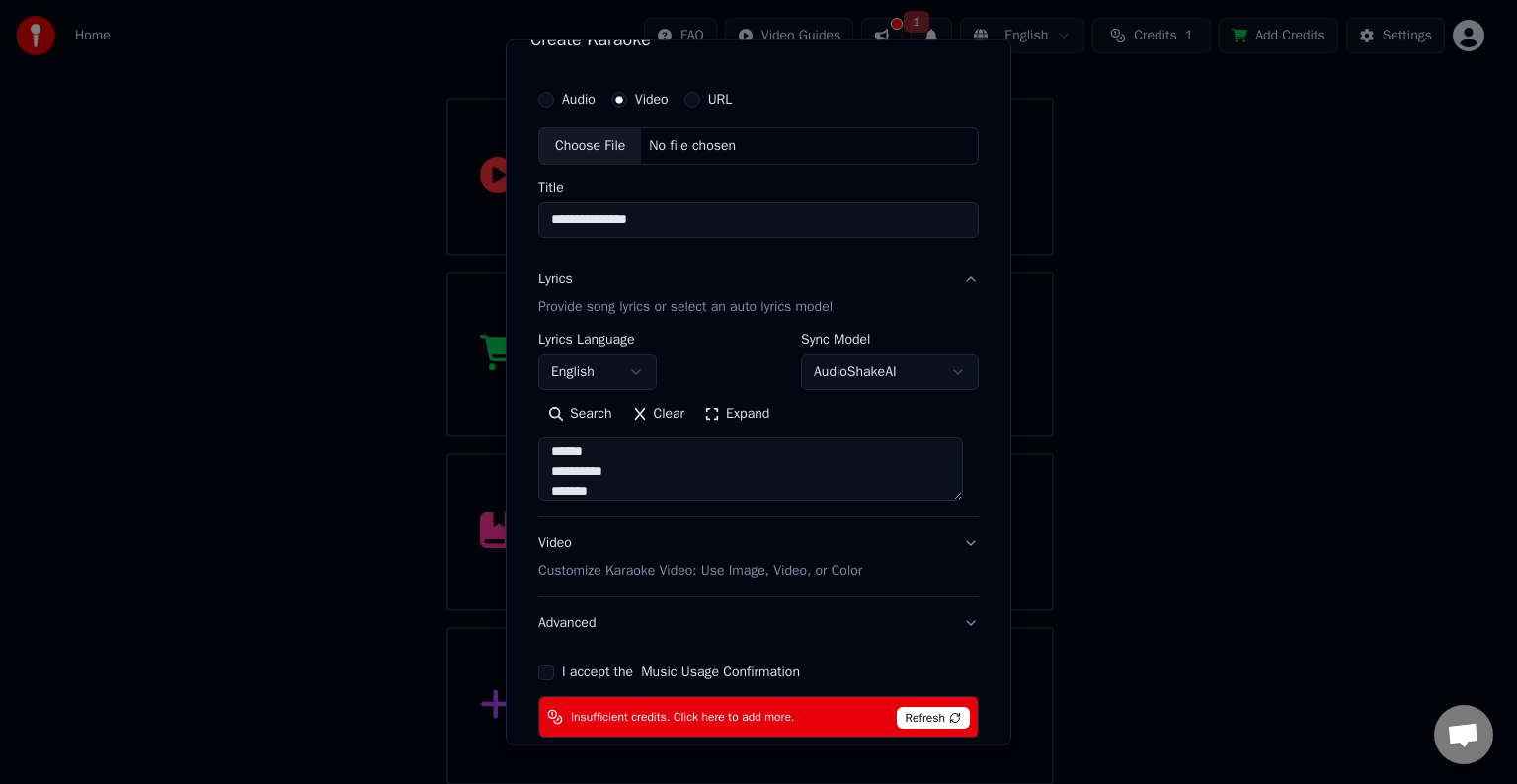 click on "Choose File" at bounding box center (590, 146) 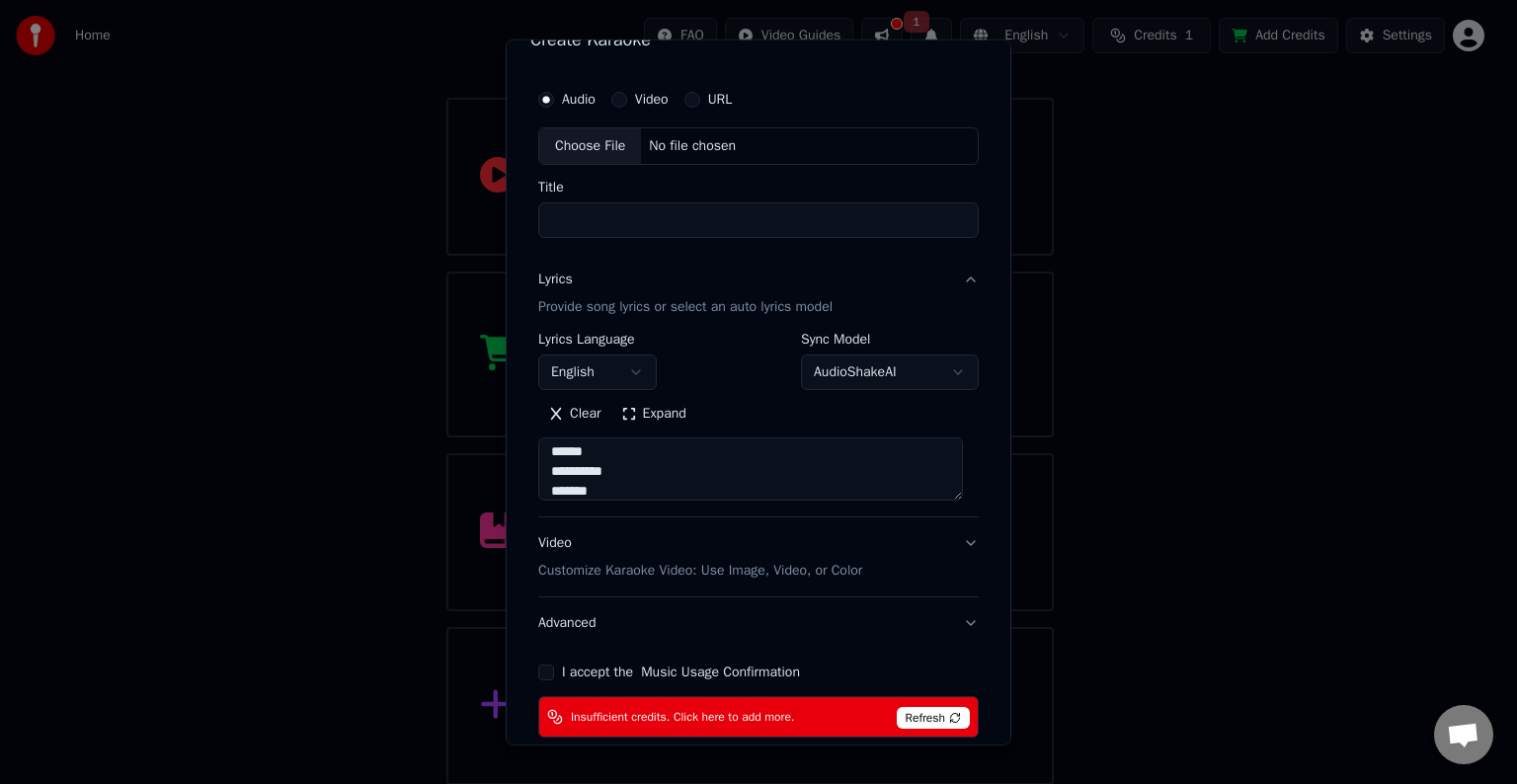 click on "Choose File" at bounding box center [590, 146] 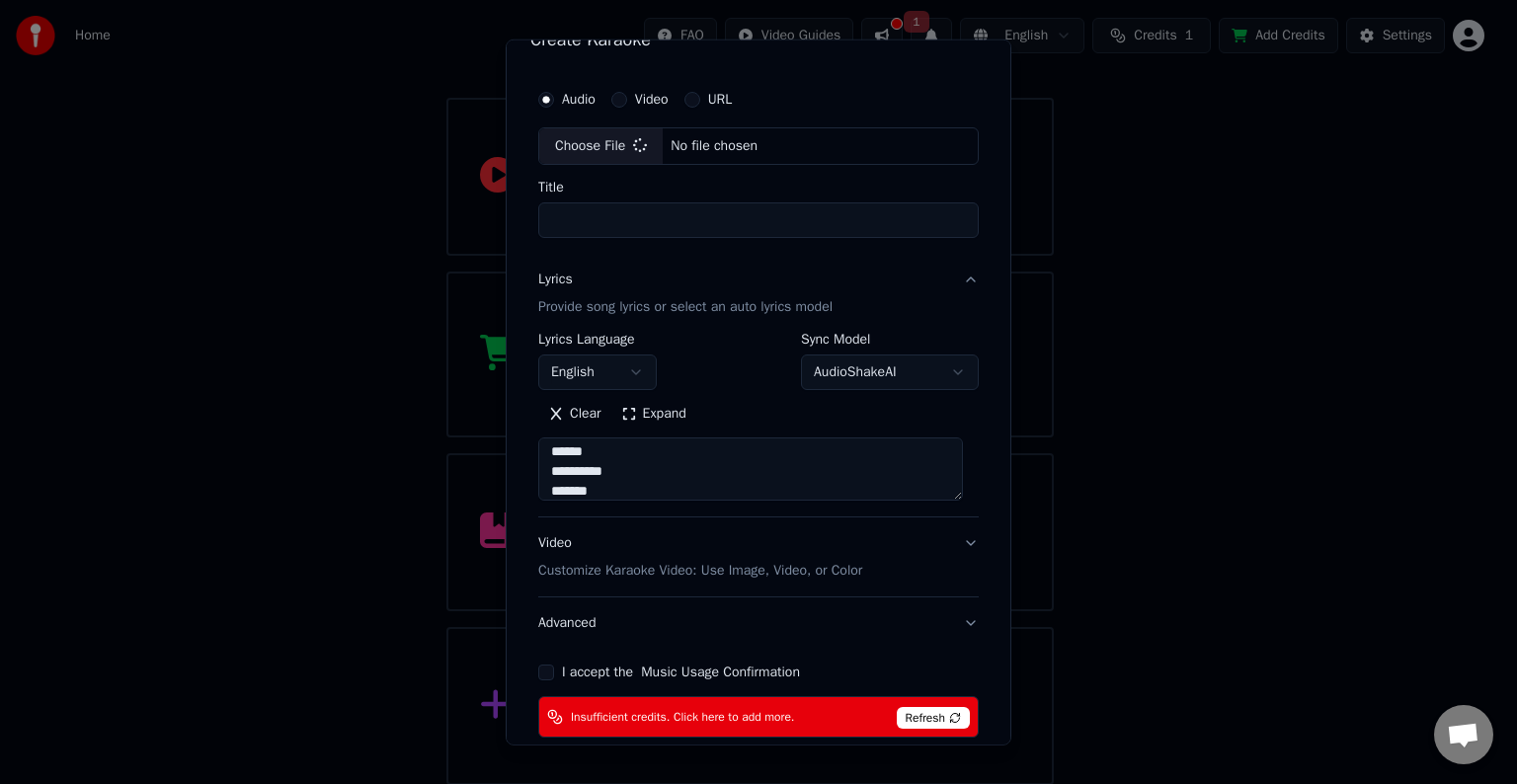 type on "**********" 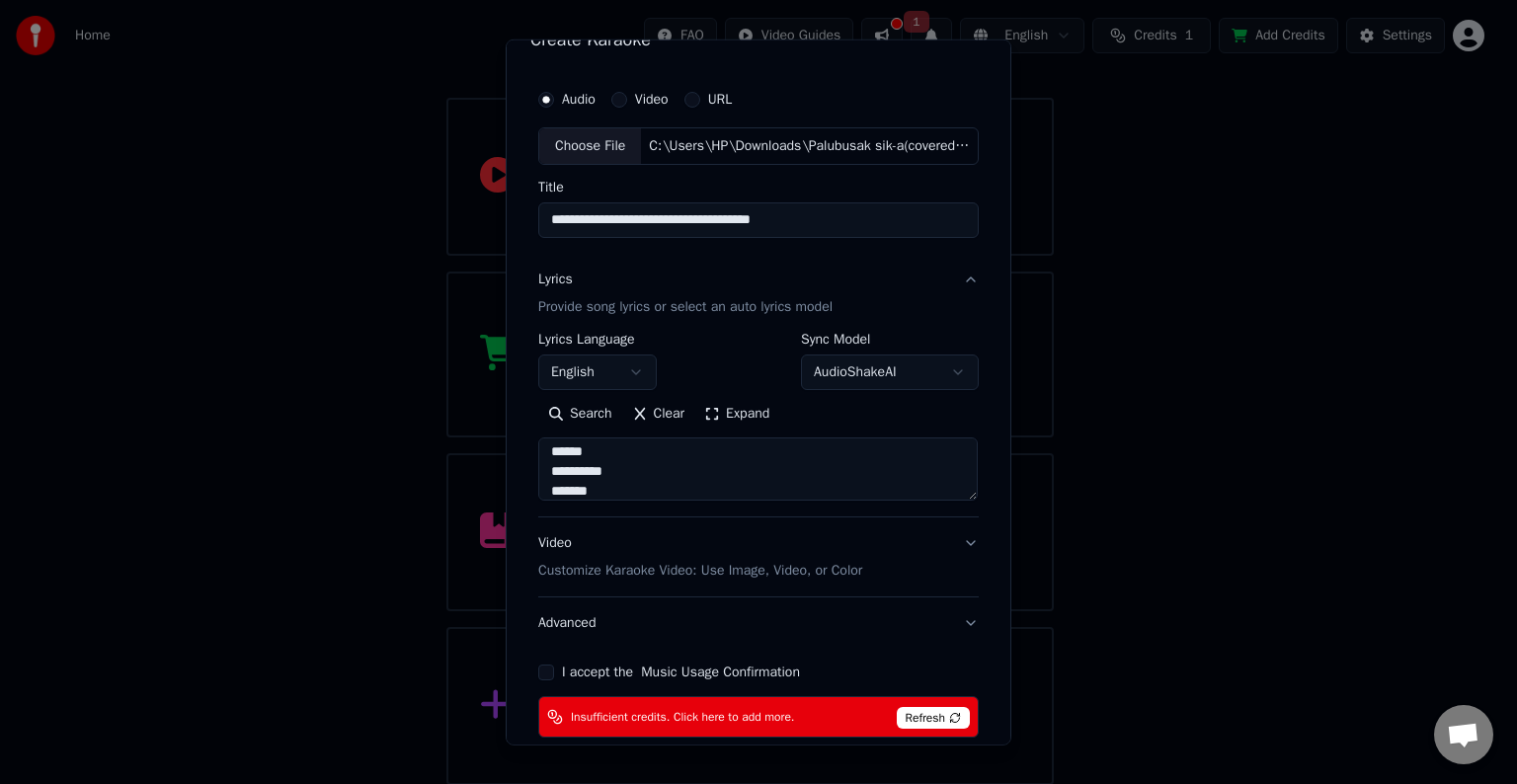 click on "Video Customize Karaoke Video: Use Image, Video, or Color" at bounding box center [758, 557] 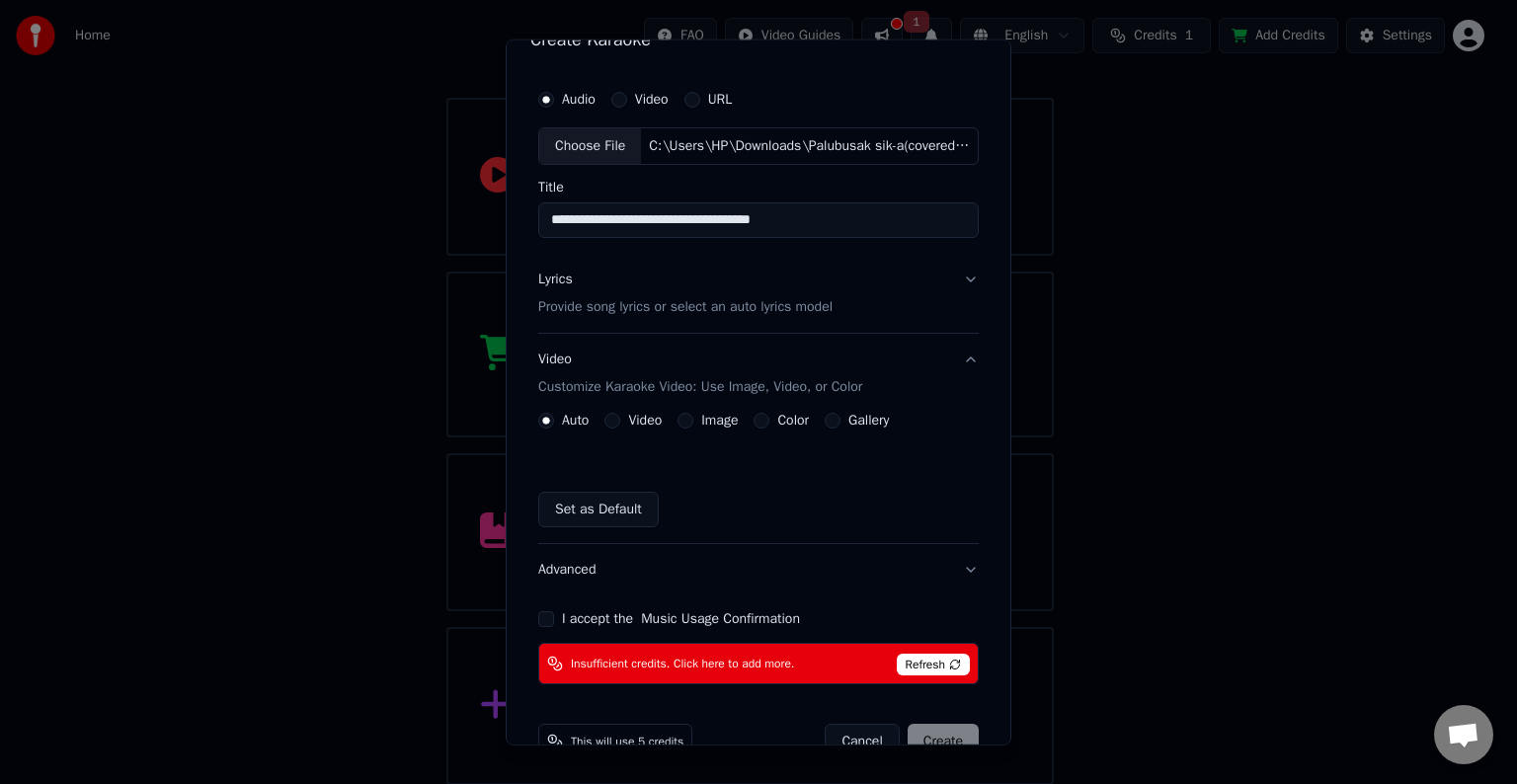 scroll, scrollTop: 79, scrollLeft: 0, axis: vertical 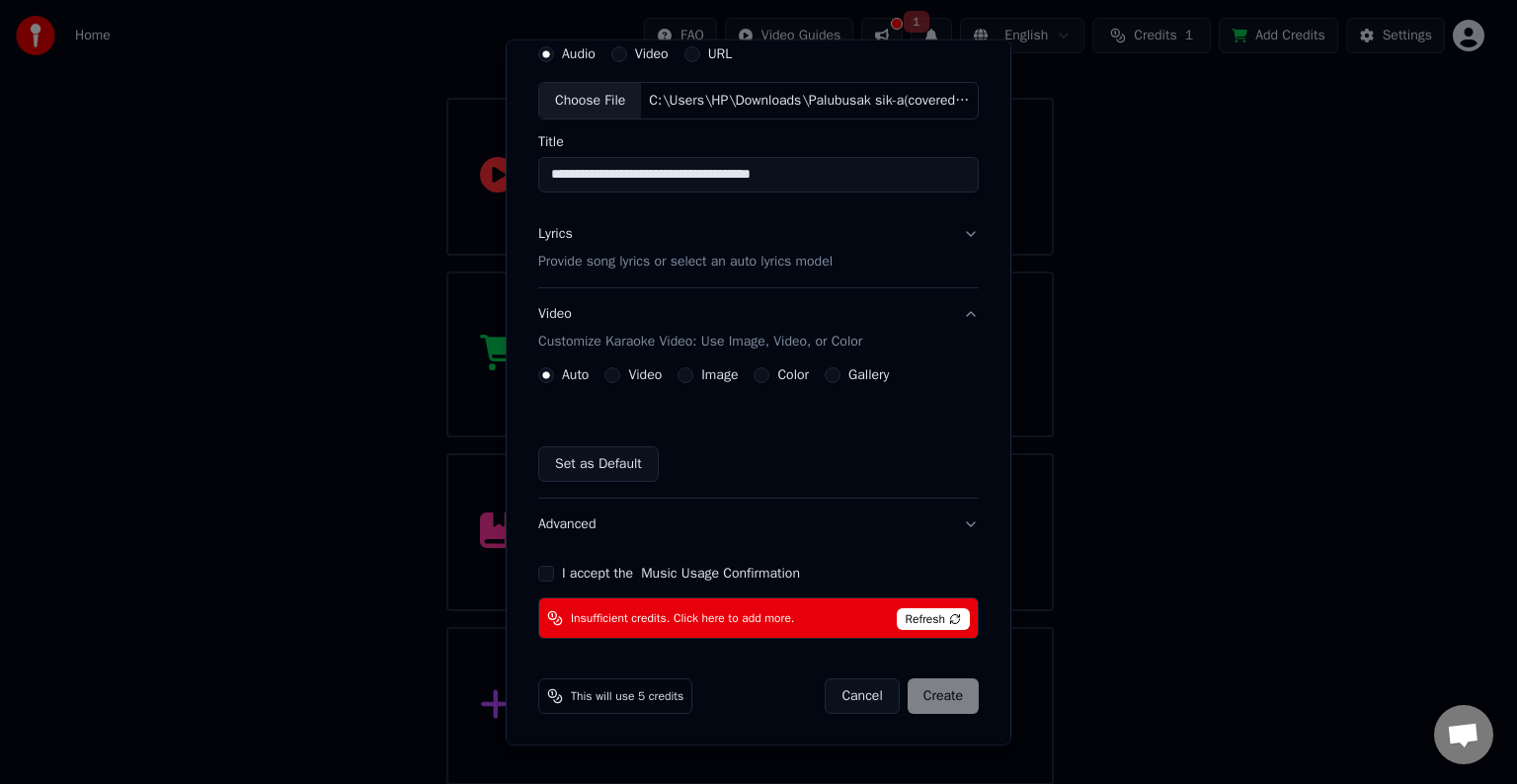 click on "Refresh" at bounding box center [933, 619] 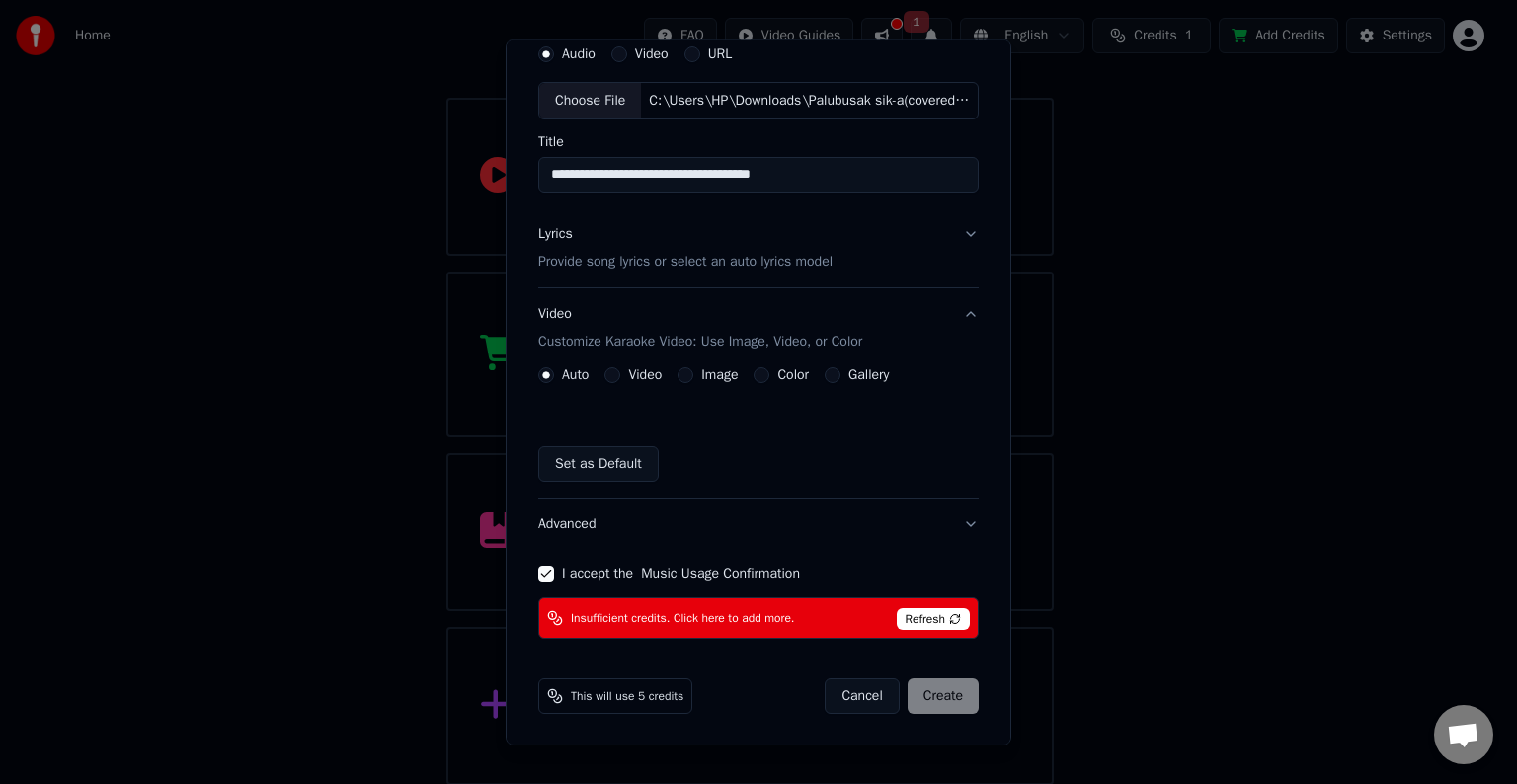 click on "I accept the   Music Usage Confirmation" at bounding box center (546, 574) 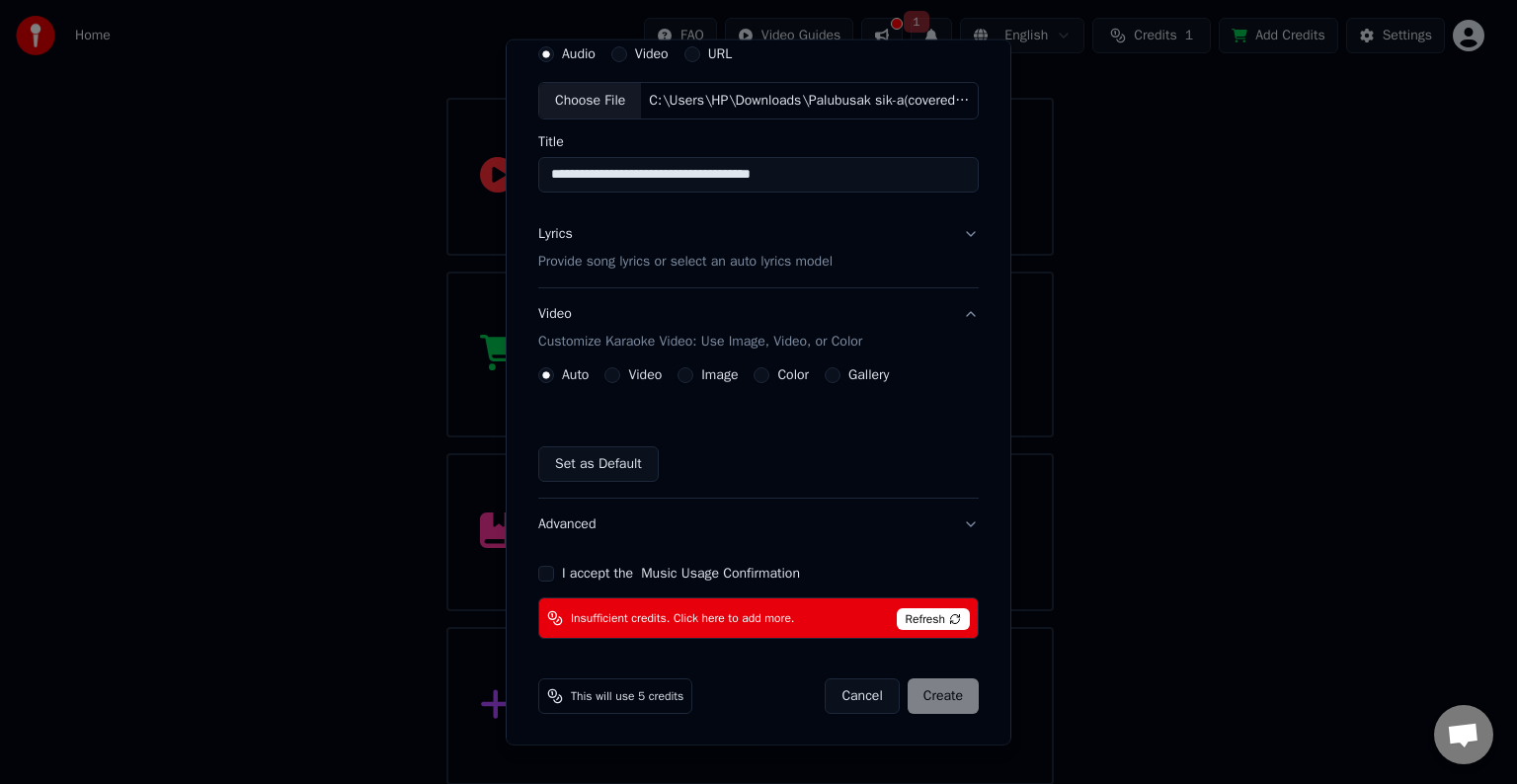 click on "Cancel Create" at bounding box center [902, 696] 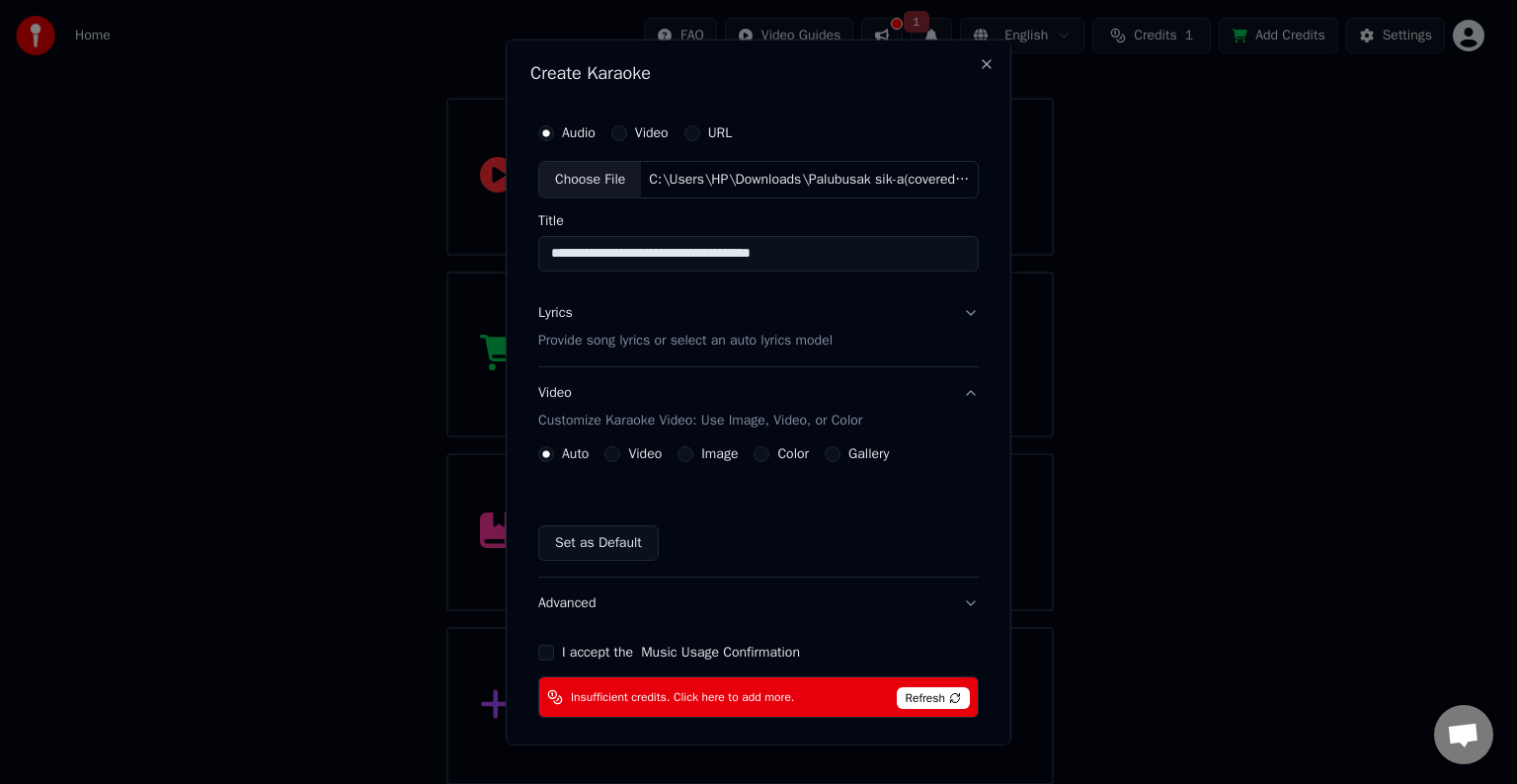 scroll, scrollTop: 0, scrollLeft: 0, axis: both 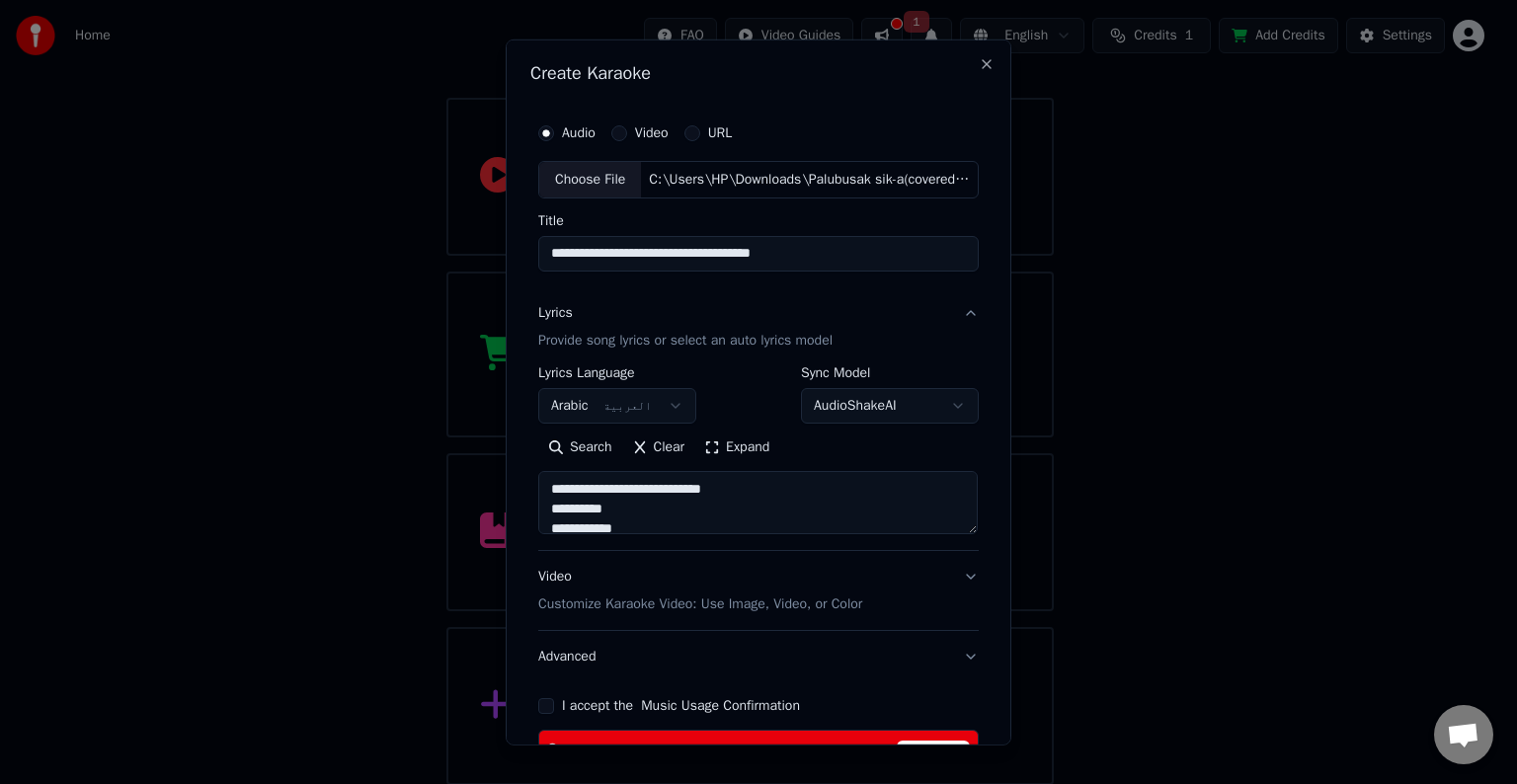click on "**********" at bounding box center (750, 315) 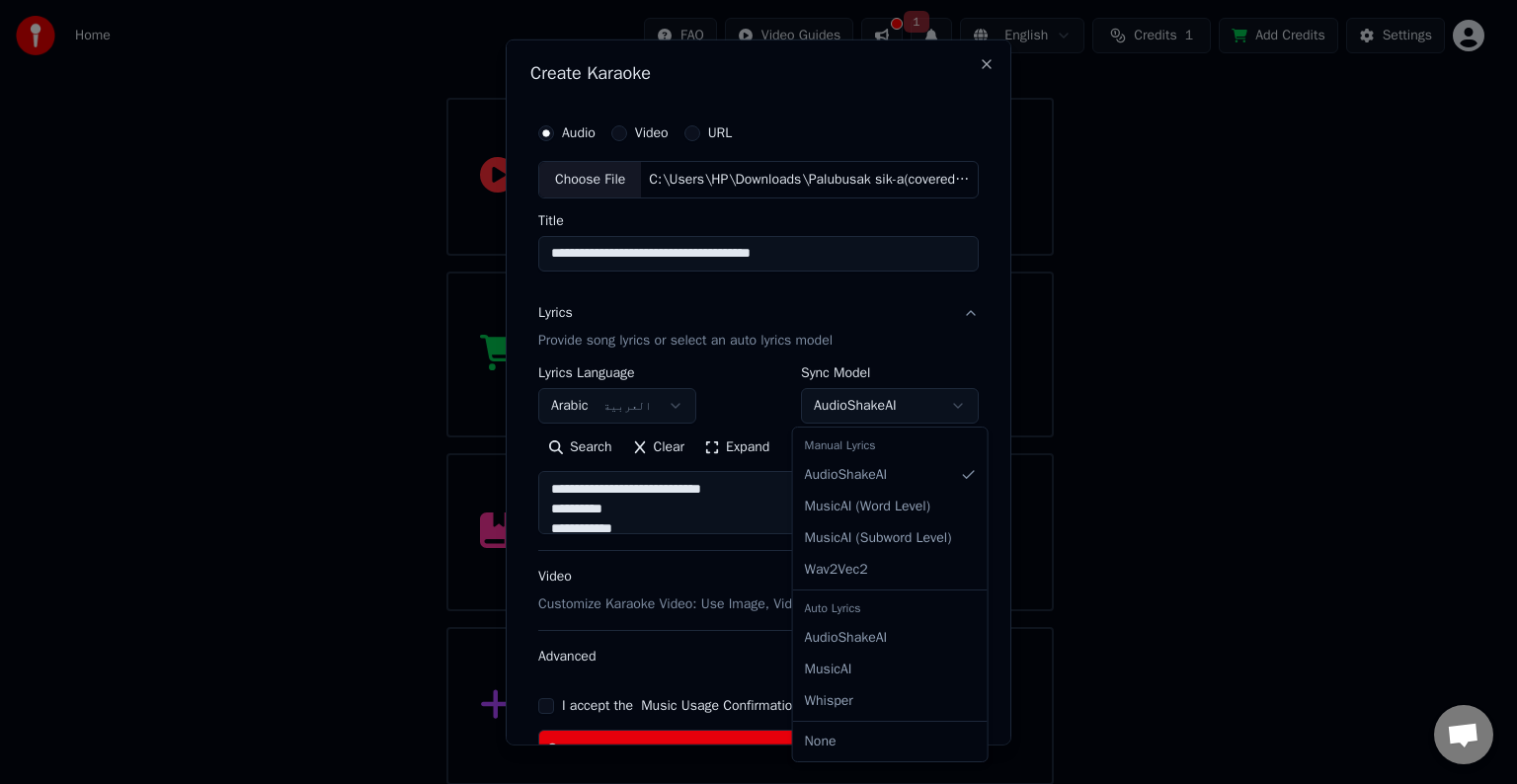 select on "****" 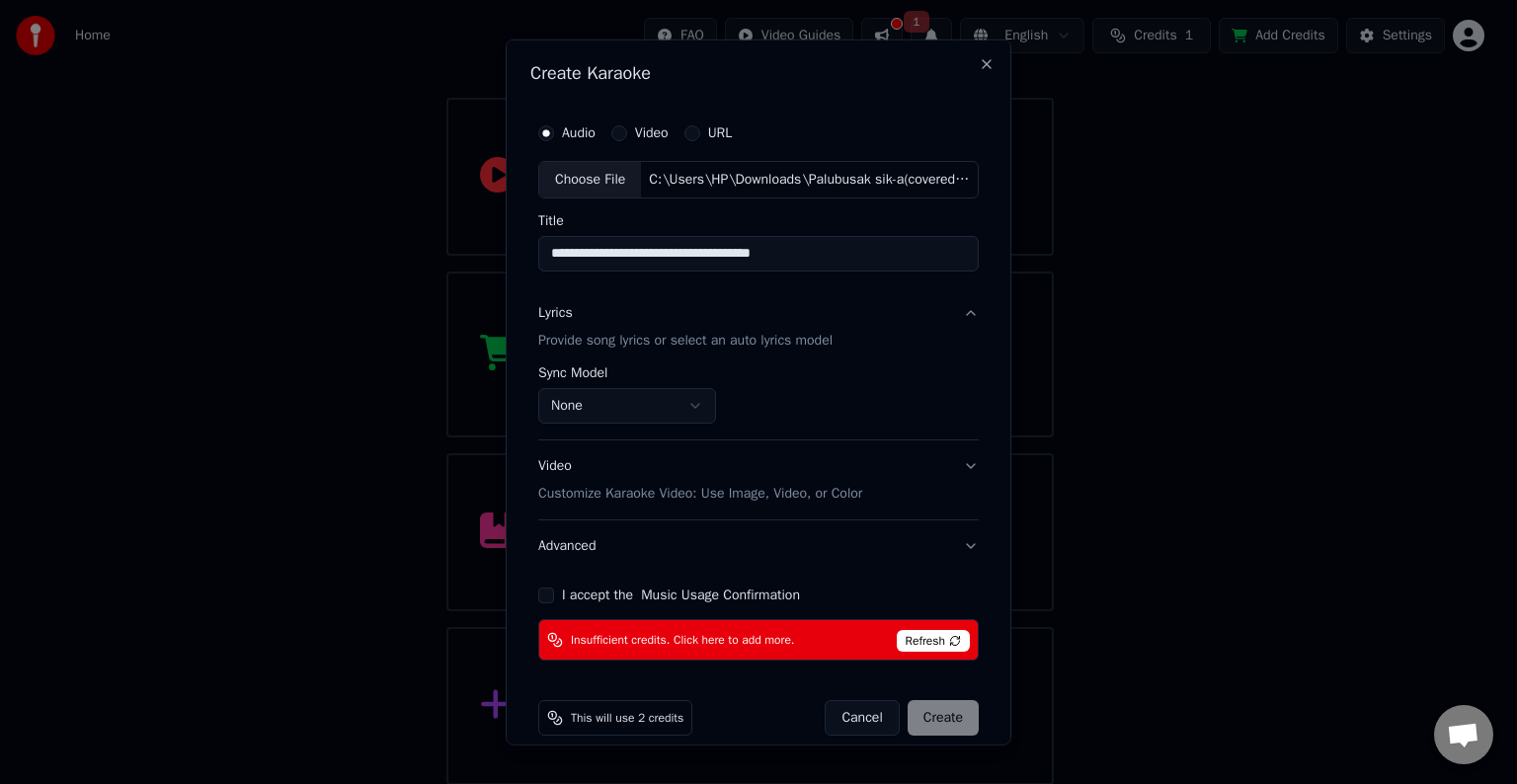 click on "Provide song lyrics or select an auto lyrics model" at bounding box center (685, 341) 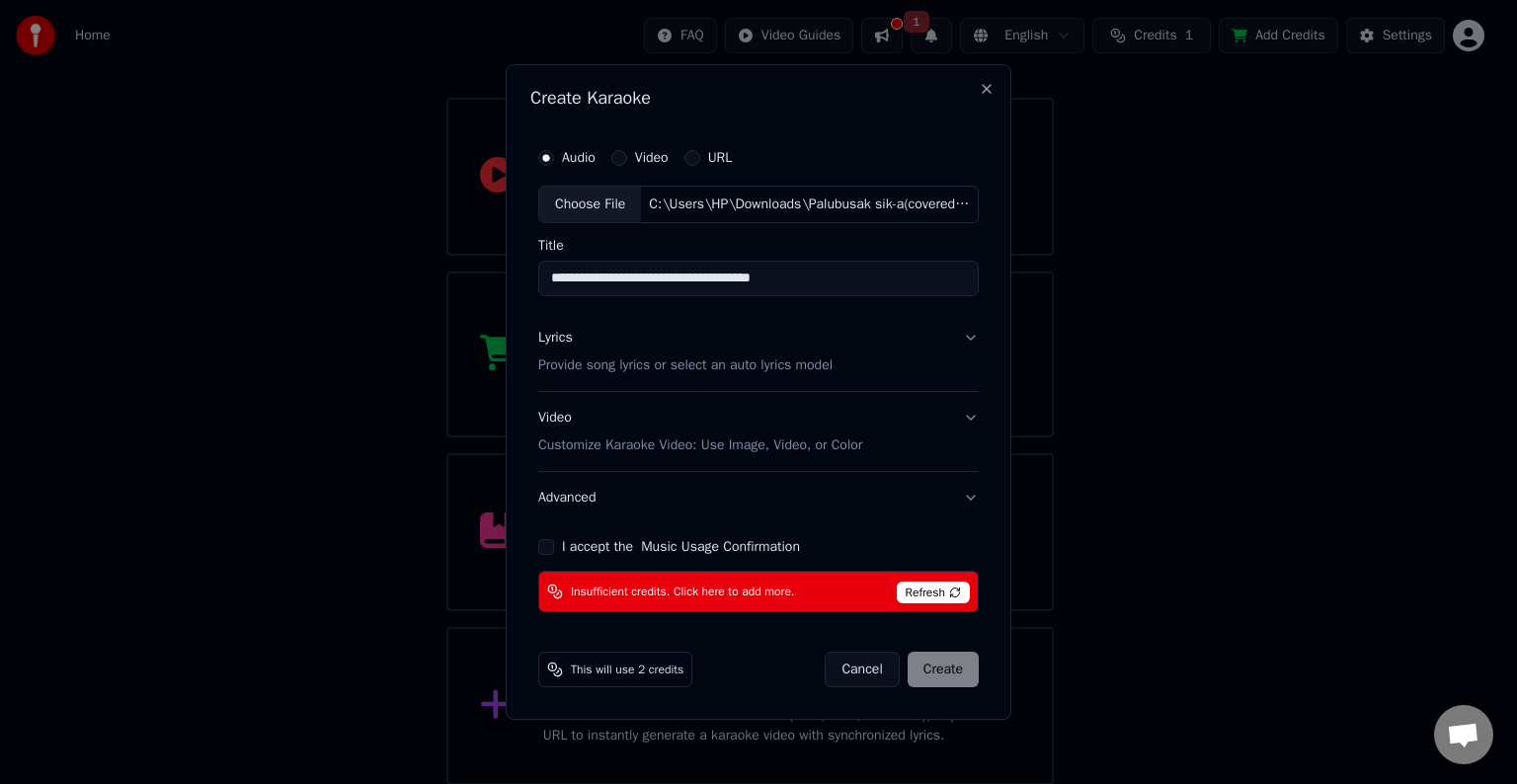 click on "Provide song lyrics or select an auto lyrics model" at bounding box center [685, 365] 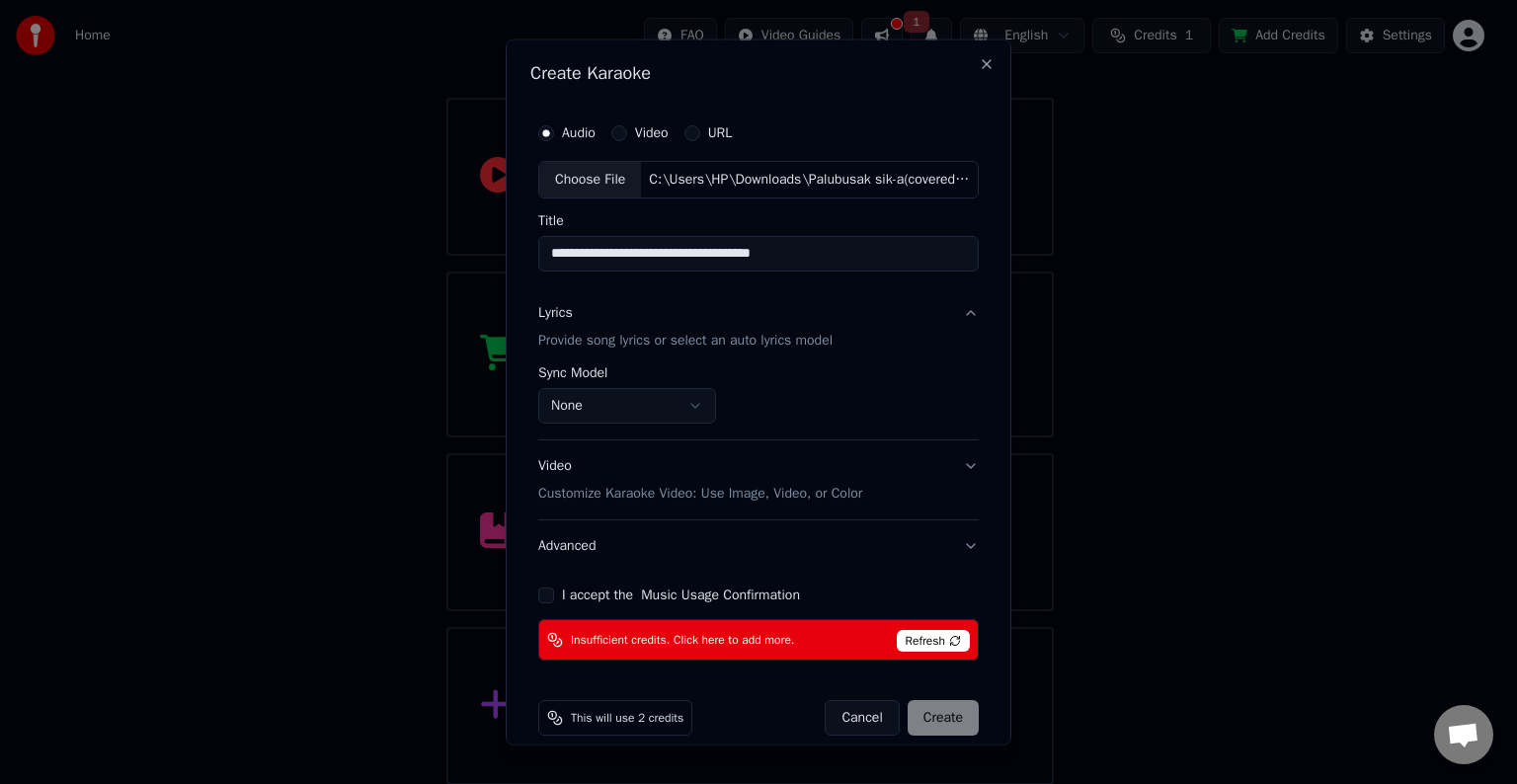 click on "**********" at bounding box center (750, 315) 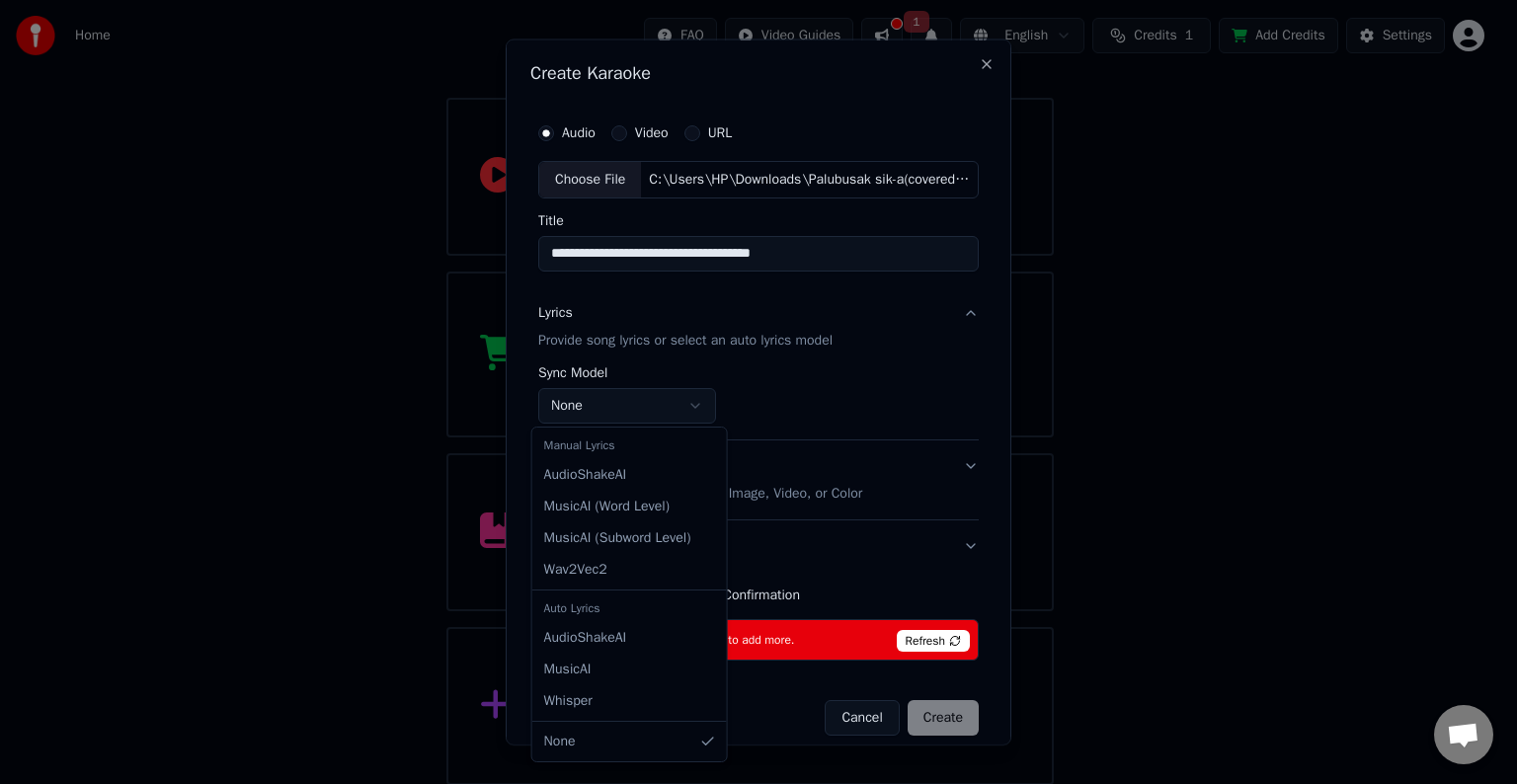 click on "Manual Lyrics" at bounding box center (629, 445) 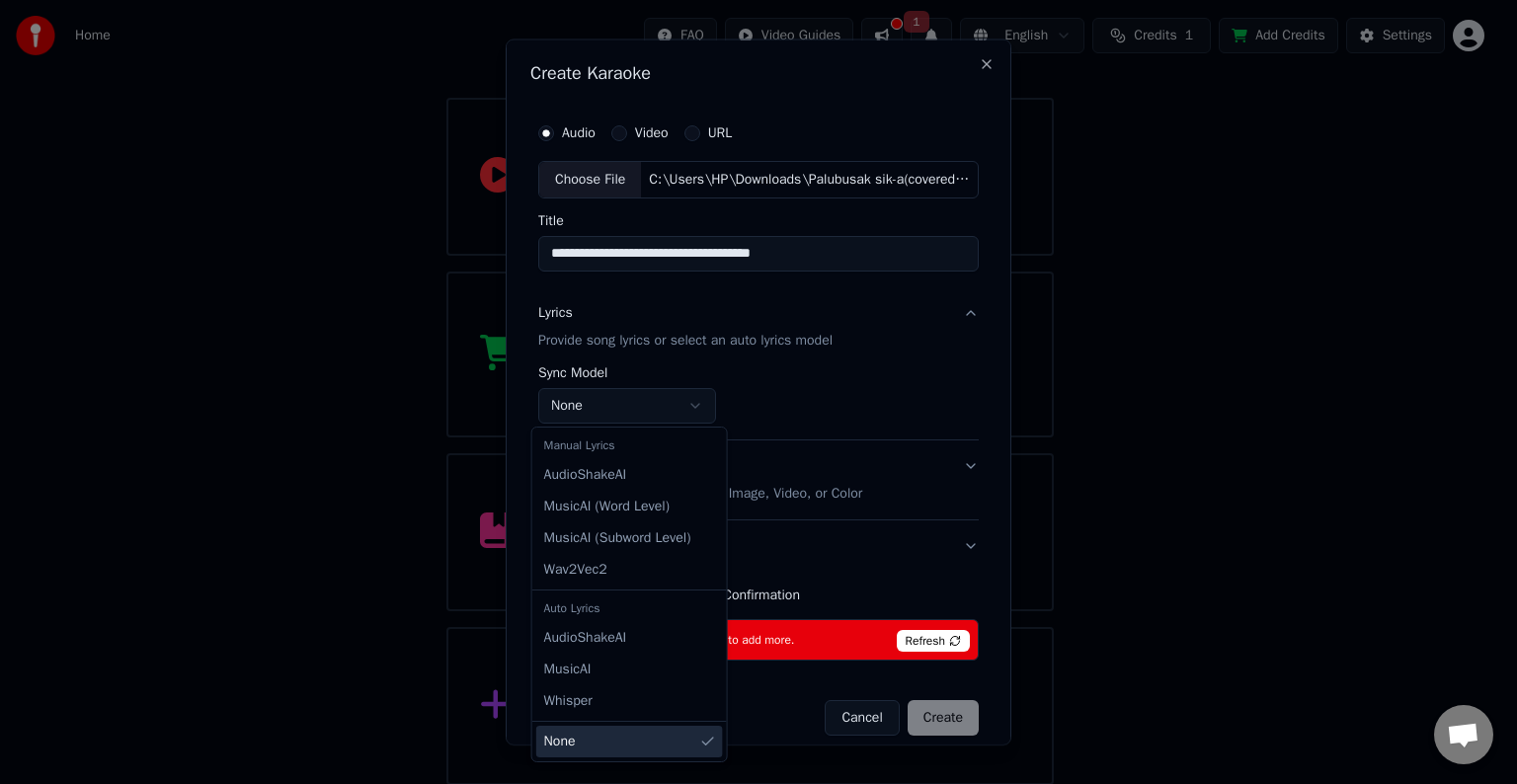 click on "Manual Lyrics" at bounding box center (629, 445) 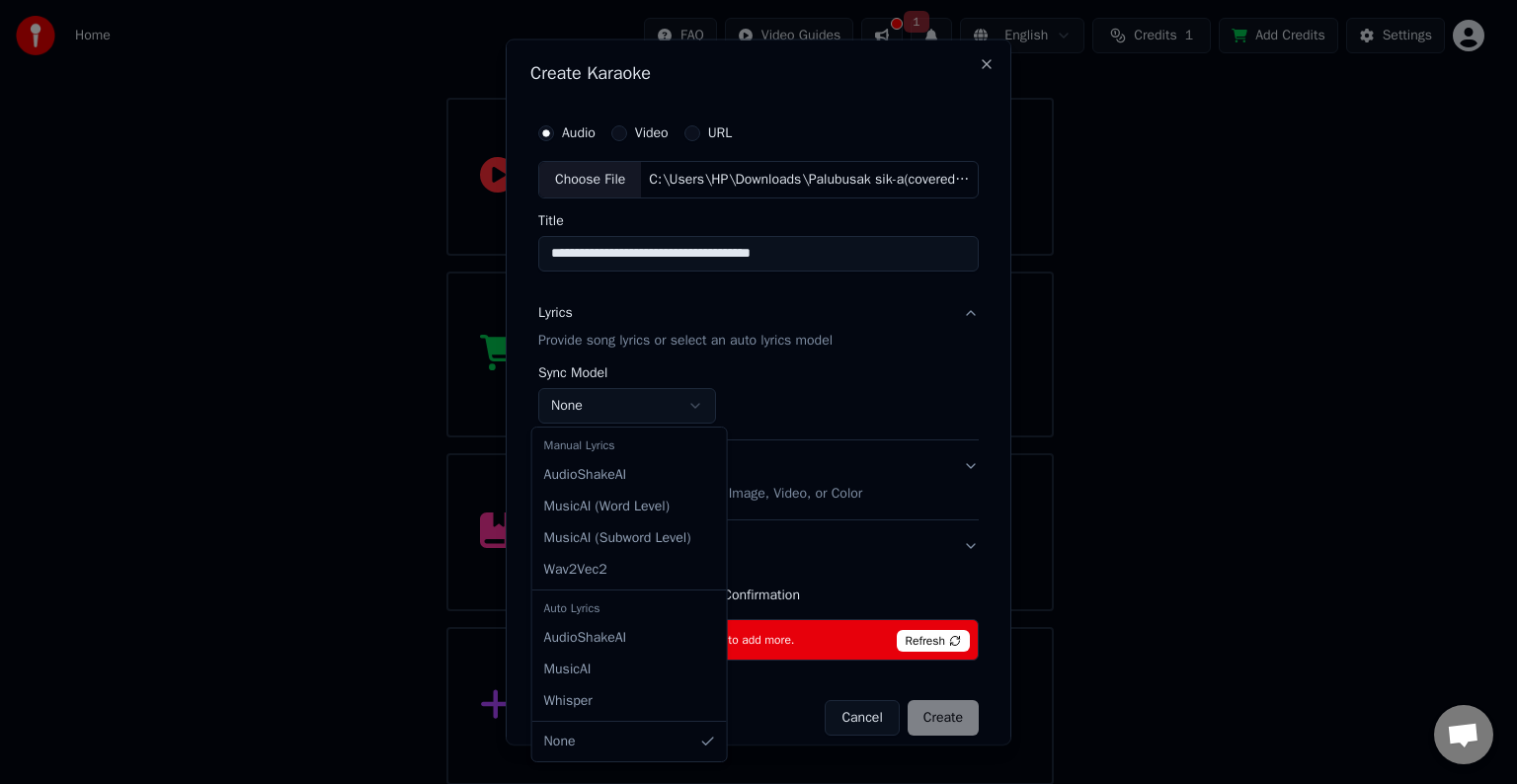 select on "**********" 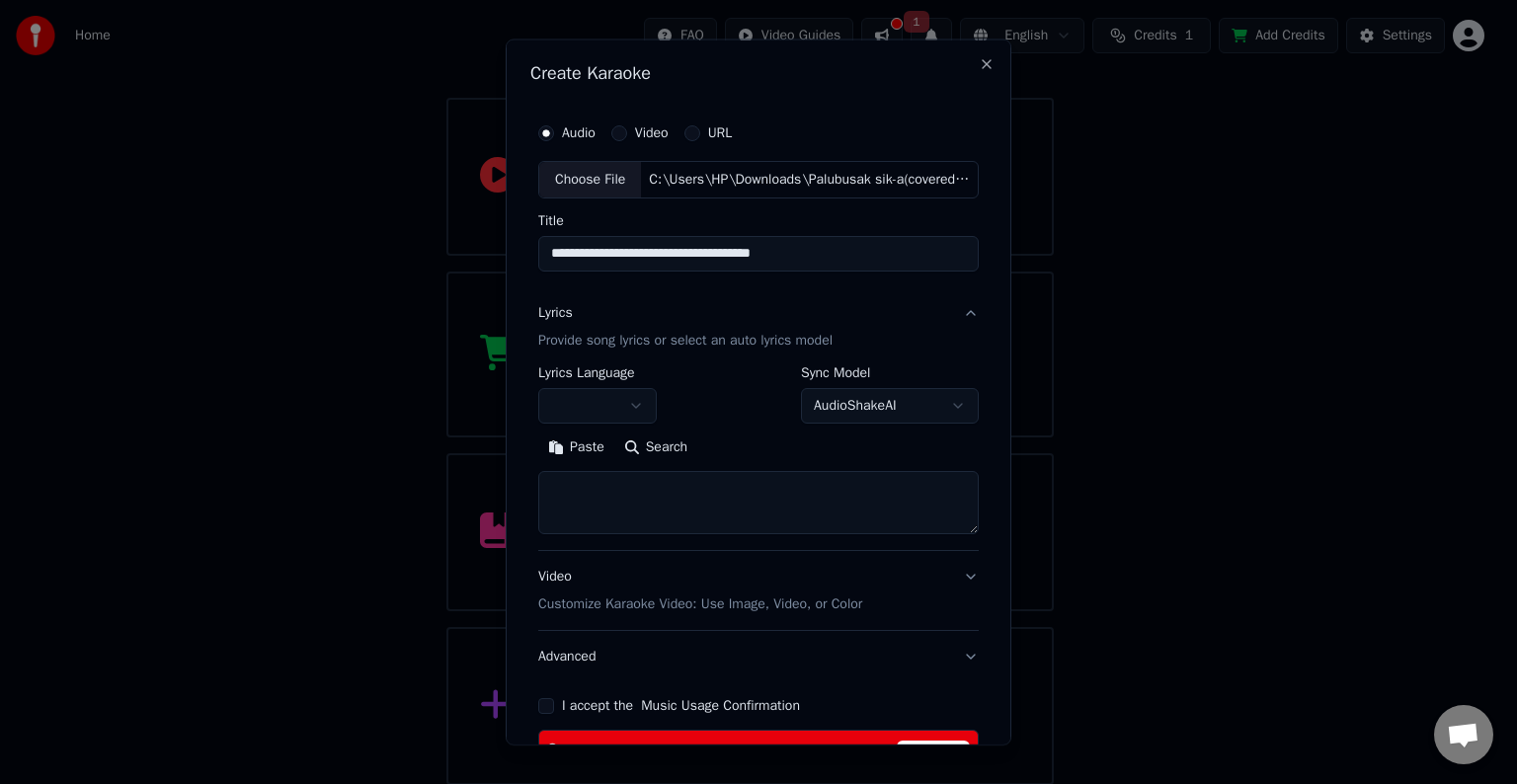 click on "**********" at bounding box center [750, 315] 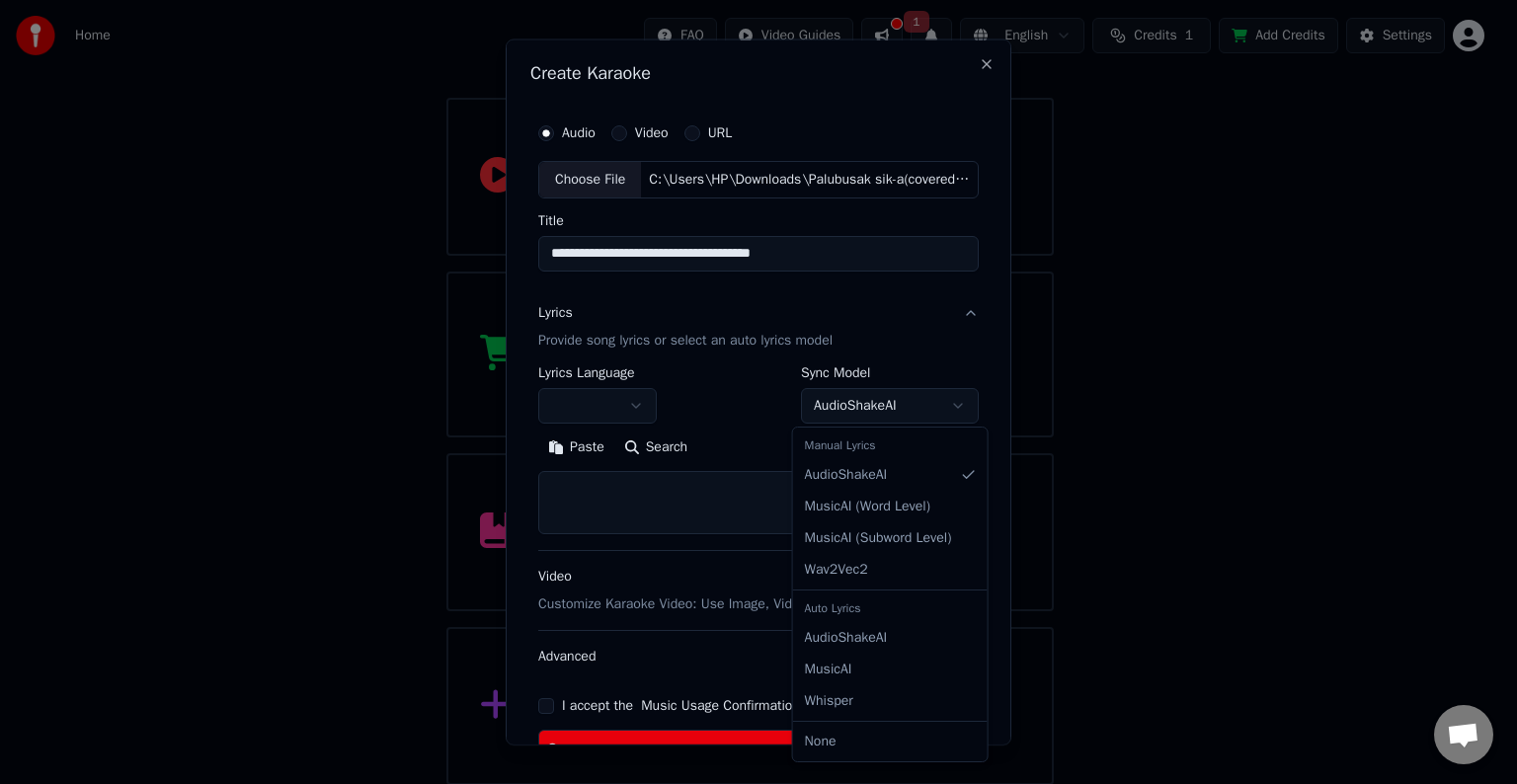 click on "**********" at bounding box center (750, 315) 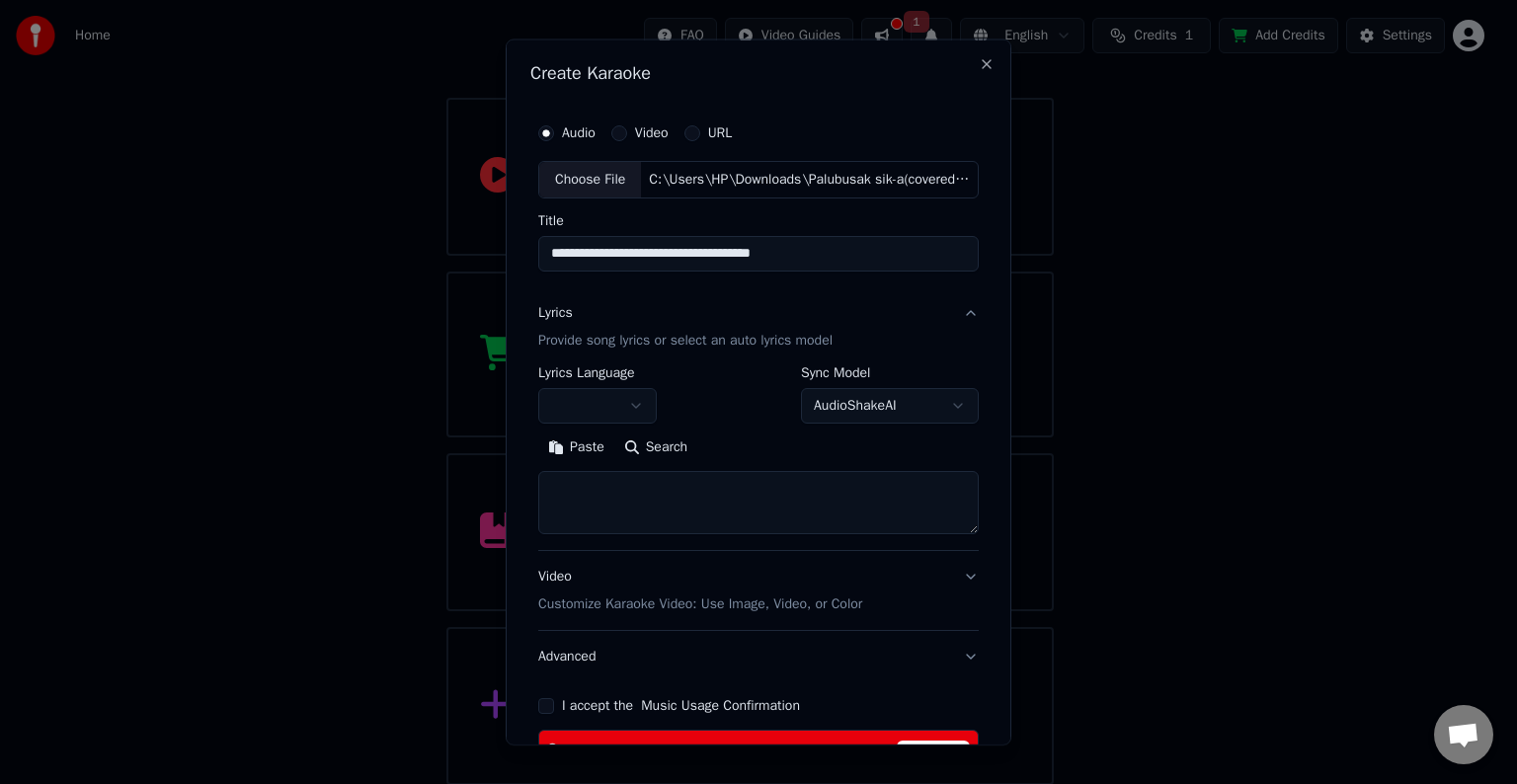 click at bounding box center (598, 406) 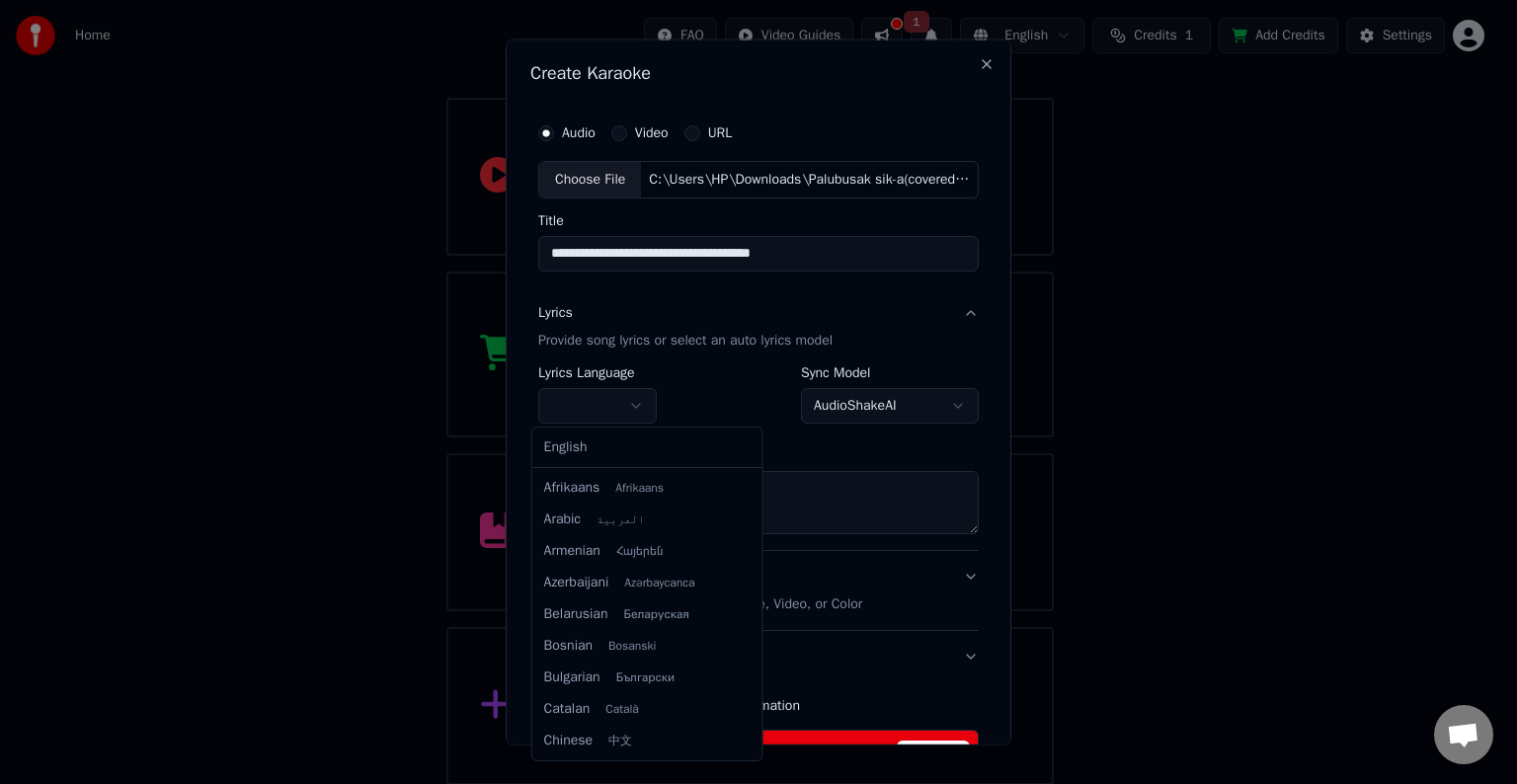 select on "**" 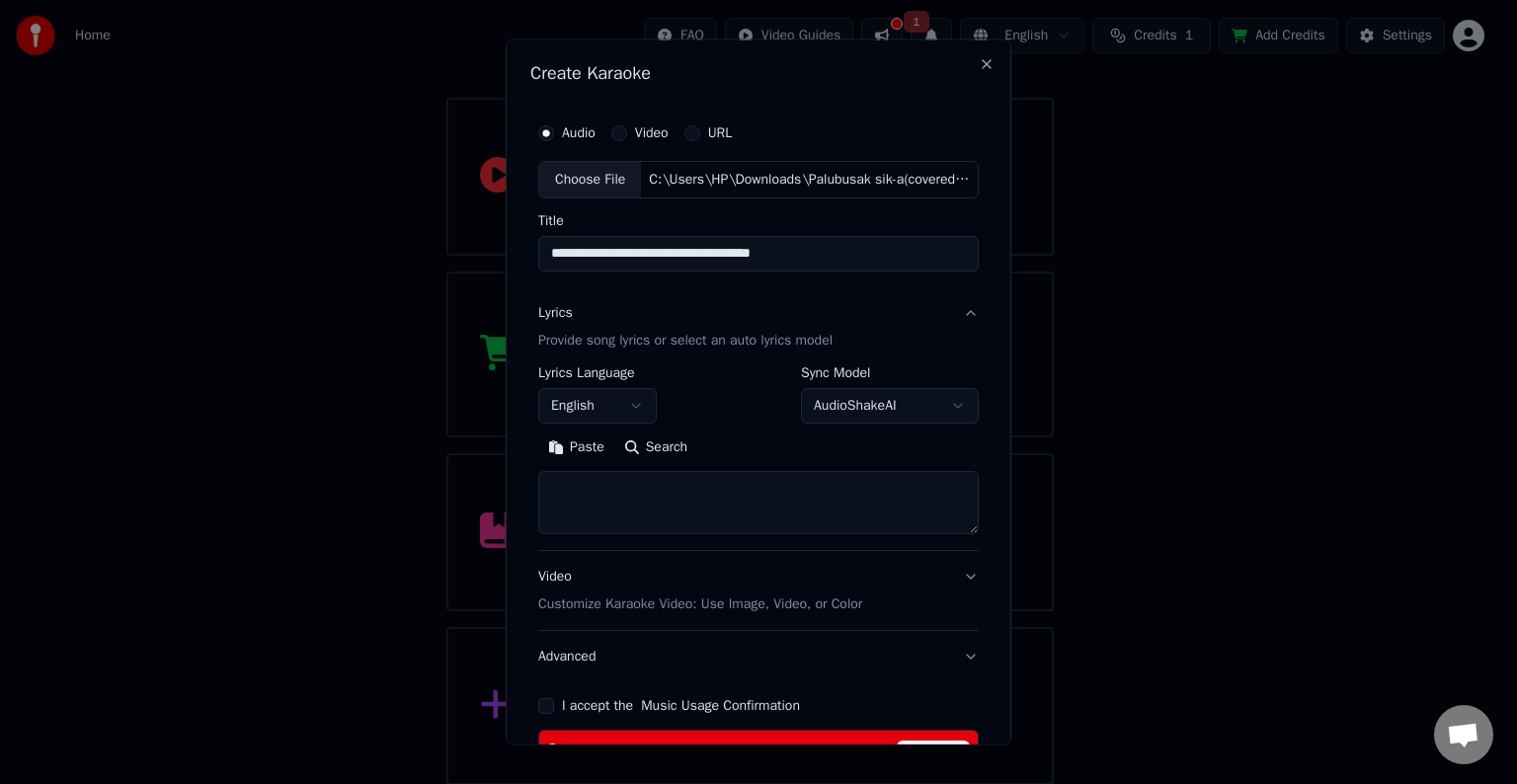 click on "**********" at bounding box center (750, 315) 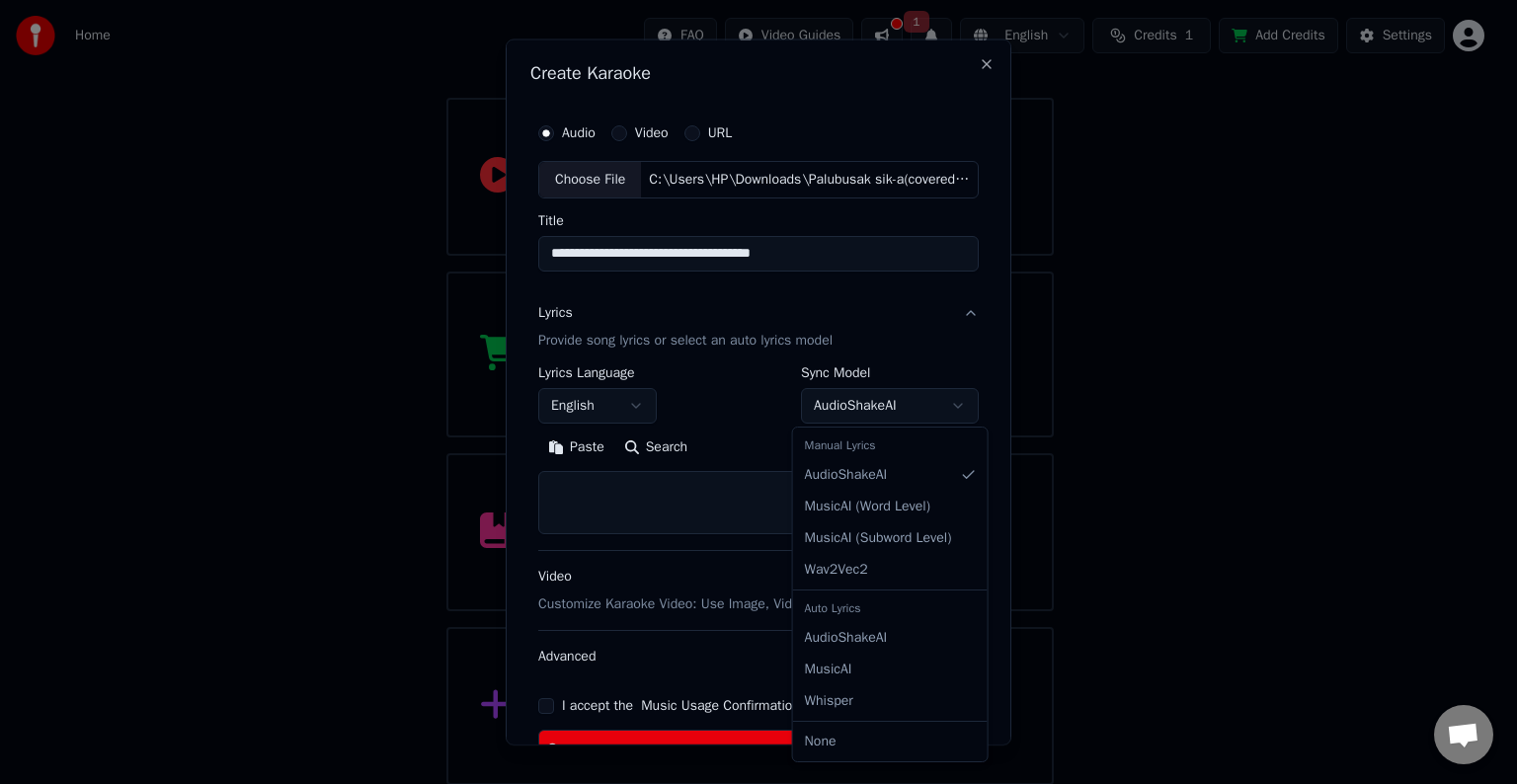 click on "Auto Lyrics" at bounding box center (890, 608) 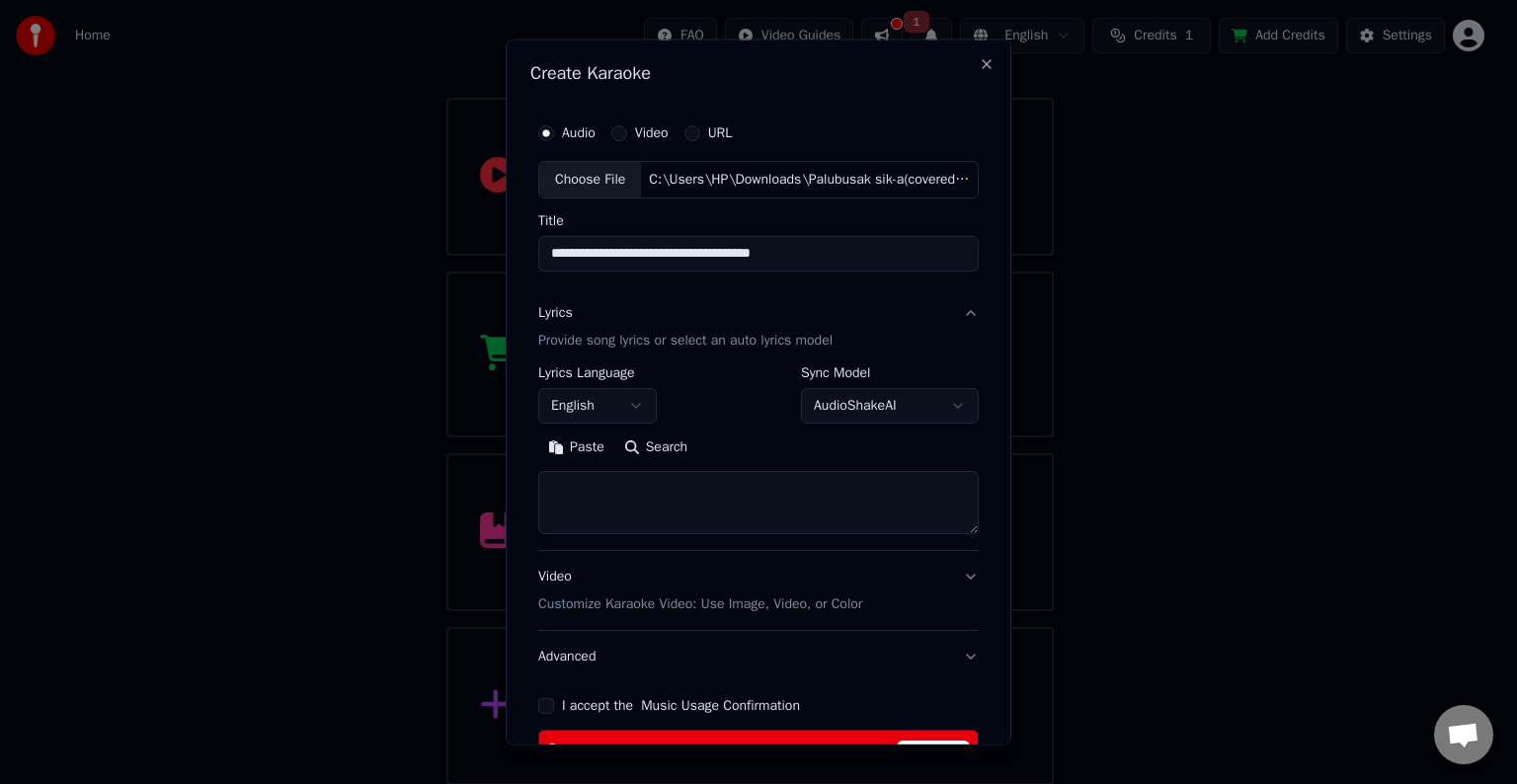 type 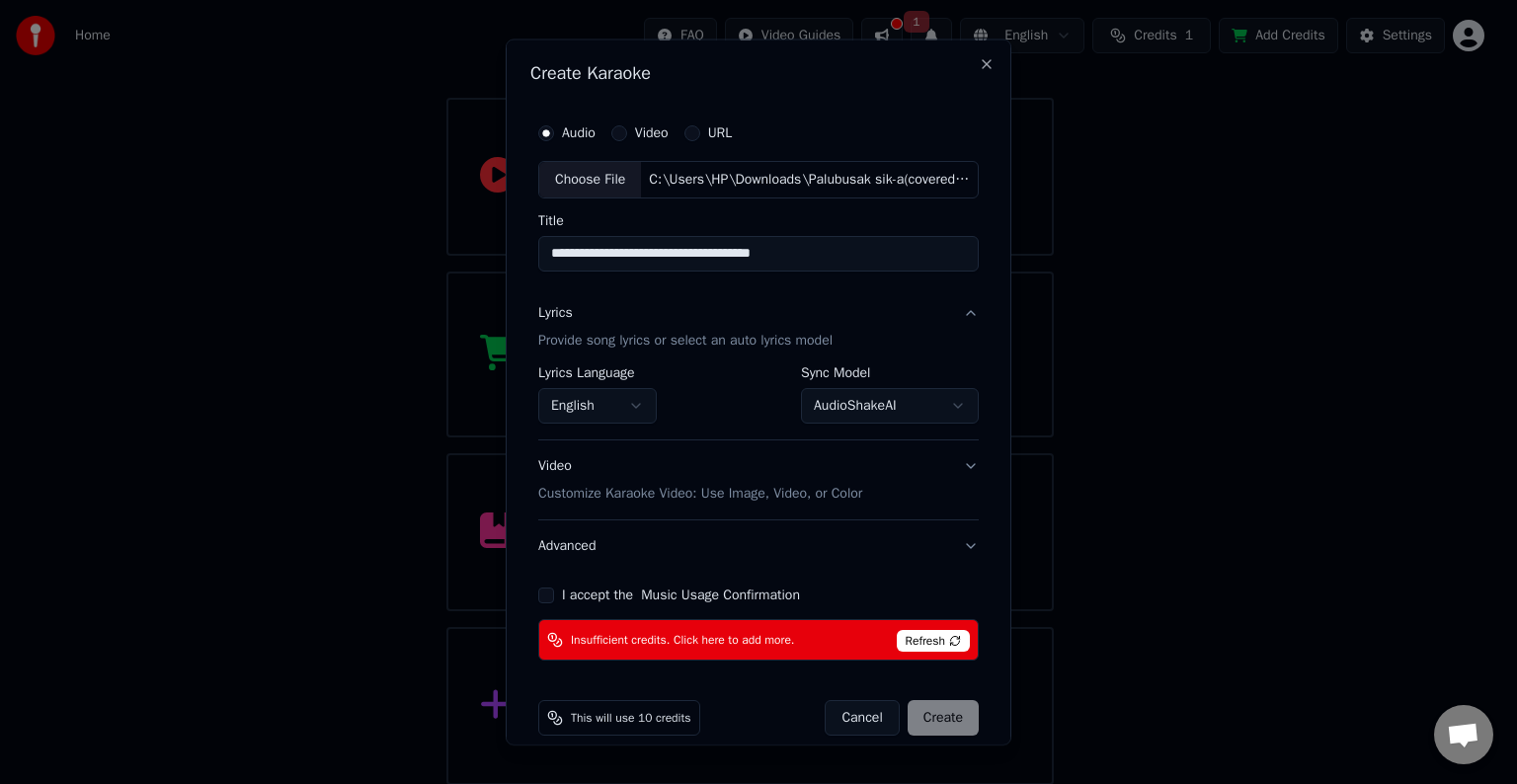 click on "**********" at bounding box center (750, 315) 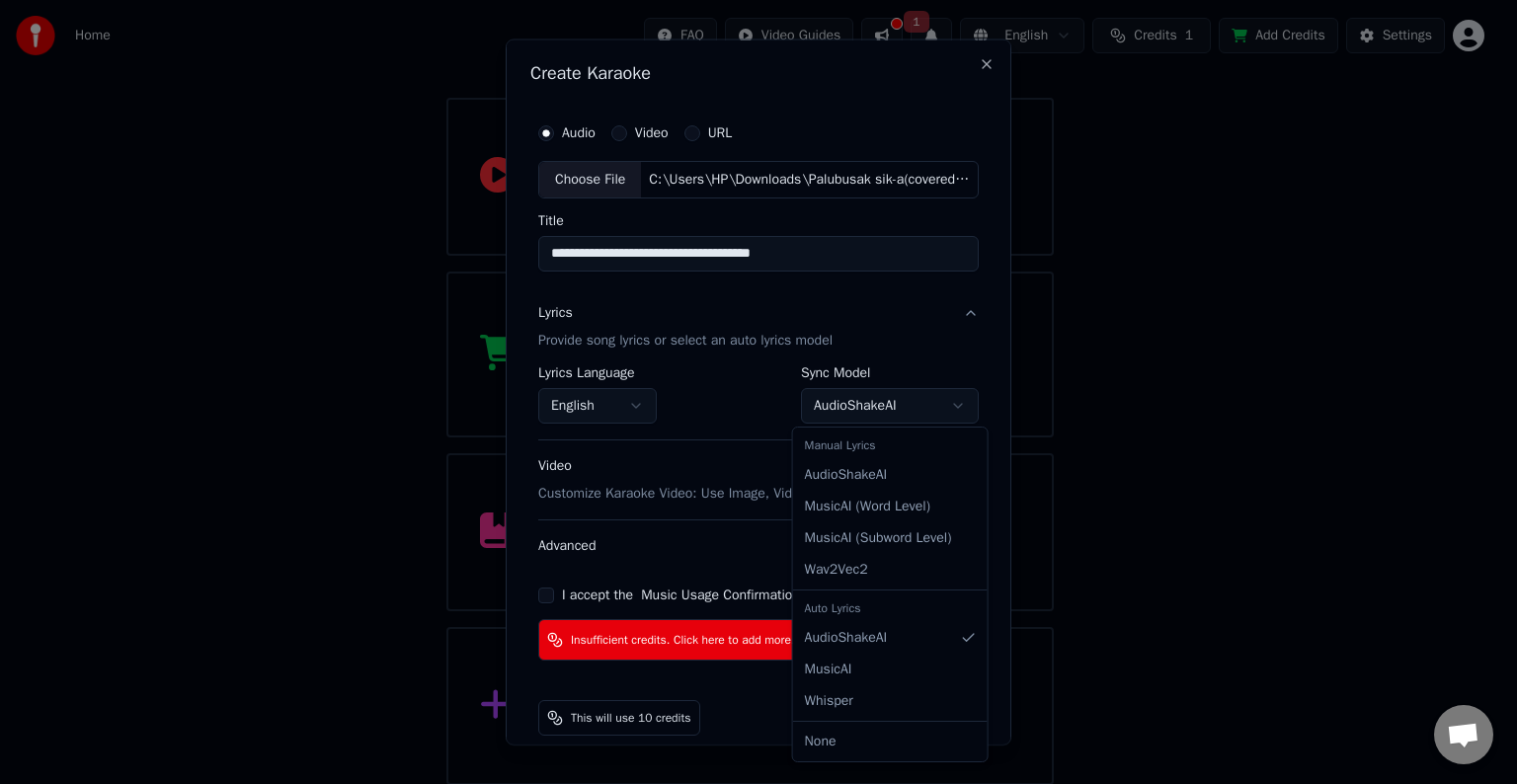 select on "**********" 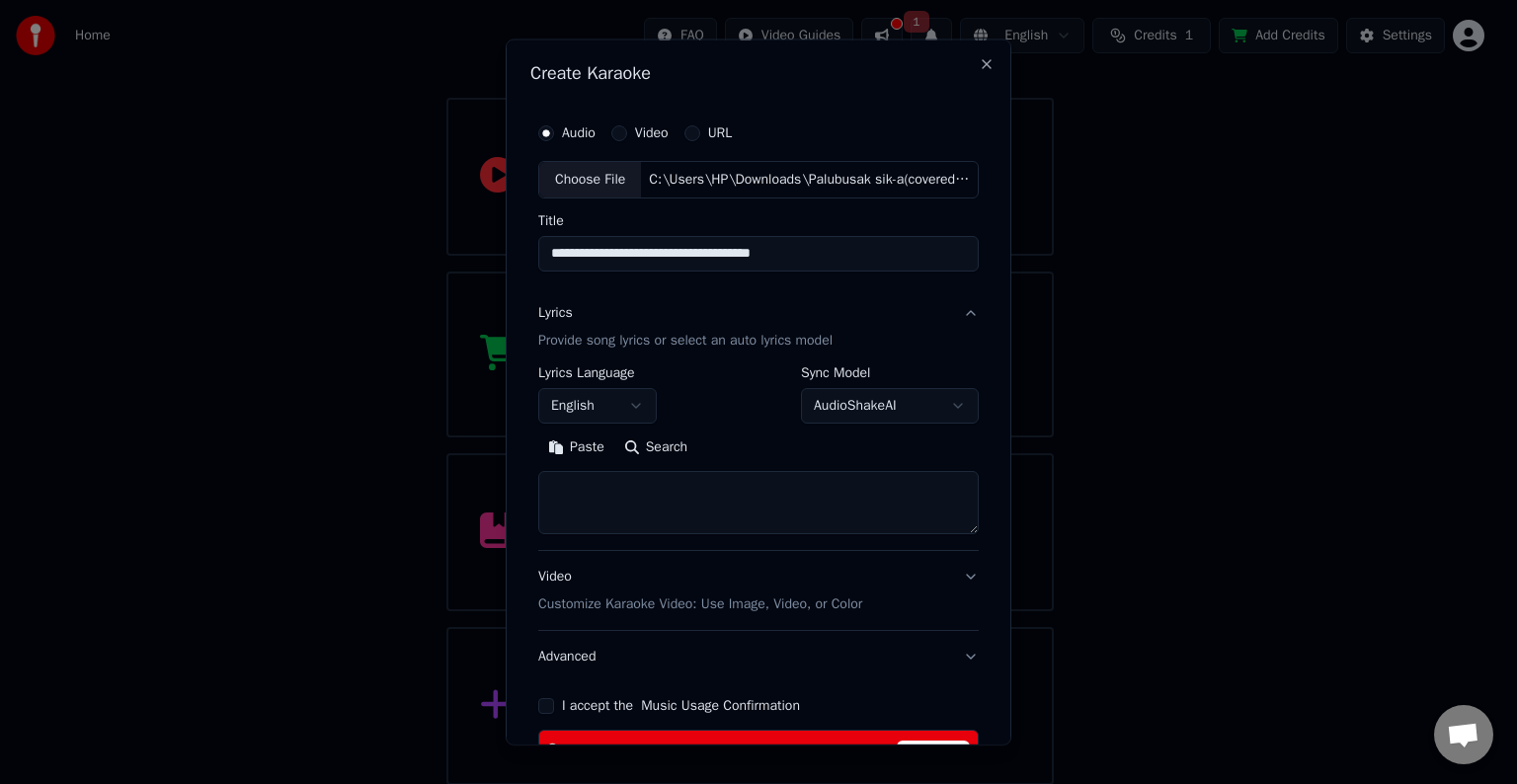 click at bounding box center (758, 503) 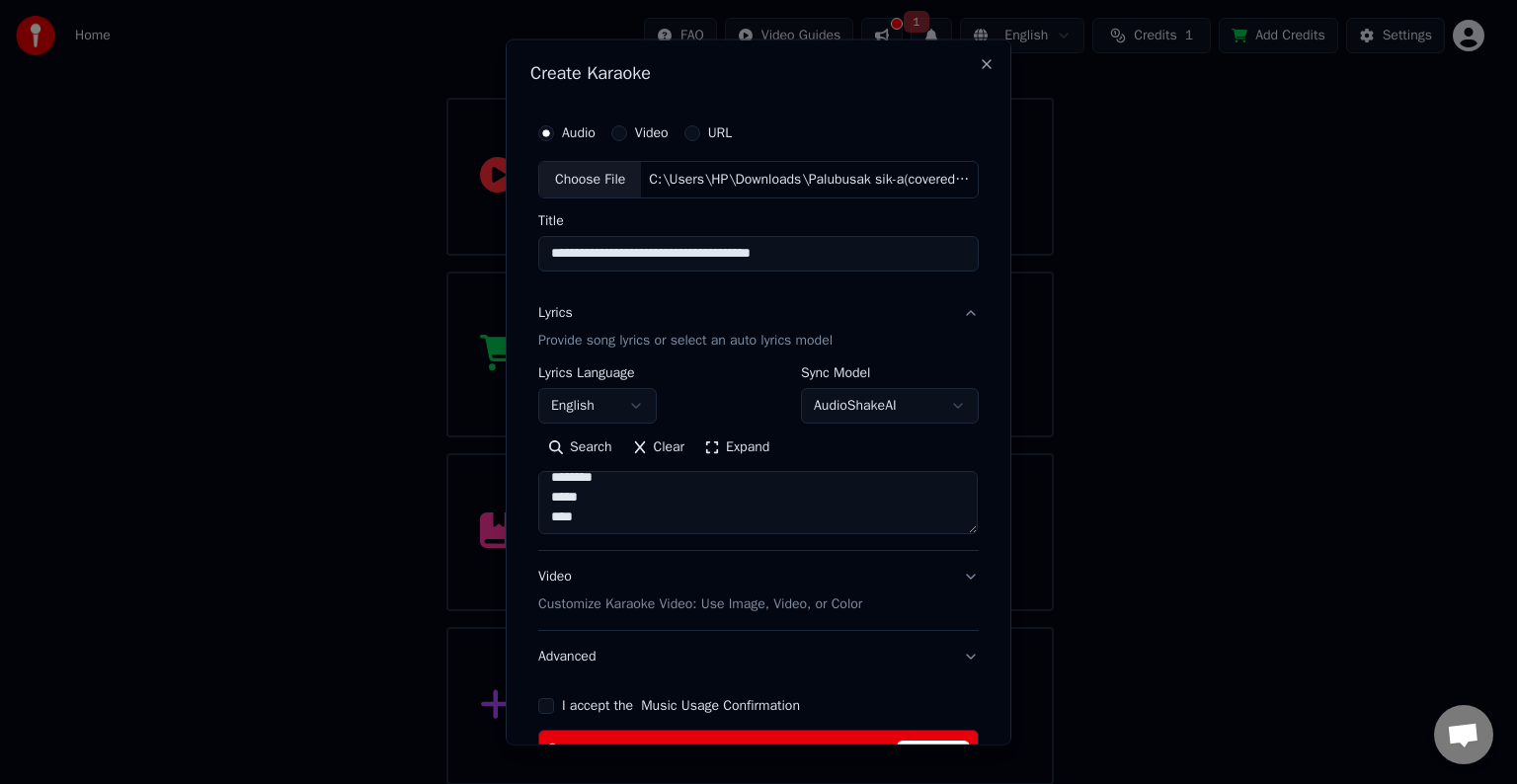 scroll, scrollTop: 52, scrollLeft: 0, axis: vertical 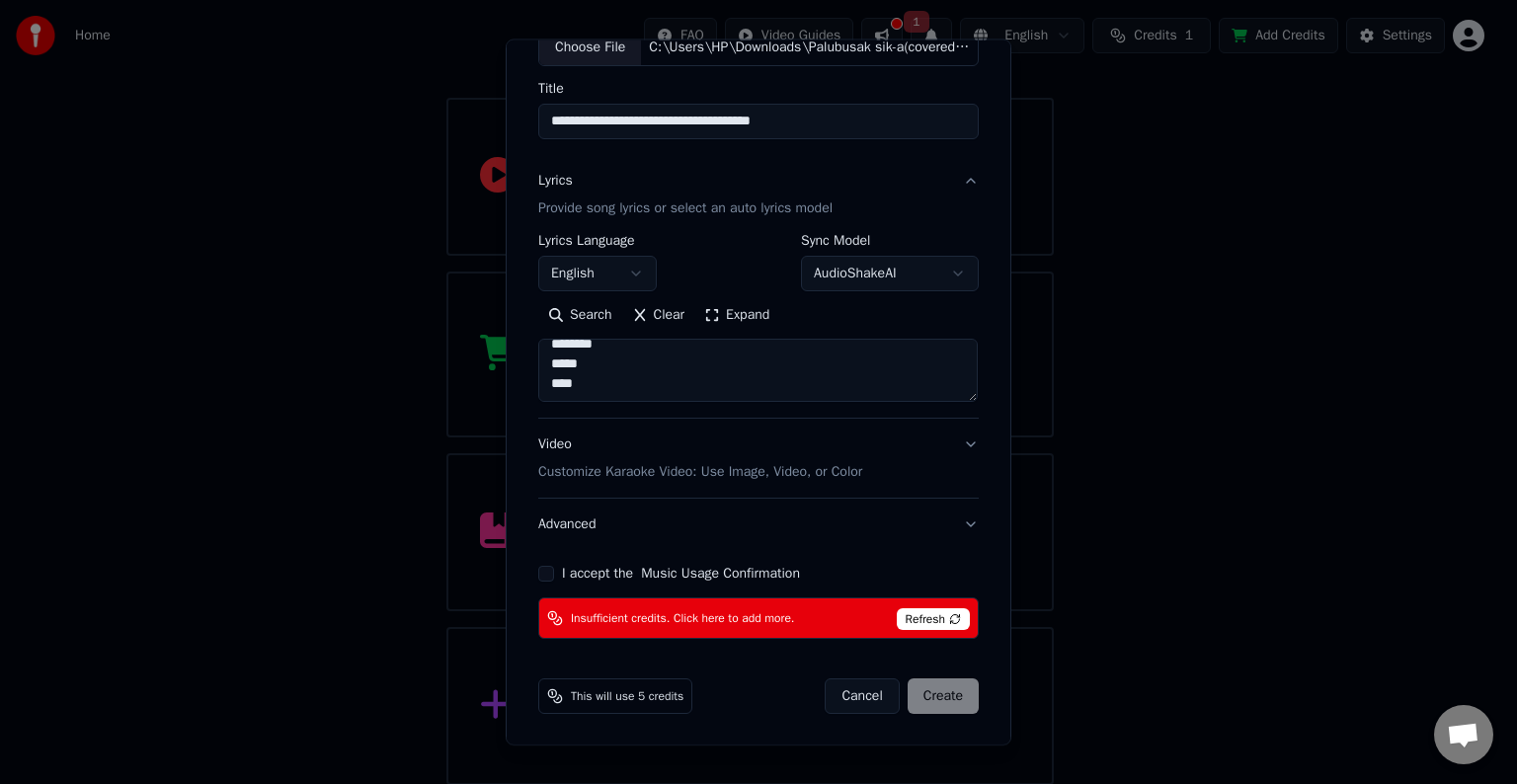 type on "**********" 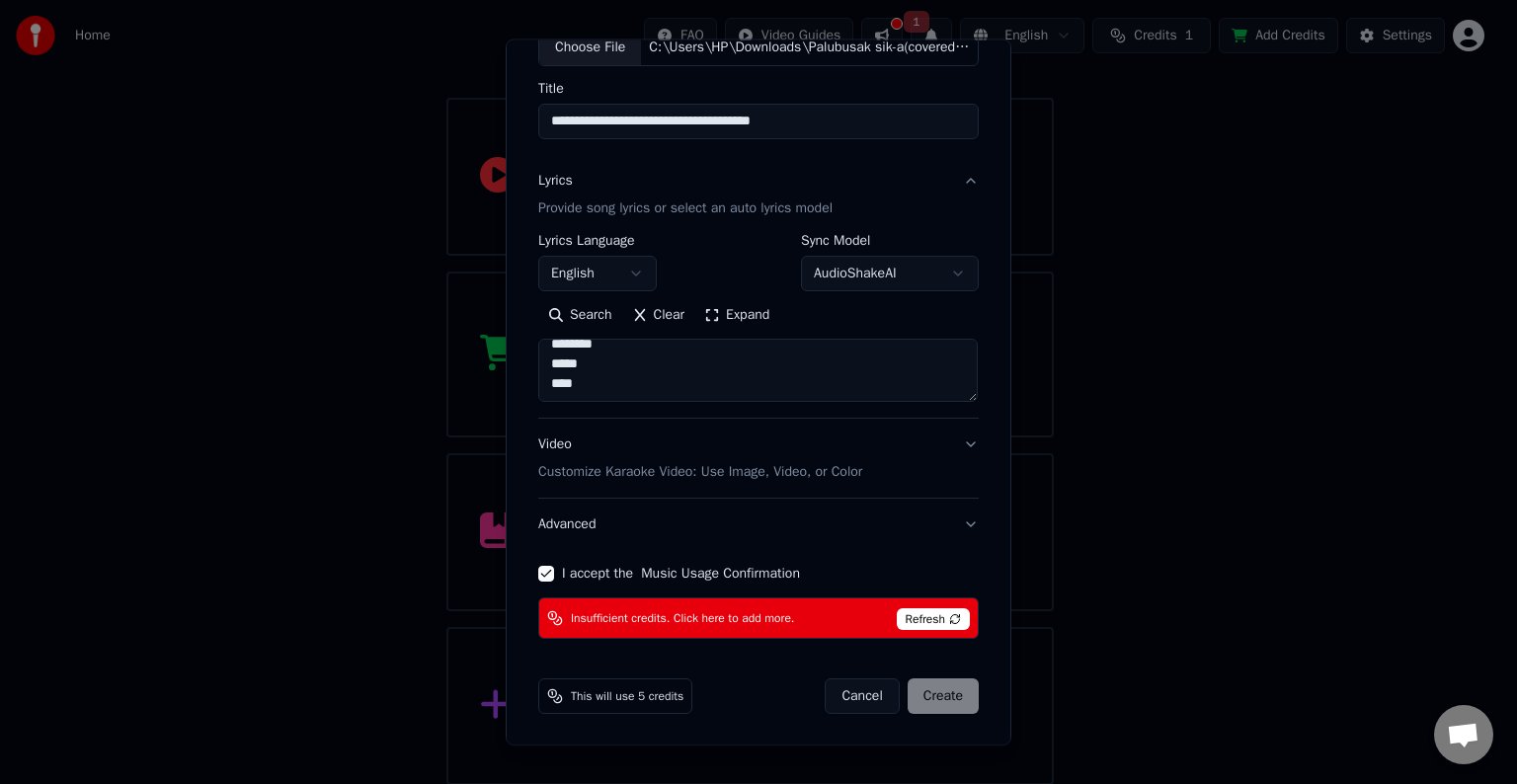 click on "Cancel Create" at bounding box center (902, 696) 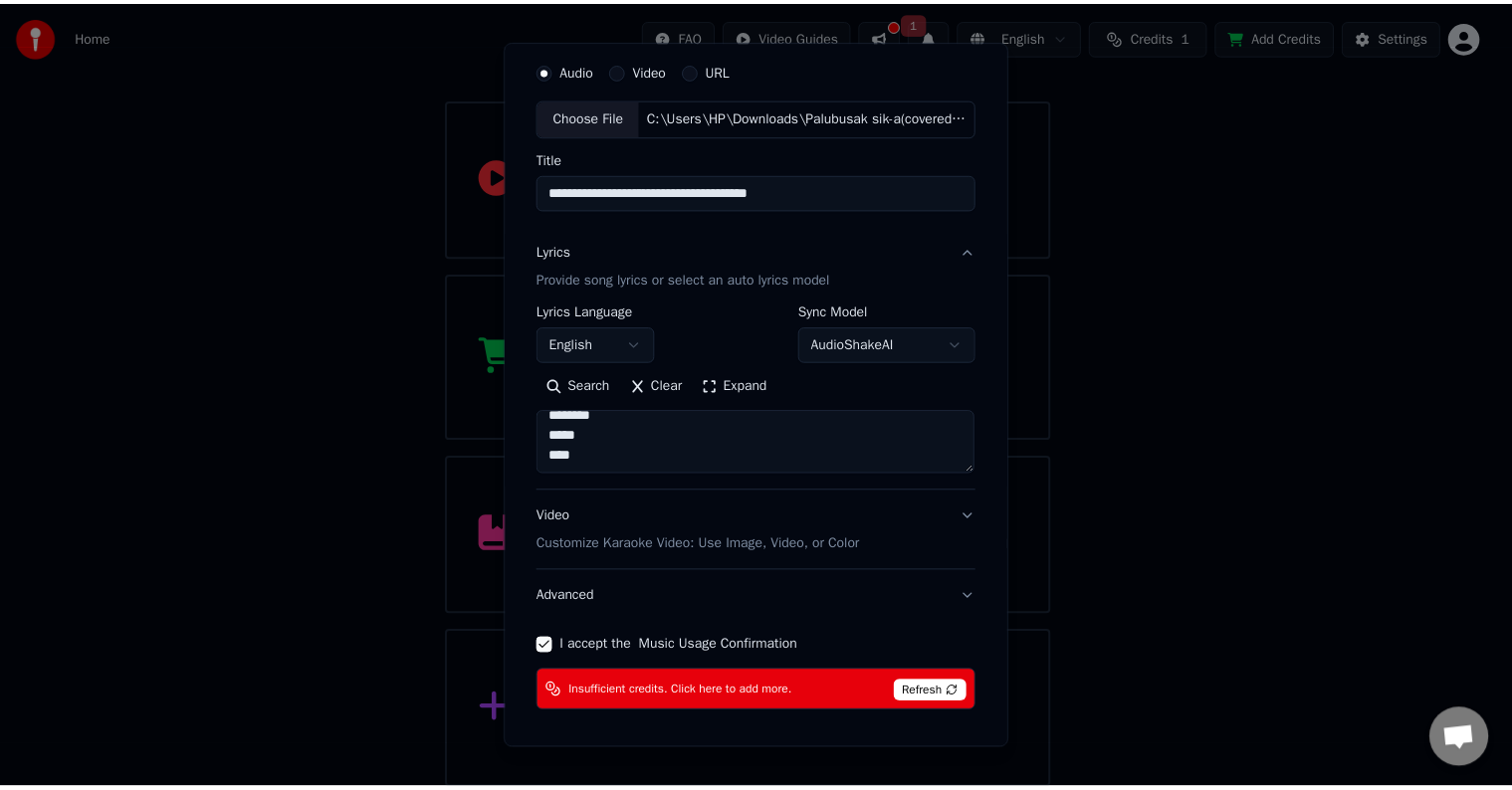 scroll, scrollTop: 0, scrollLeft: 0, axis: both 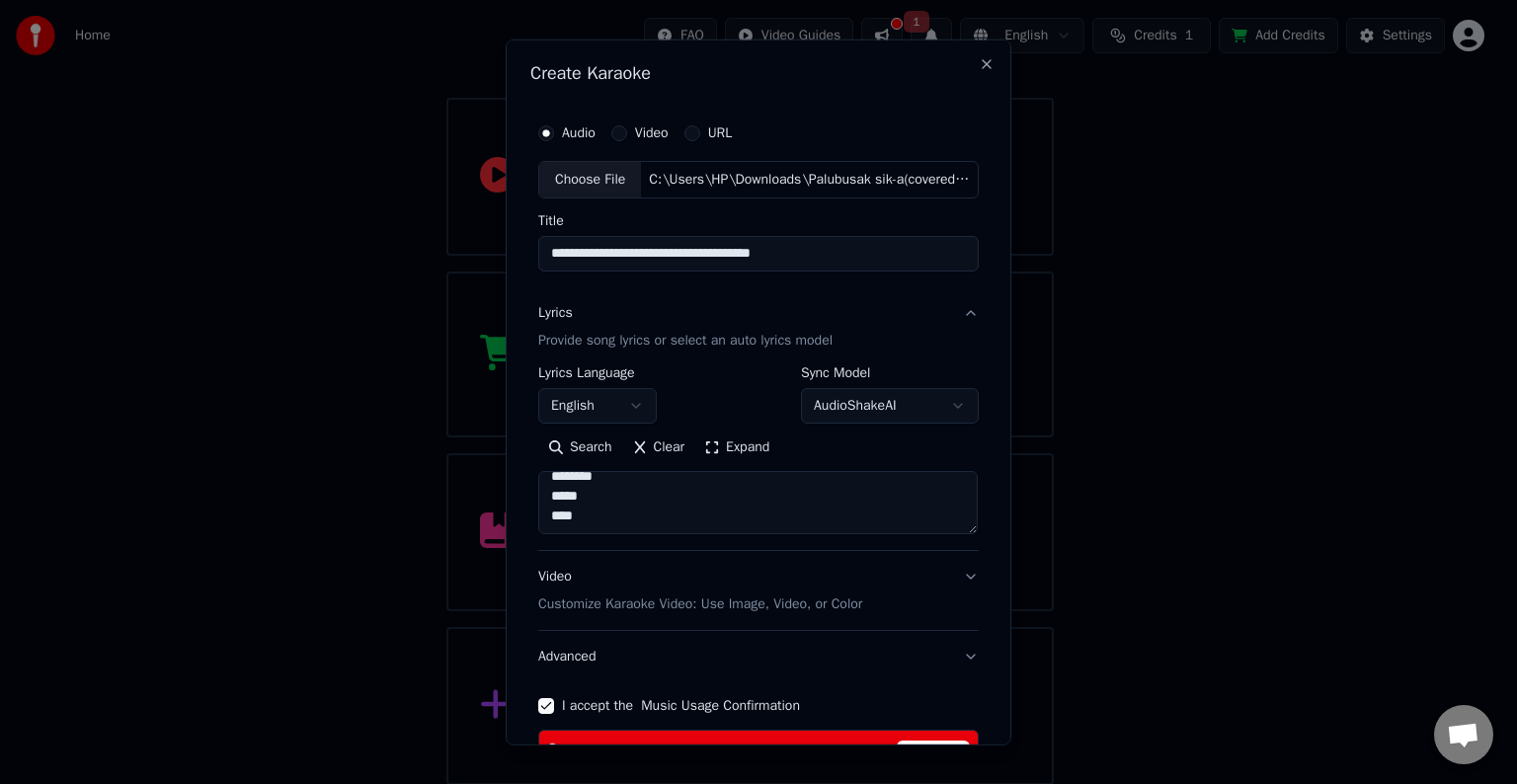 type 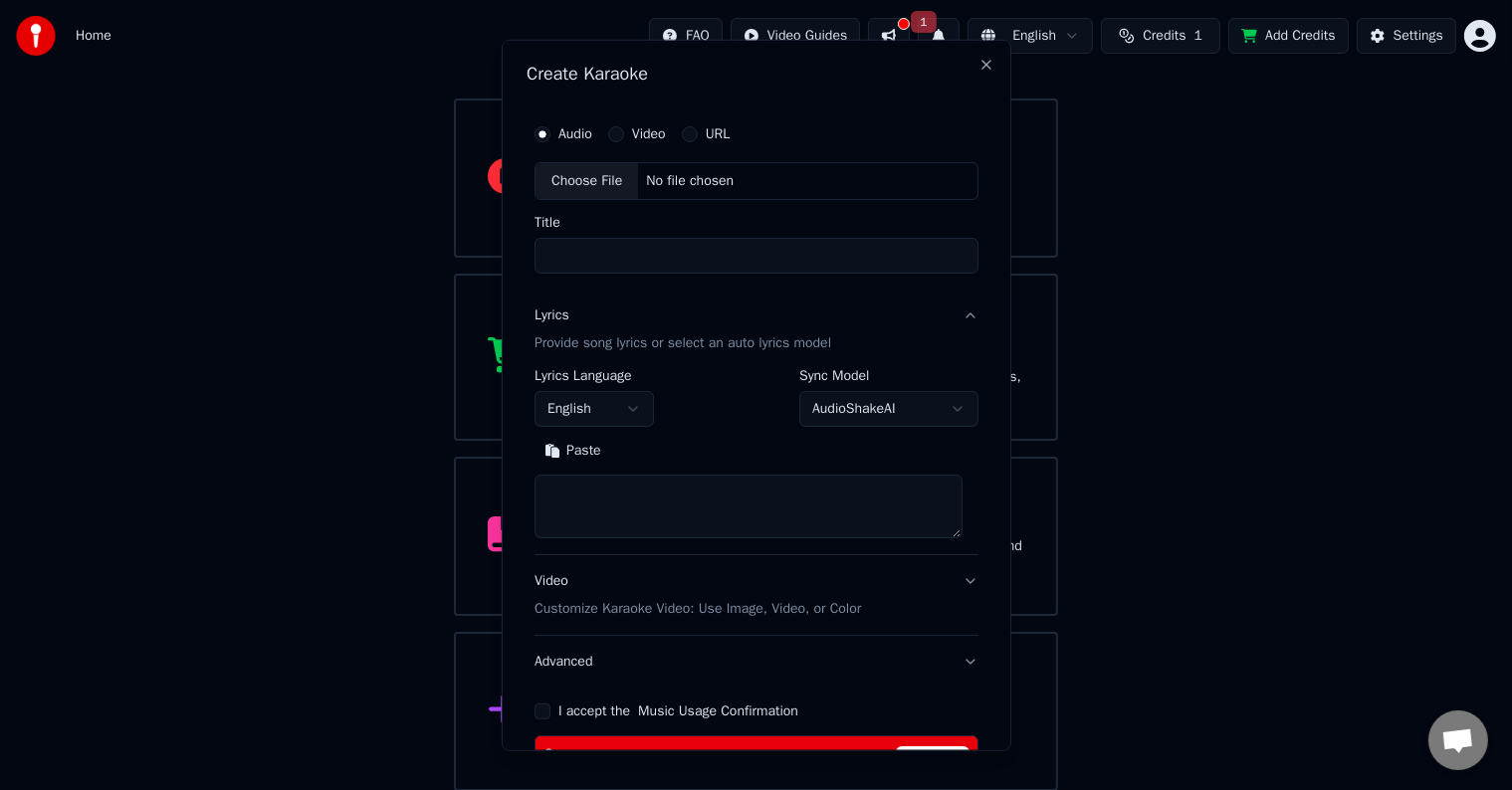 scroll, scrollTop: 0, scrollLeft: 0, axis: both 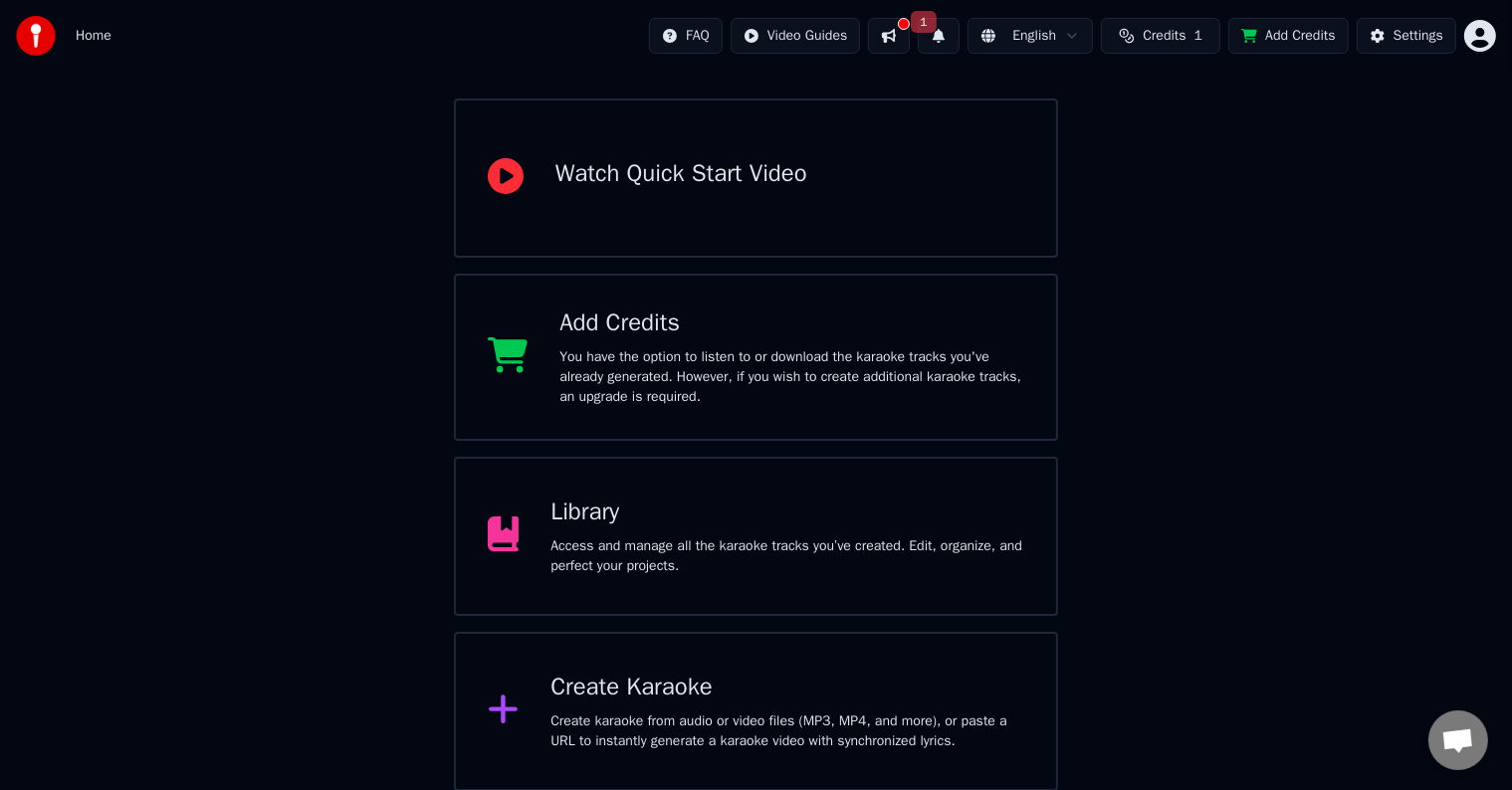 click on "Access and manage all the karaoke tracks you’ve created. Edit, organize, and perfect your projects." at bounding box center (787, 556) 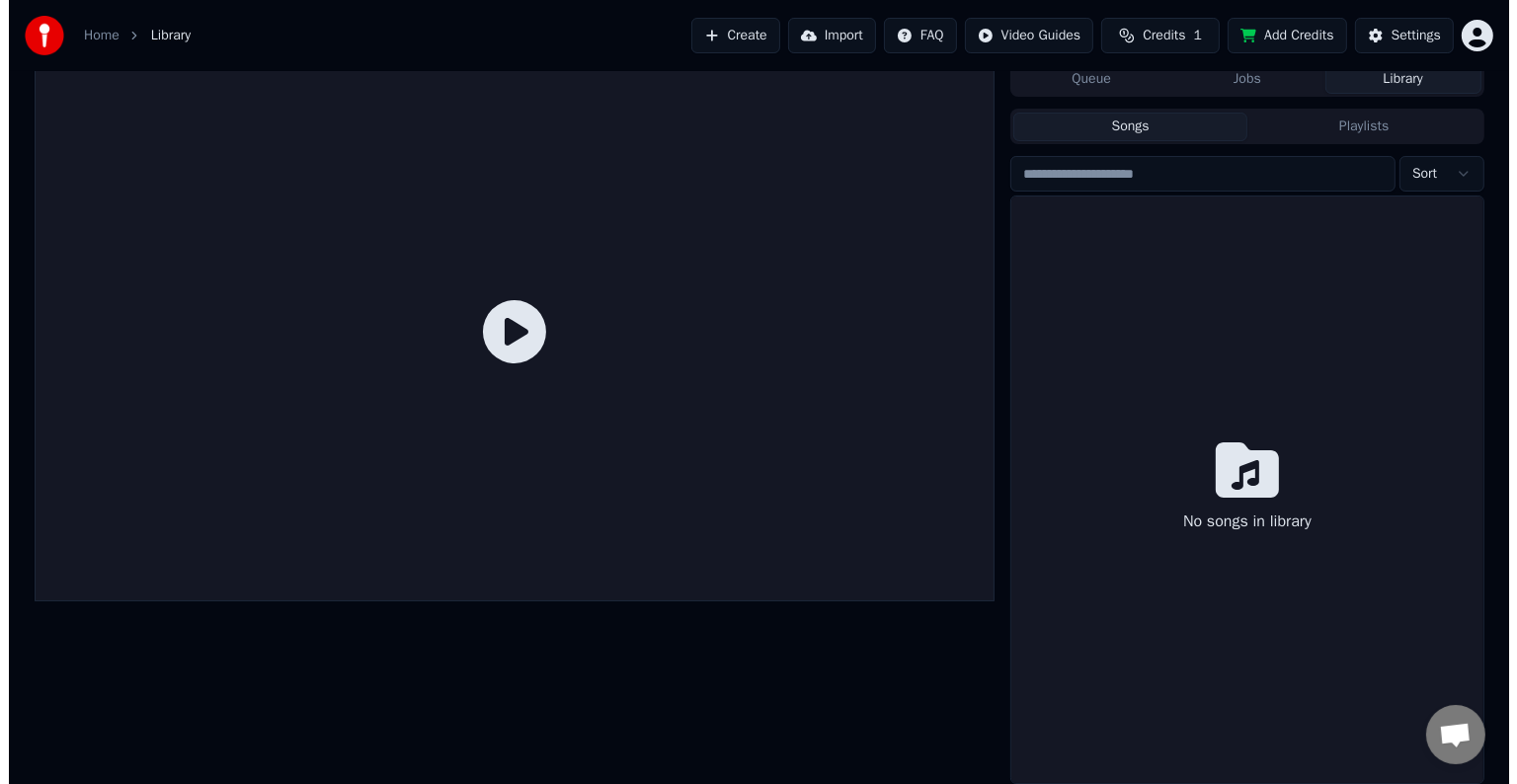 scroll, scrollTop: 9, scrollLeft: 0, axis: vertical 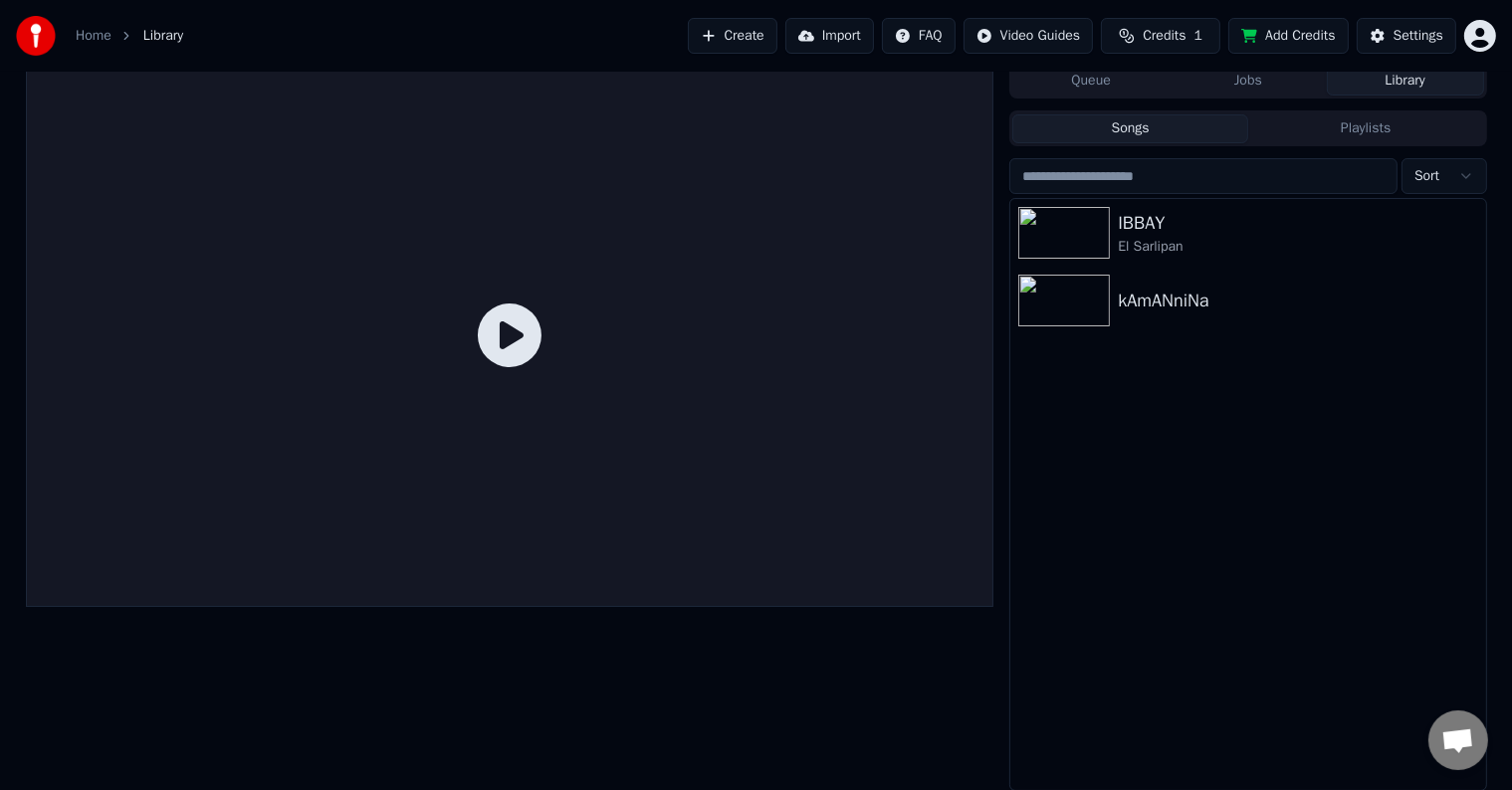 click on "Create" at bounding box center (733, 36) 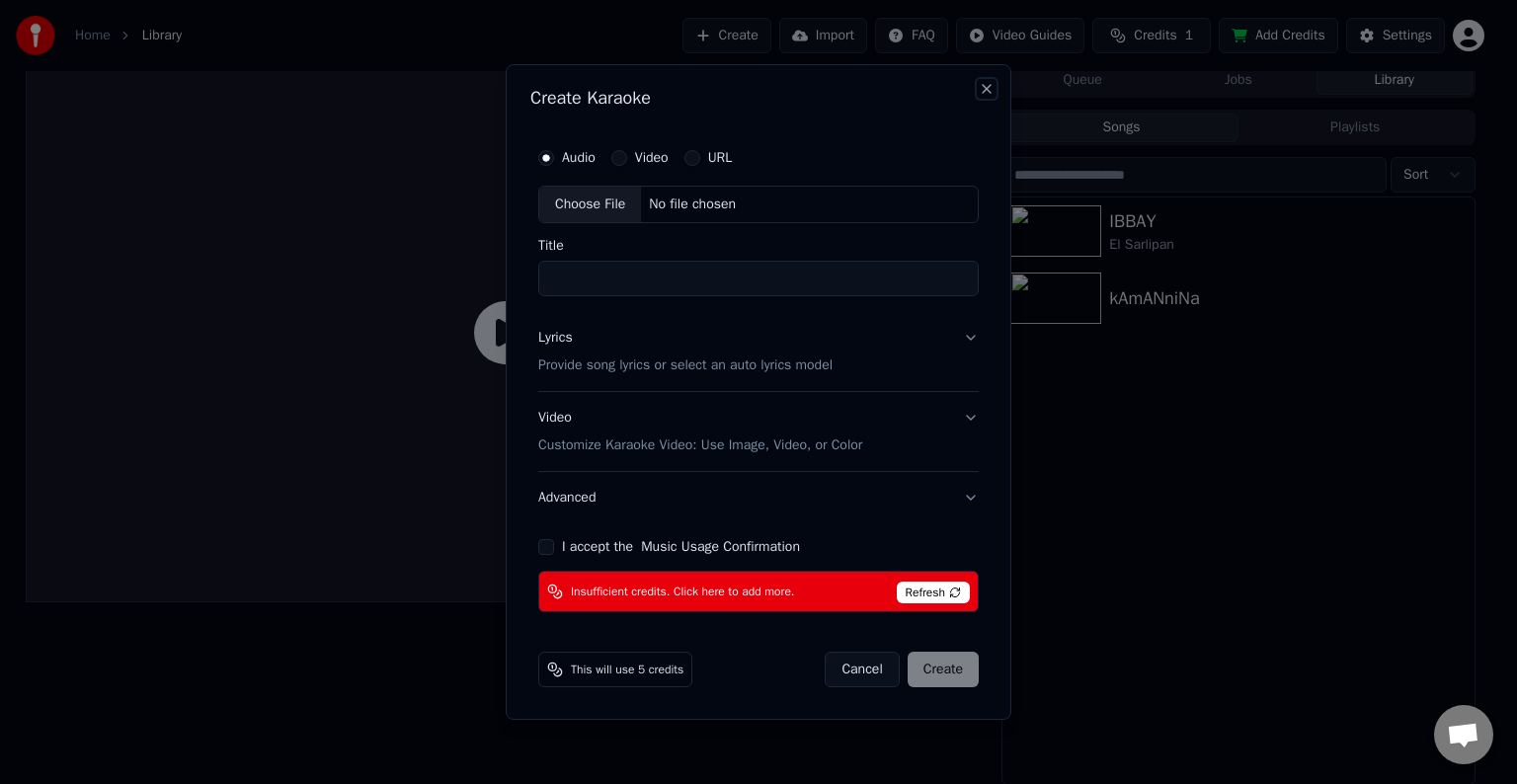 click on "Close" at bounding box center [987, 89] 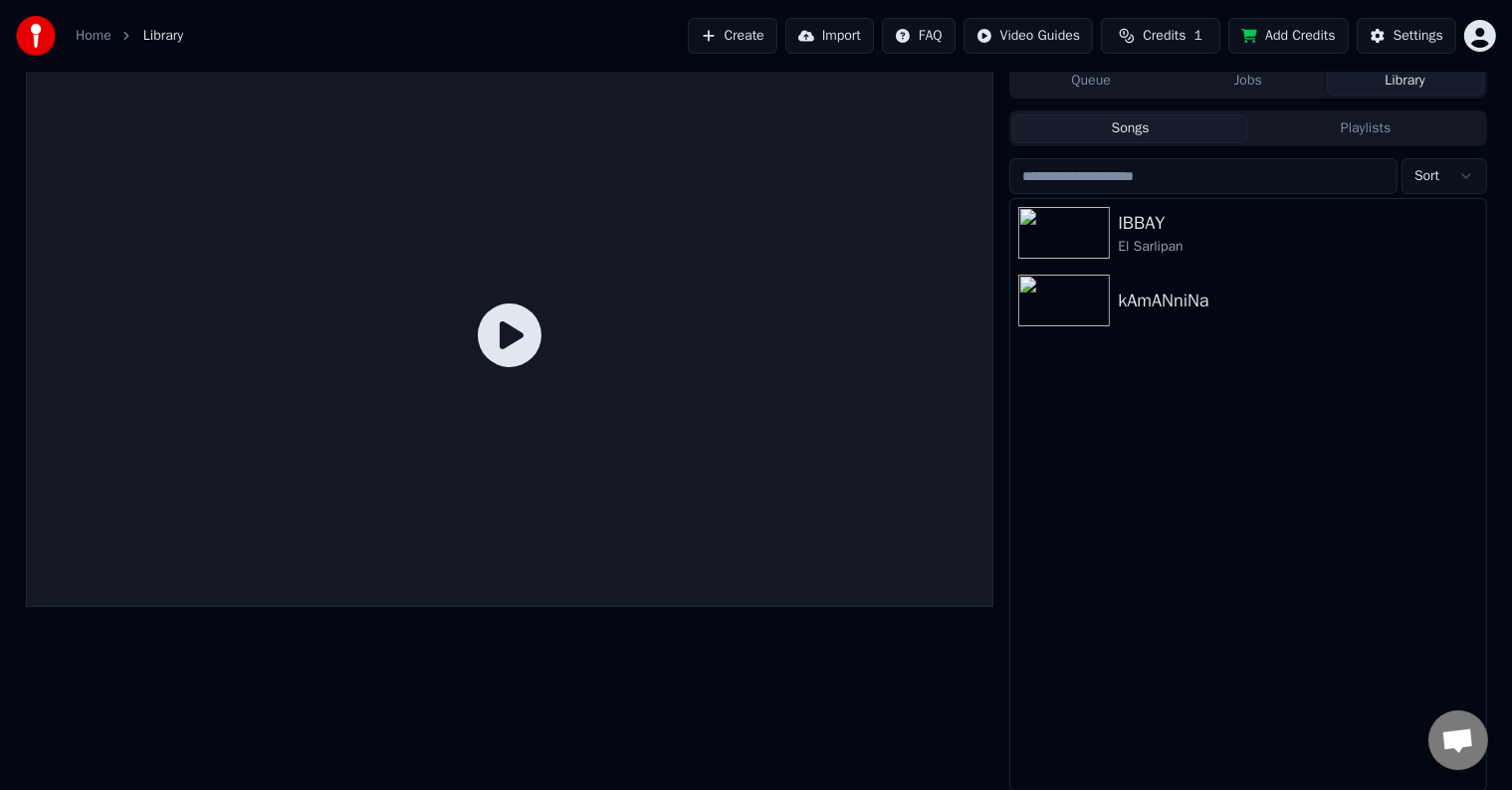 click at bounding box center (510, 334) 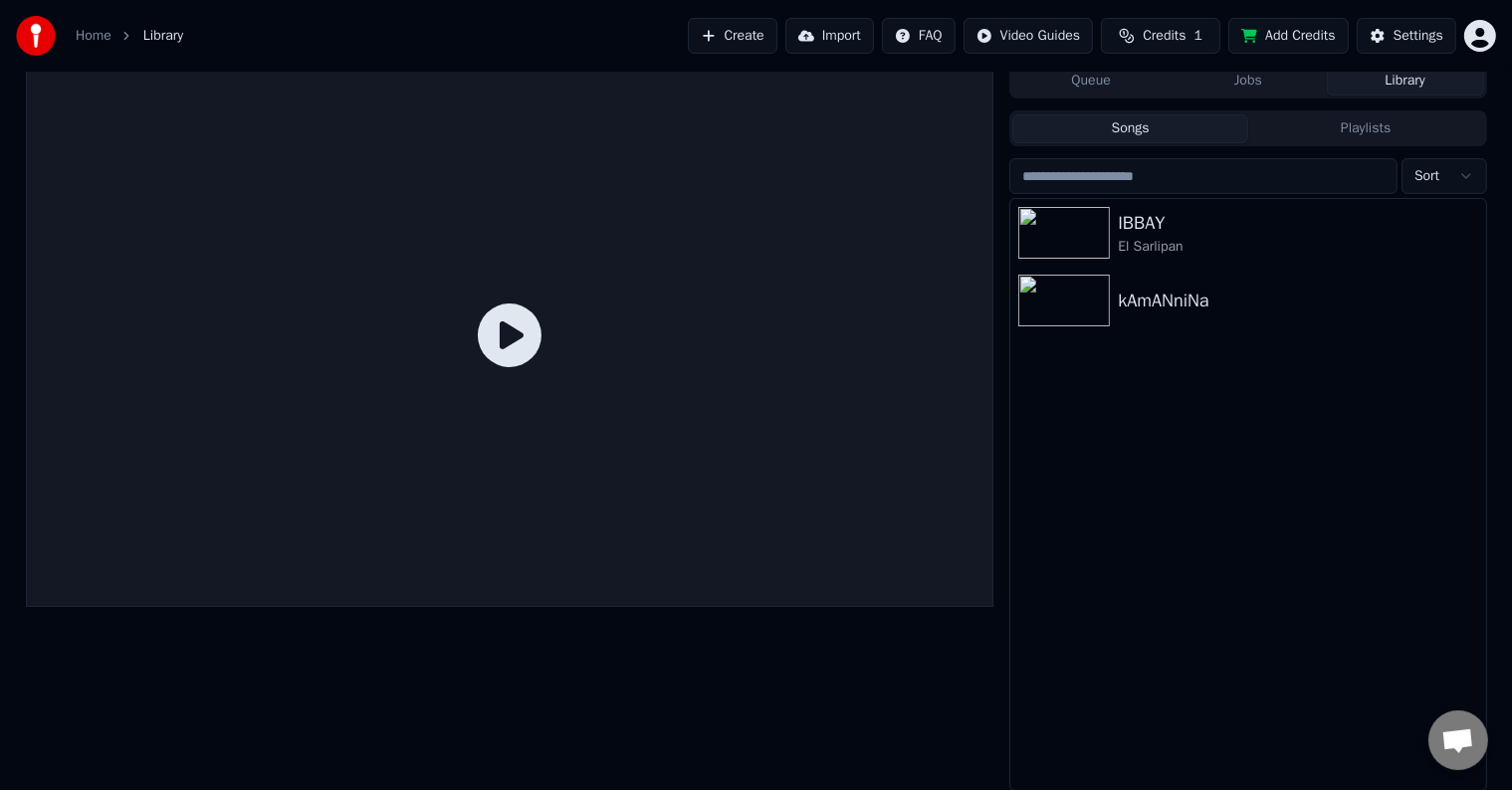 click on "Import" at bounding box center (829, 36) 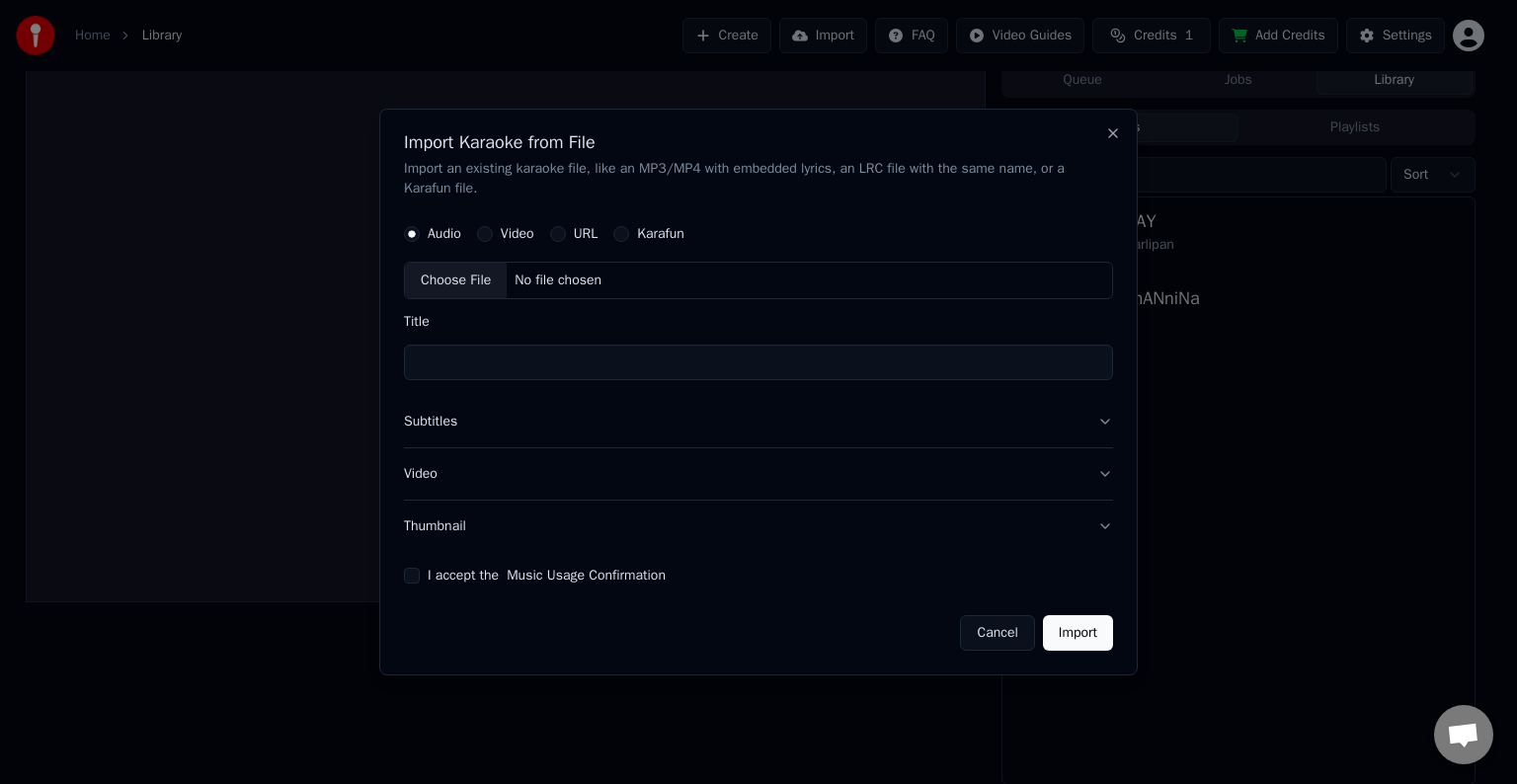 click on "Choose File" at bounding box center (455, 280) 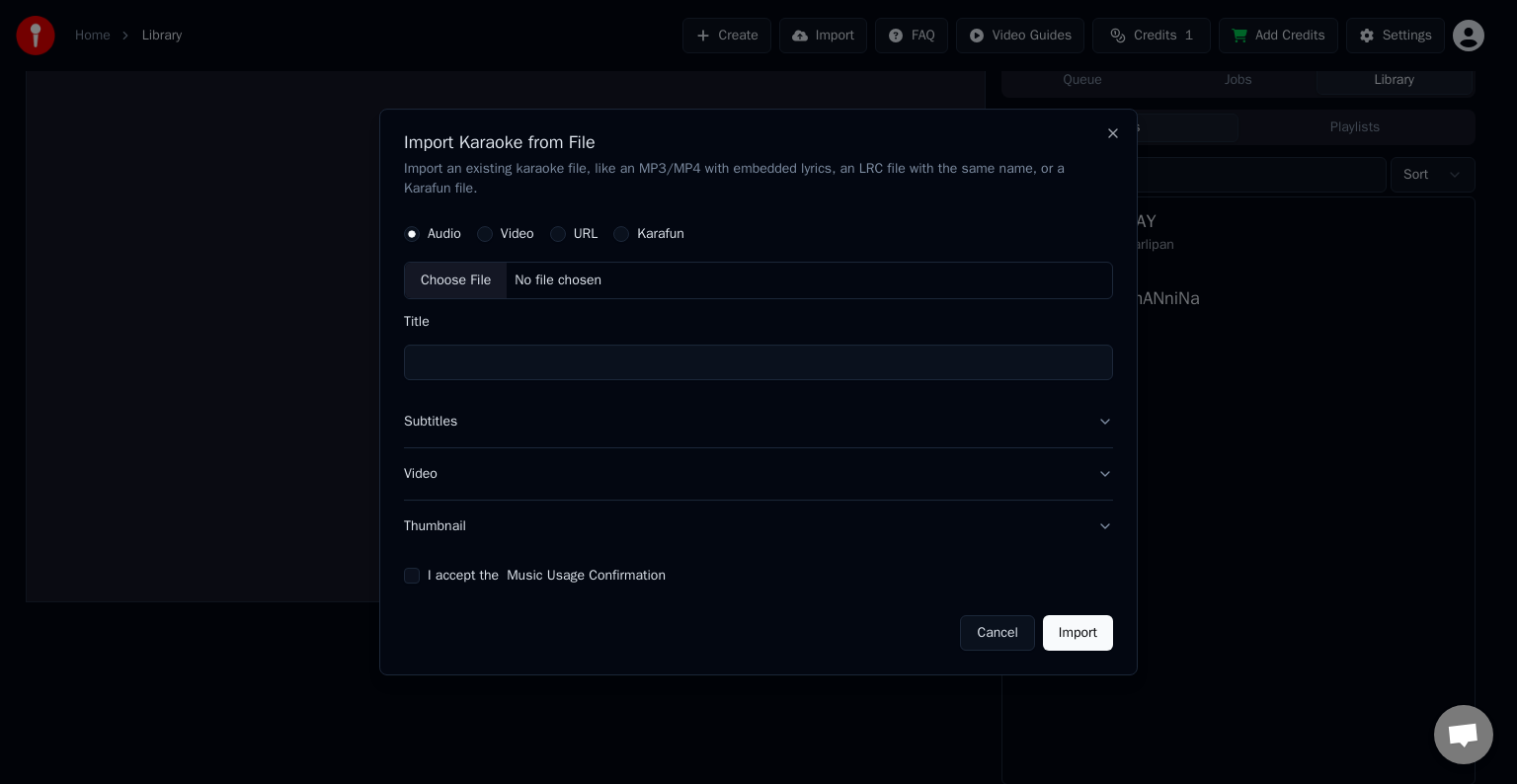 type on "**********" 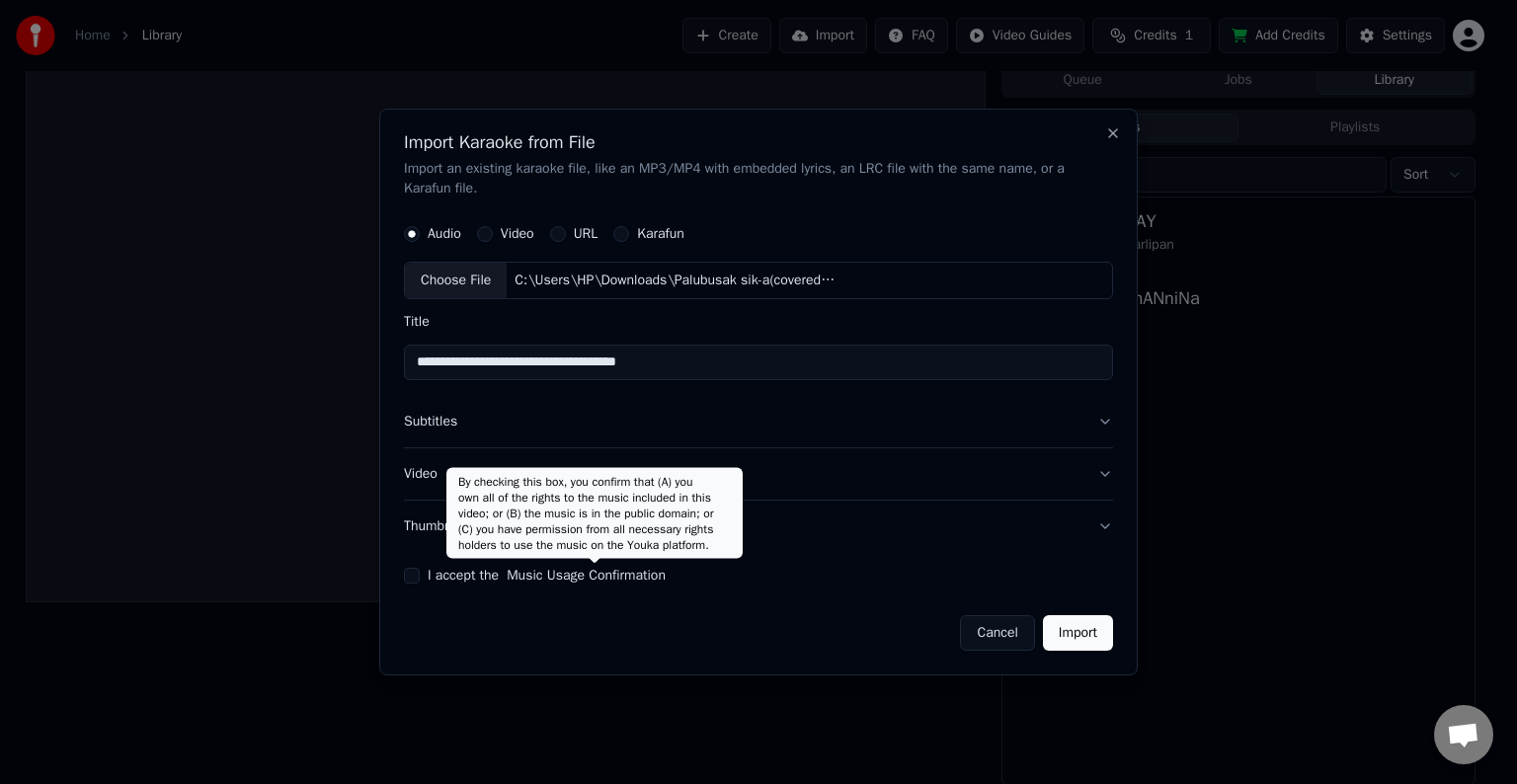 click on "Music Usage Confirmation" at bounding box center (586, 576) 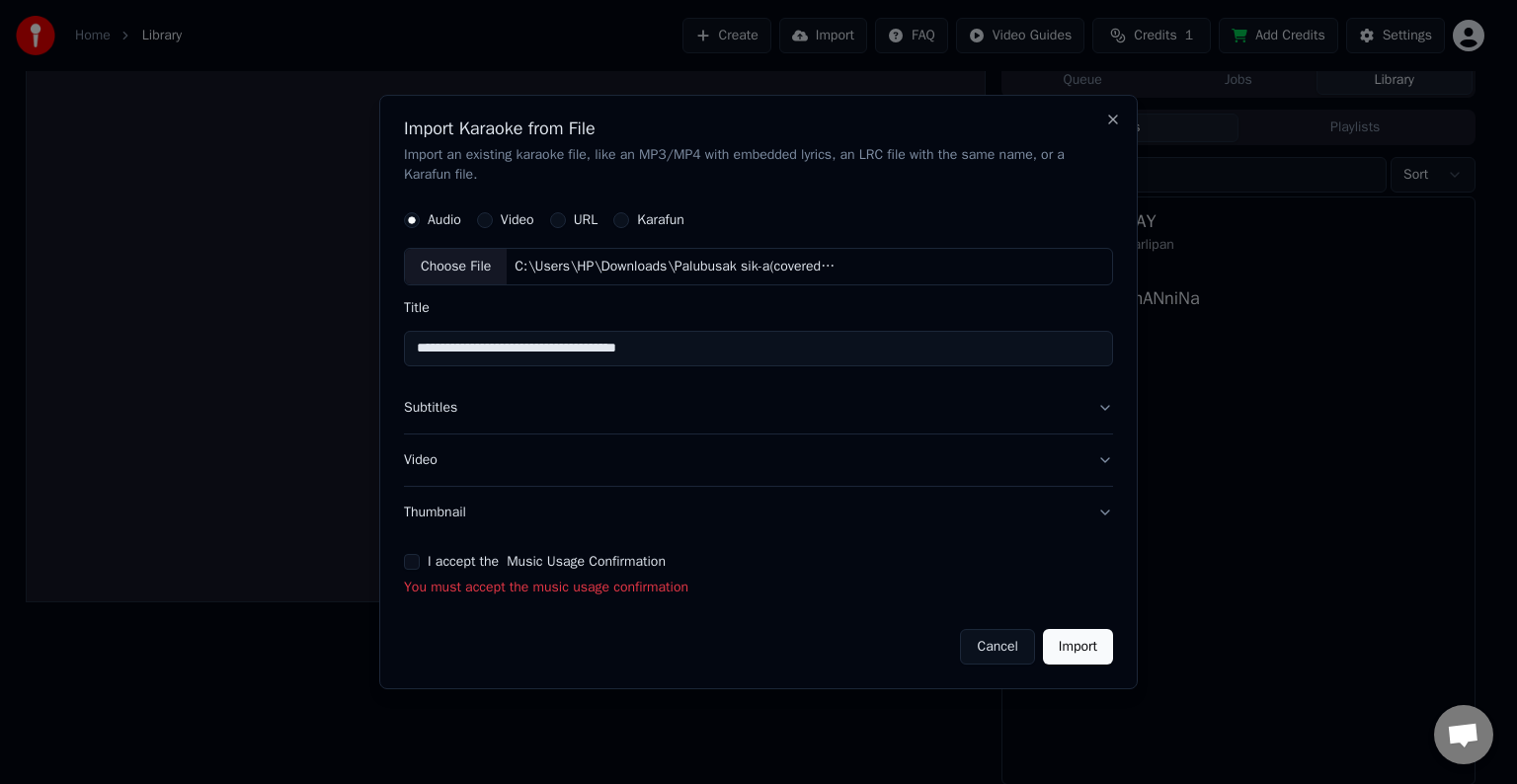 click on "I accept the   Music Usage Confirmation" at bounding box center [412, 562] 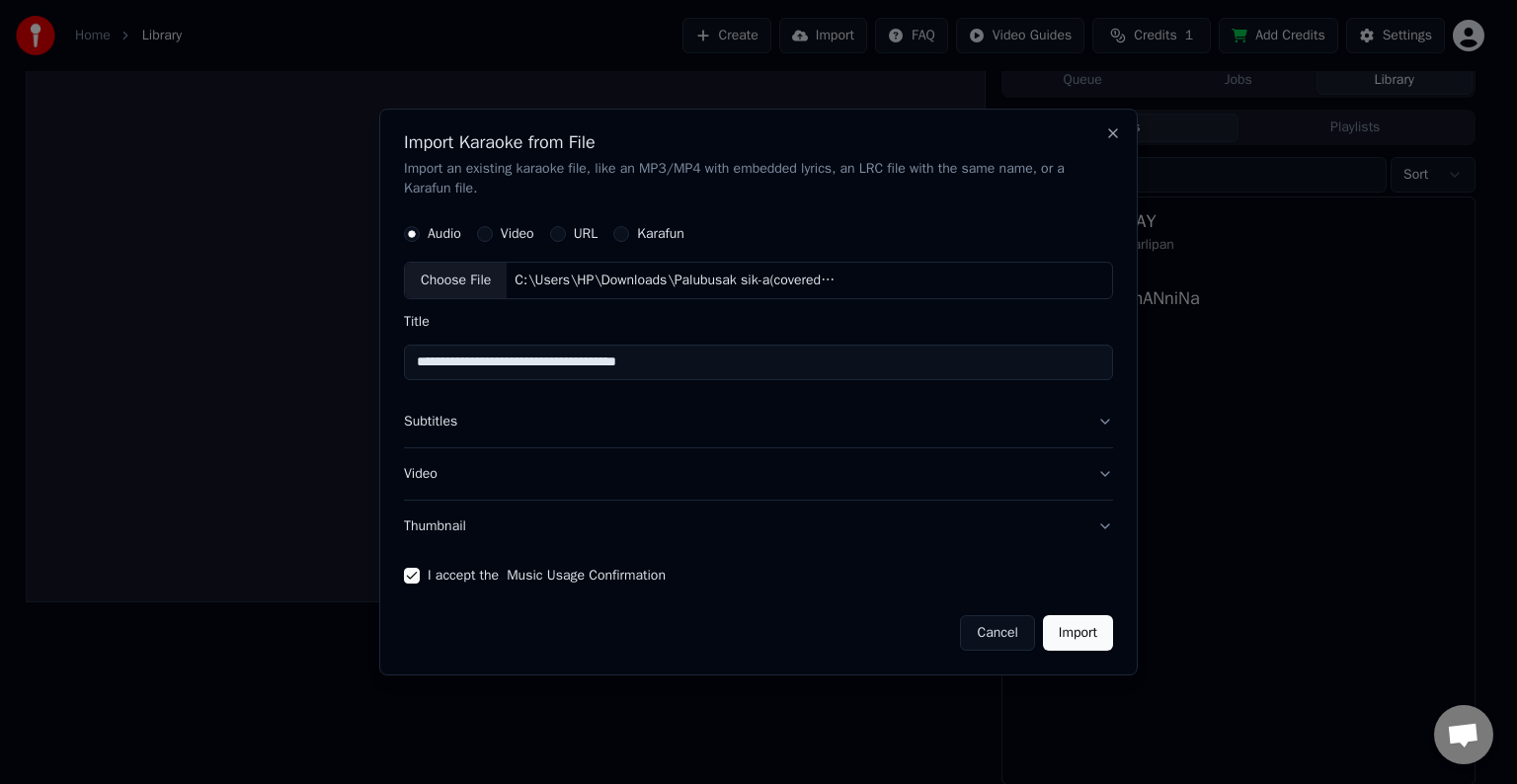 click on "Import" at bounding box center [1078, 633] 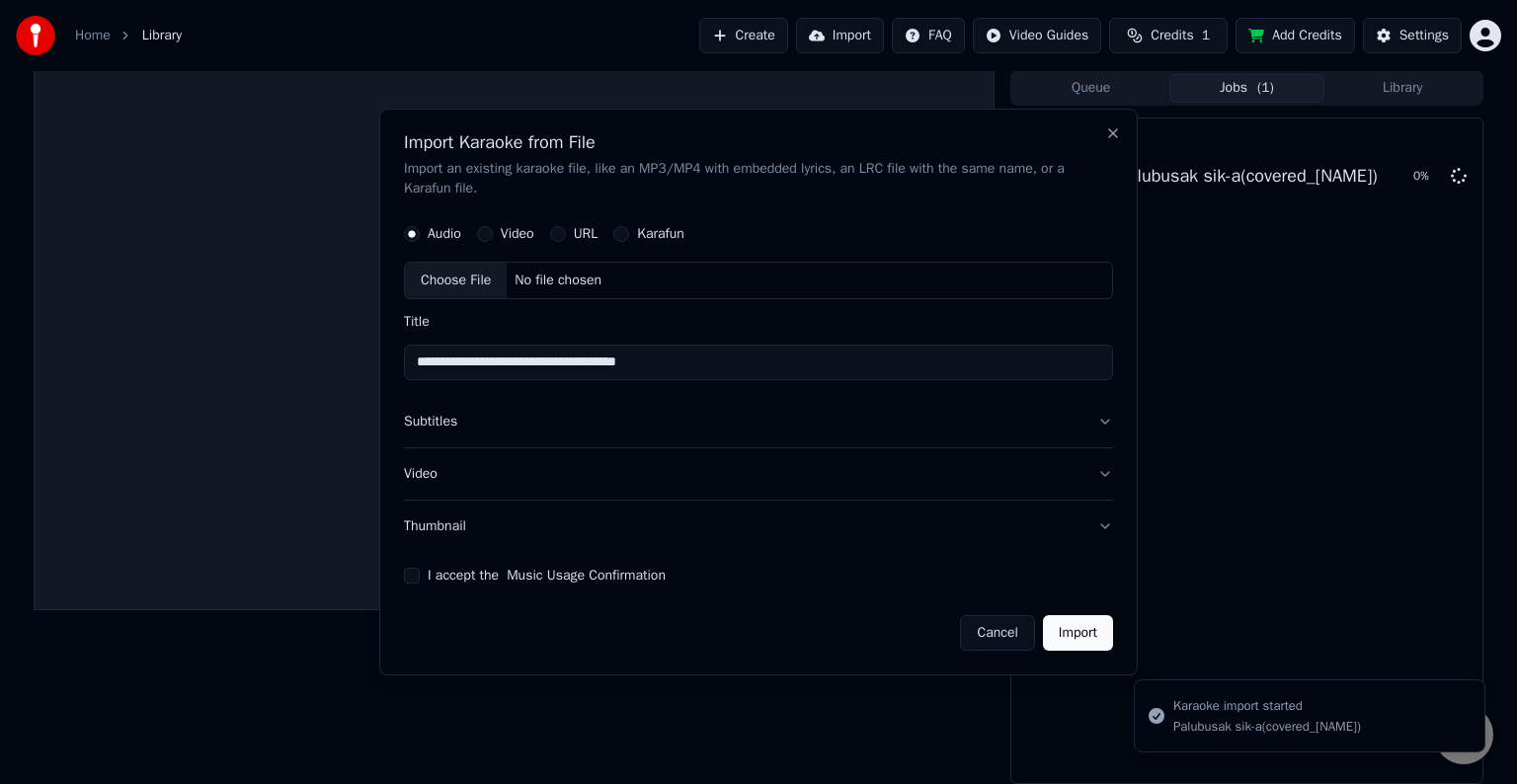 type 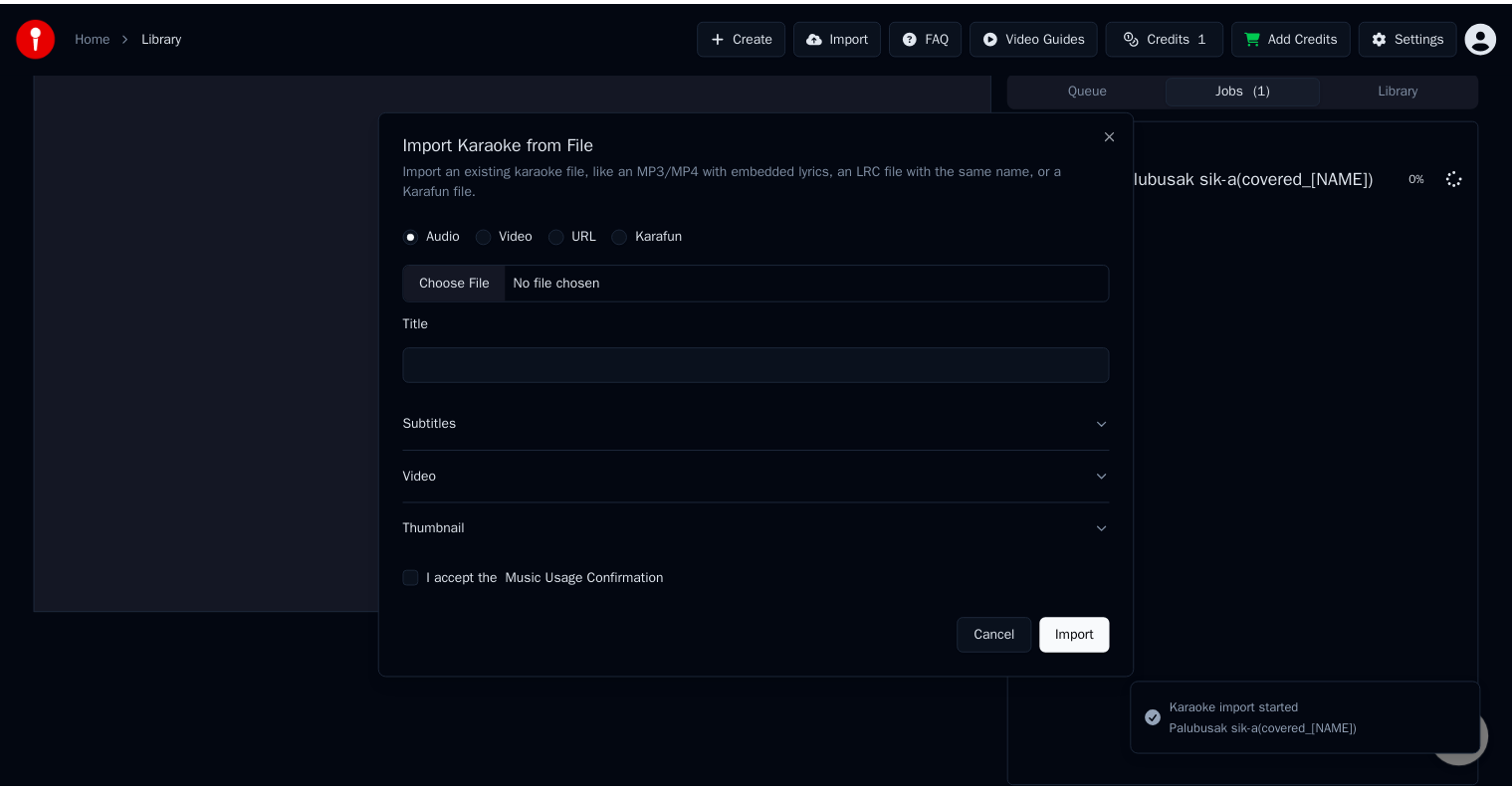 scroll, scrollTop: 0, scrollLeft: 0, axis: both 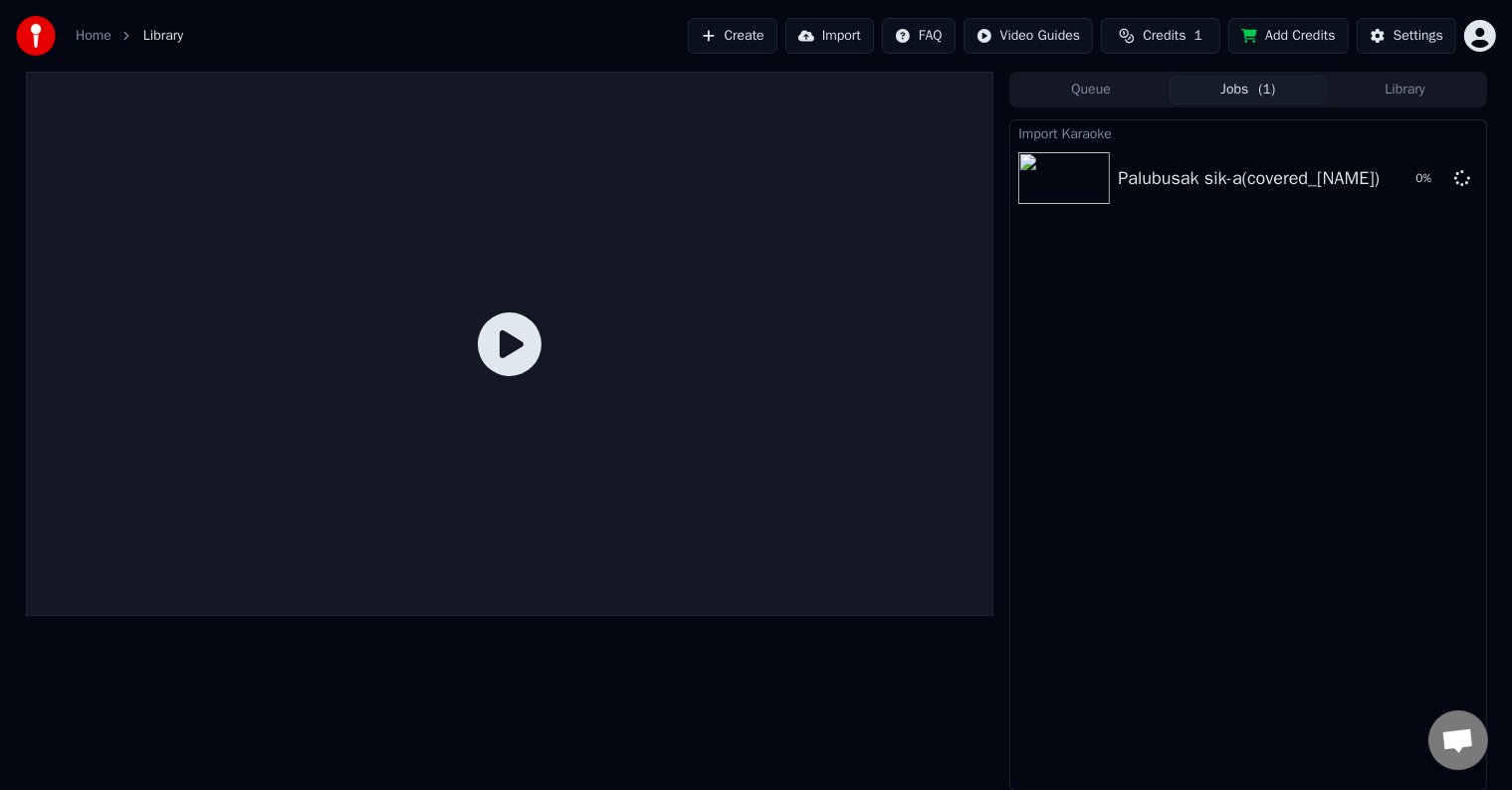 click at bounding box center (510, 343) 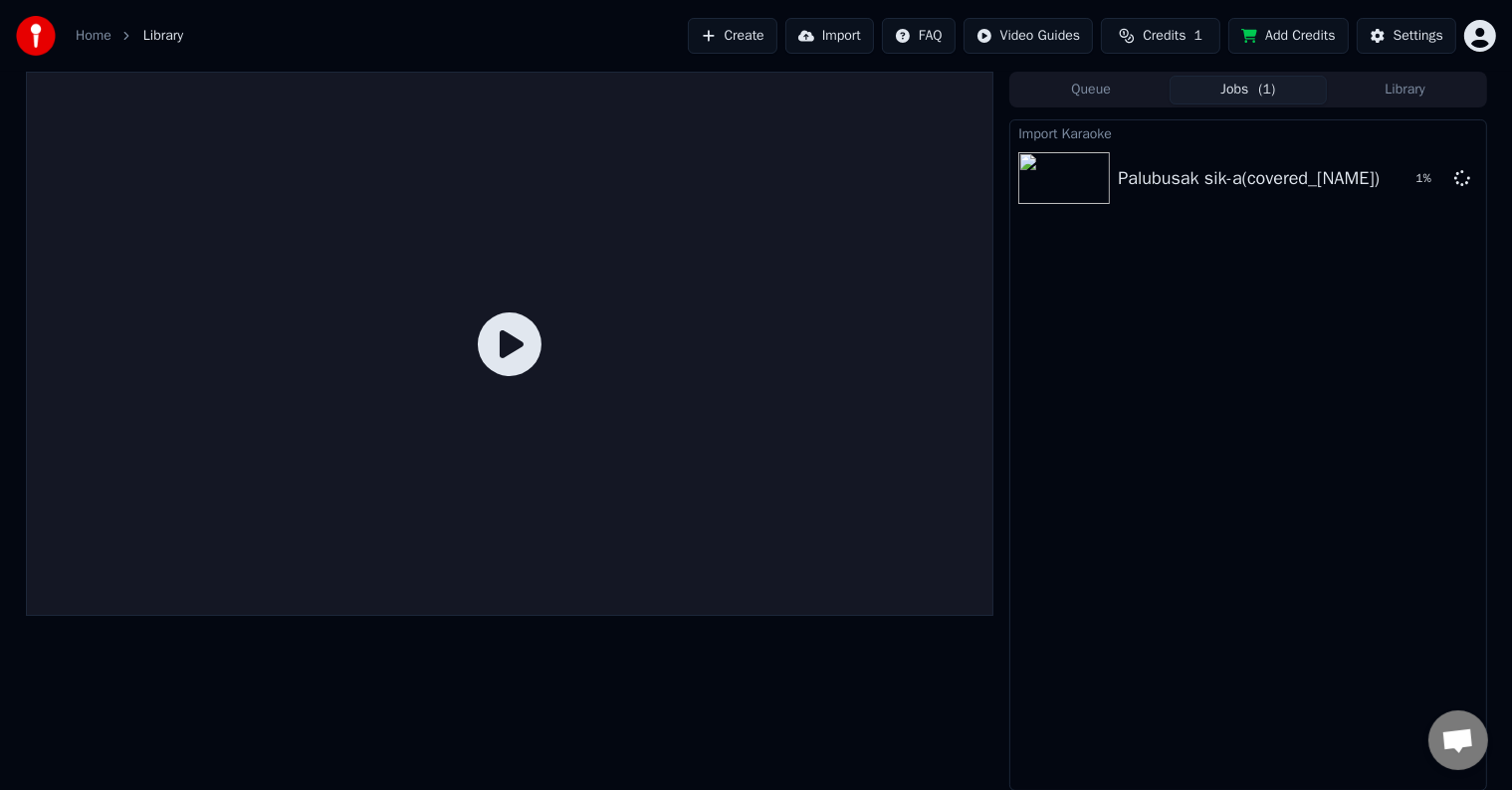 click on "Jobs ( 1 )" at bounding box center (1248, 90) 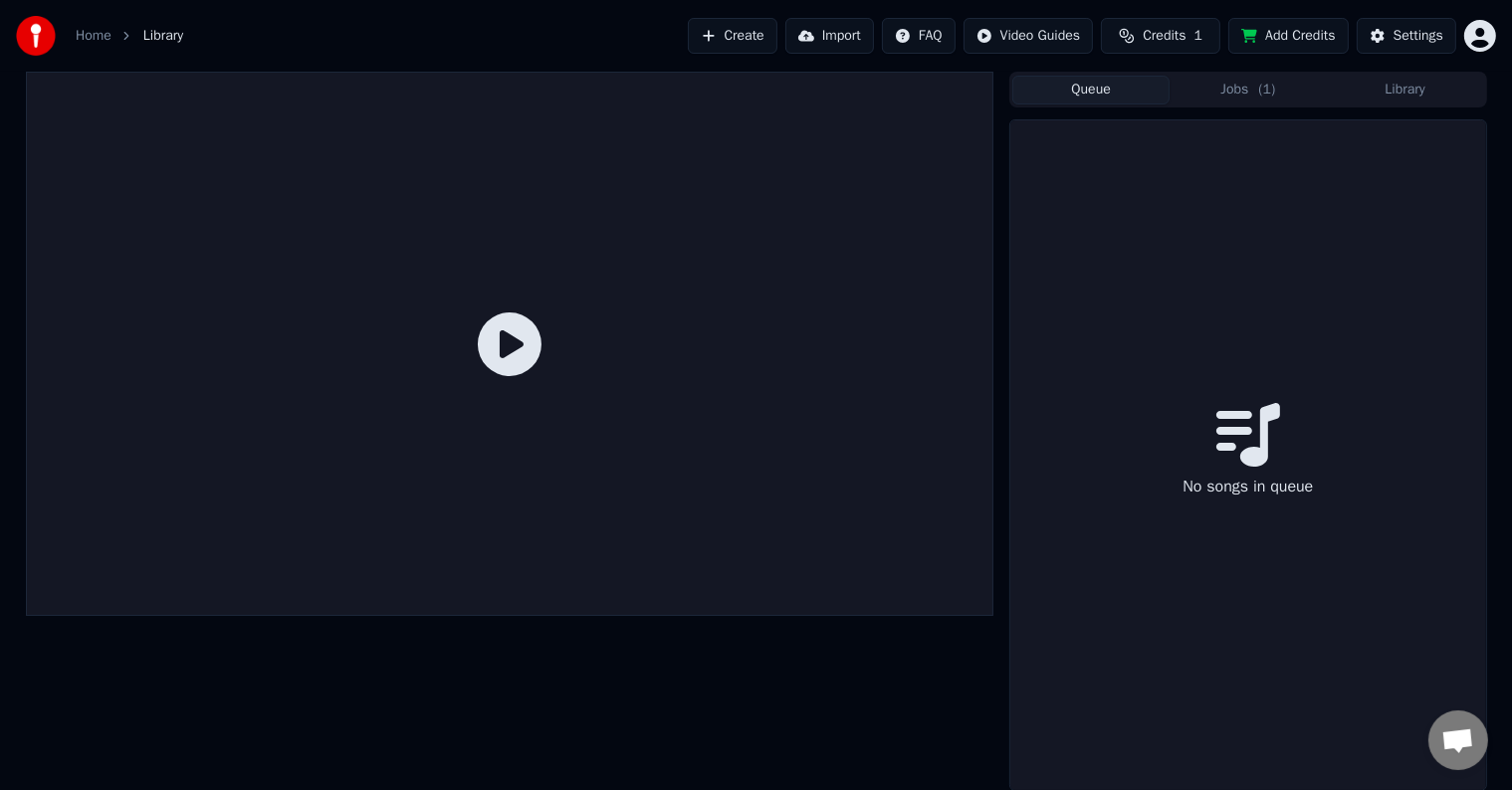 click on "Queue" at bounding box center [1091, 90] 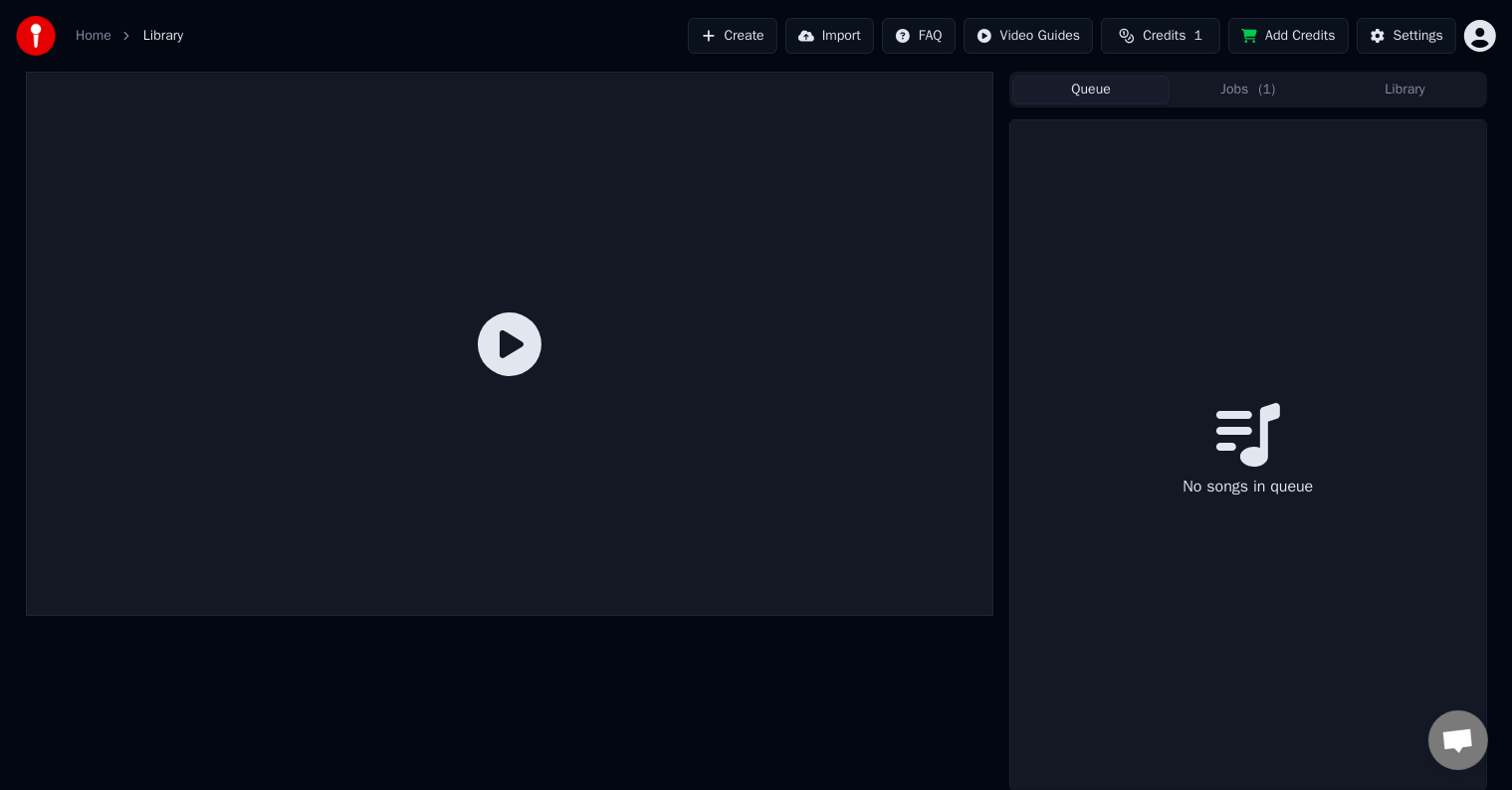 click on "Jobs ( 1 )" at bounding box center [1248, 90] 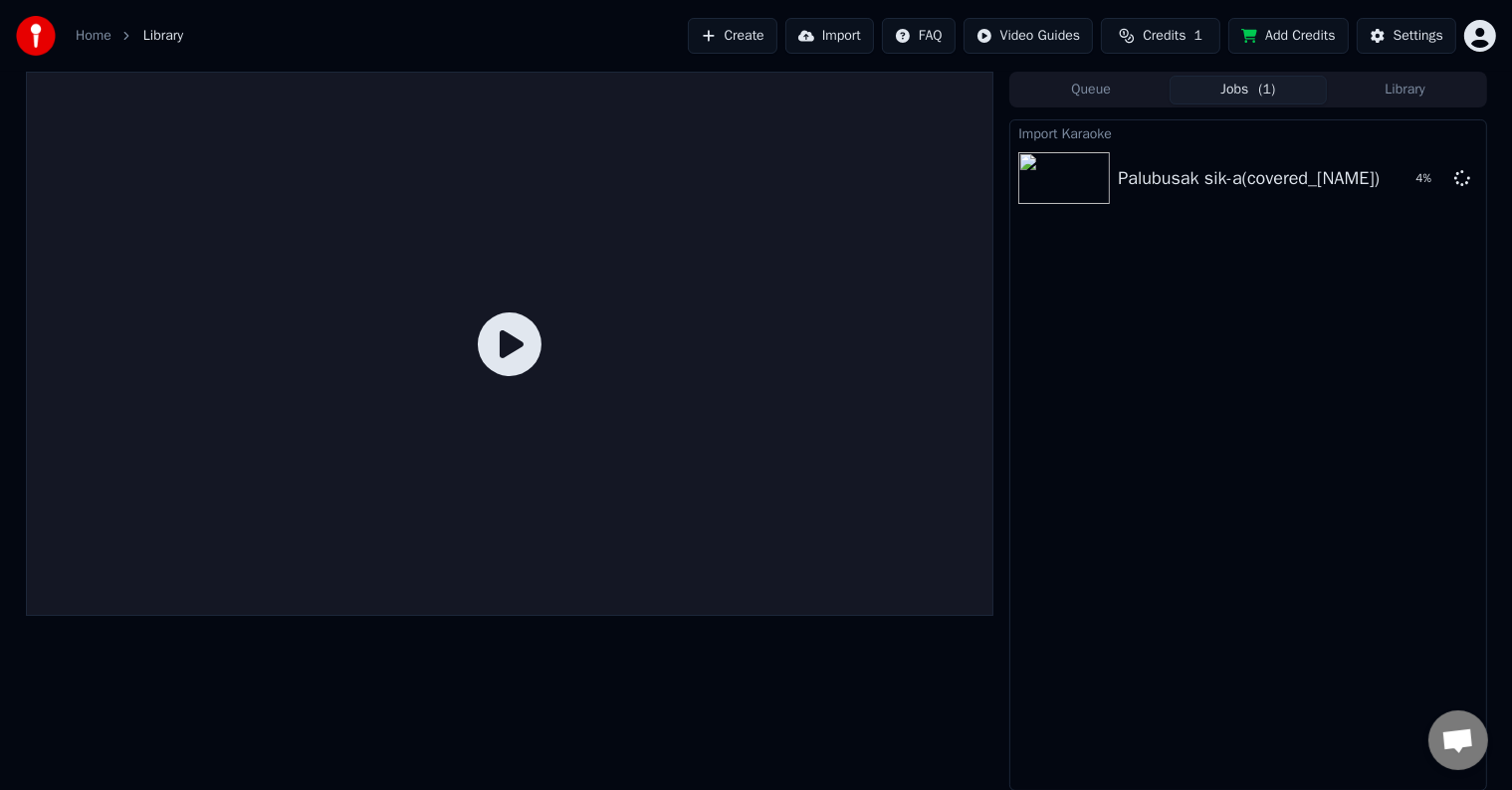 click at bounding box center (510, 343) 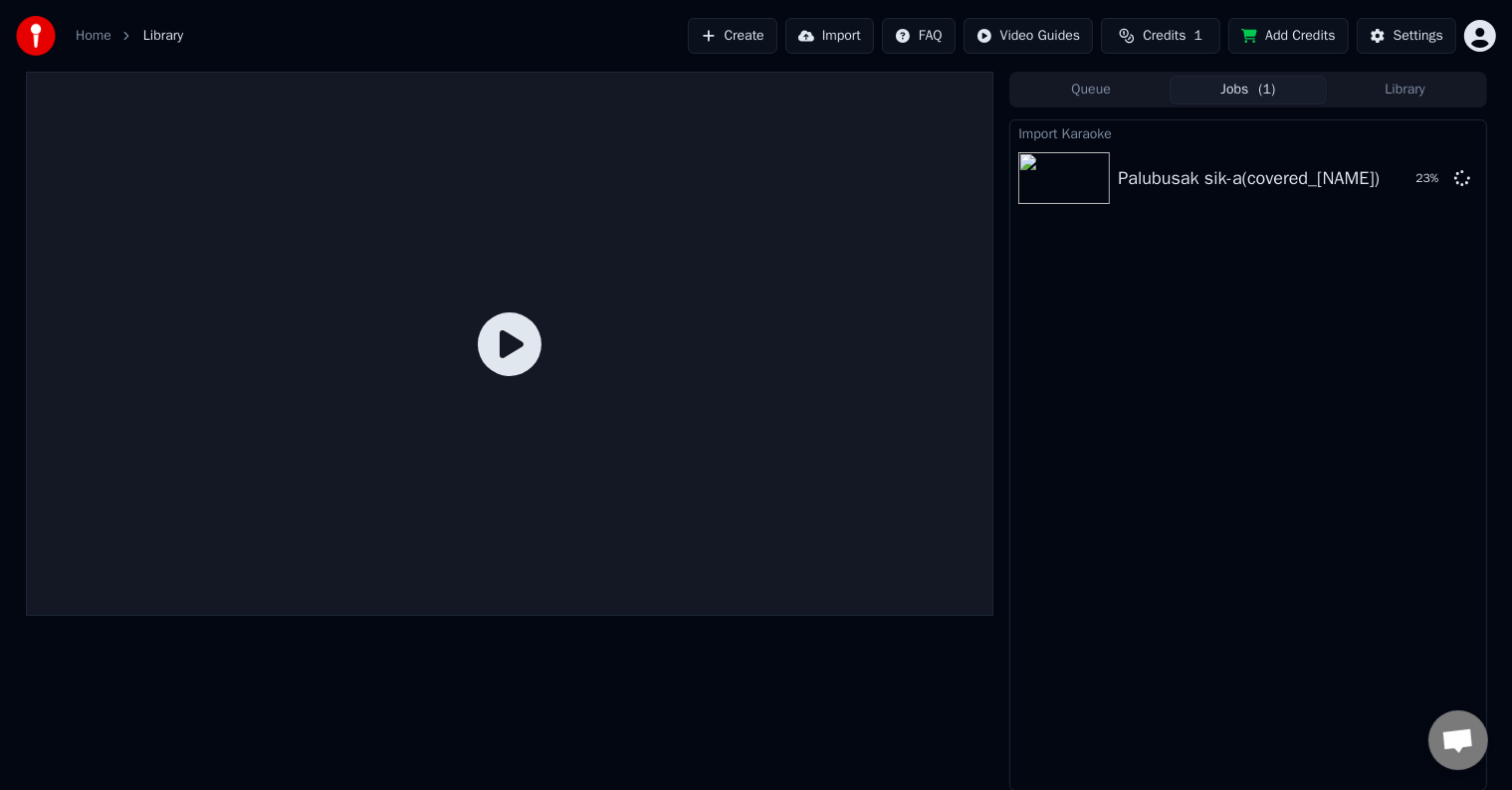 click on "Library" at bounding box center (1405, 90) 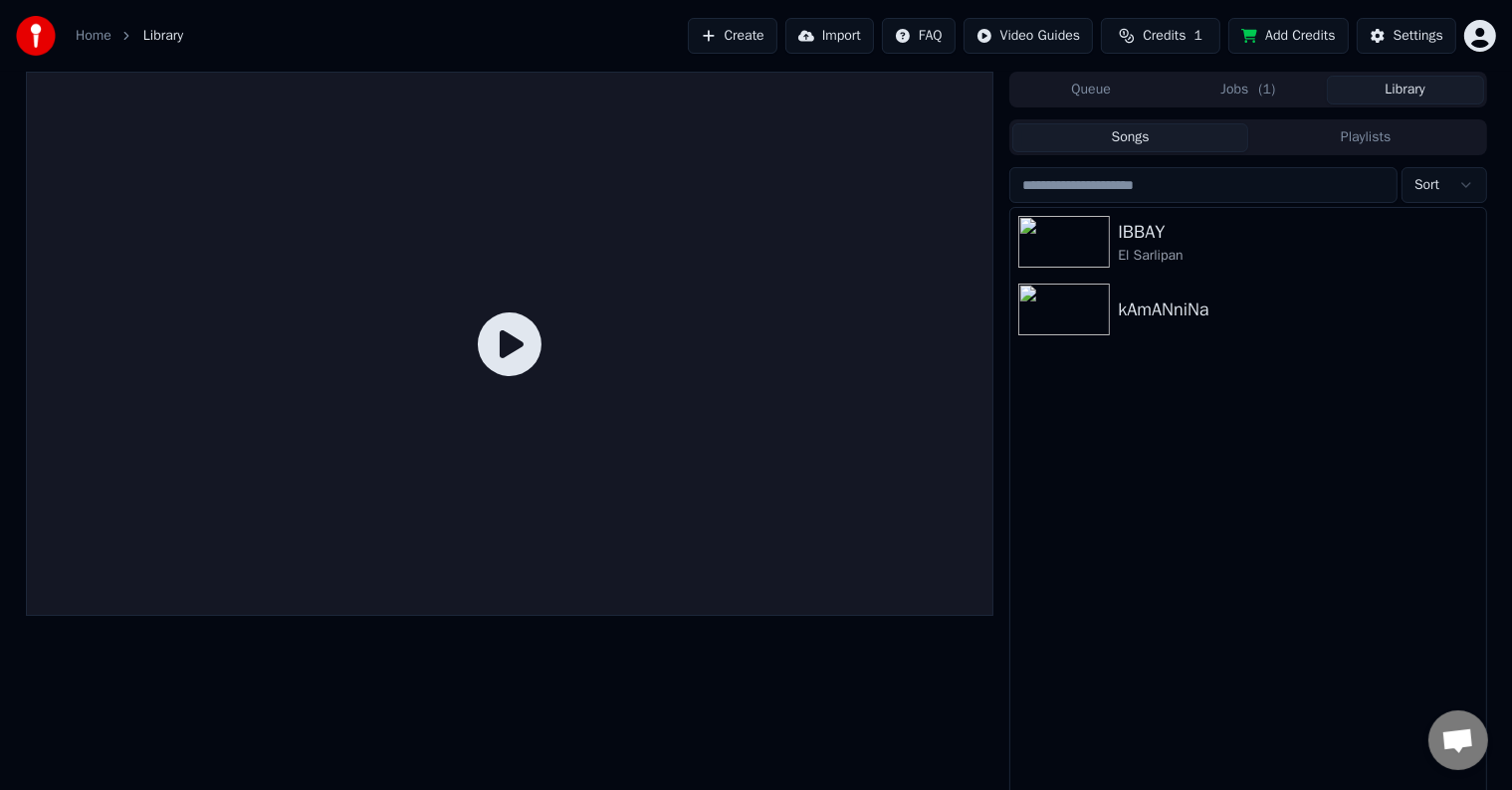 click on "Songs" at bounding box center [1130, 137] 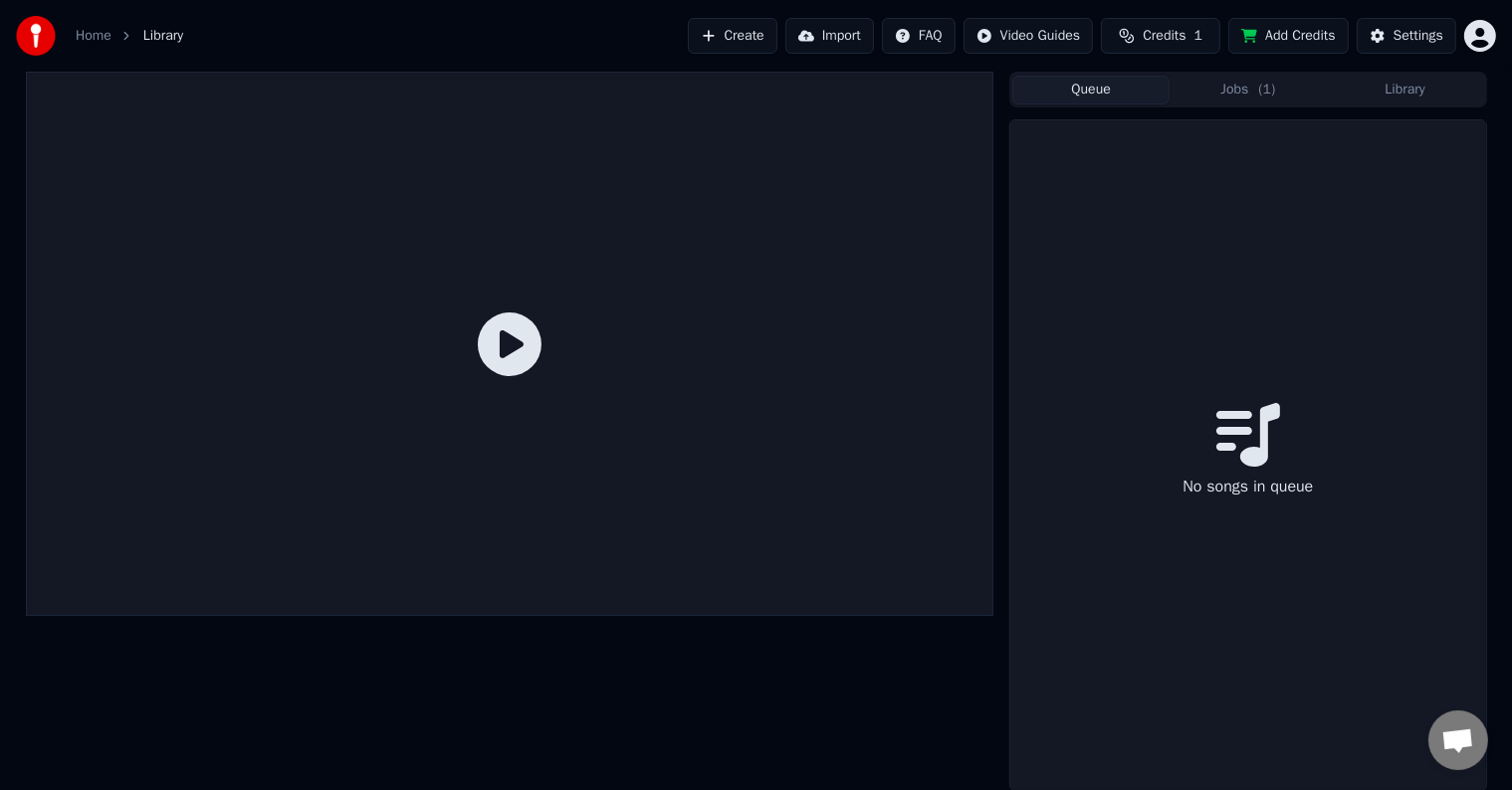 click on "Queue" at bounding box center (1091, 90) 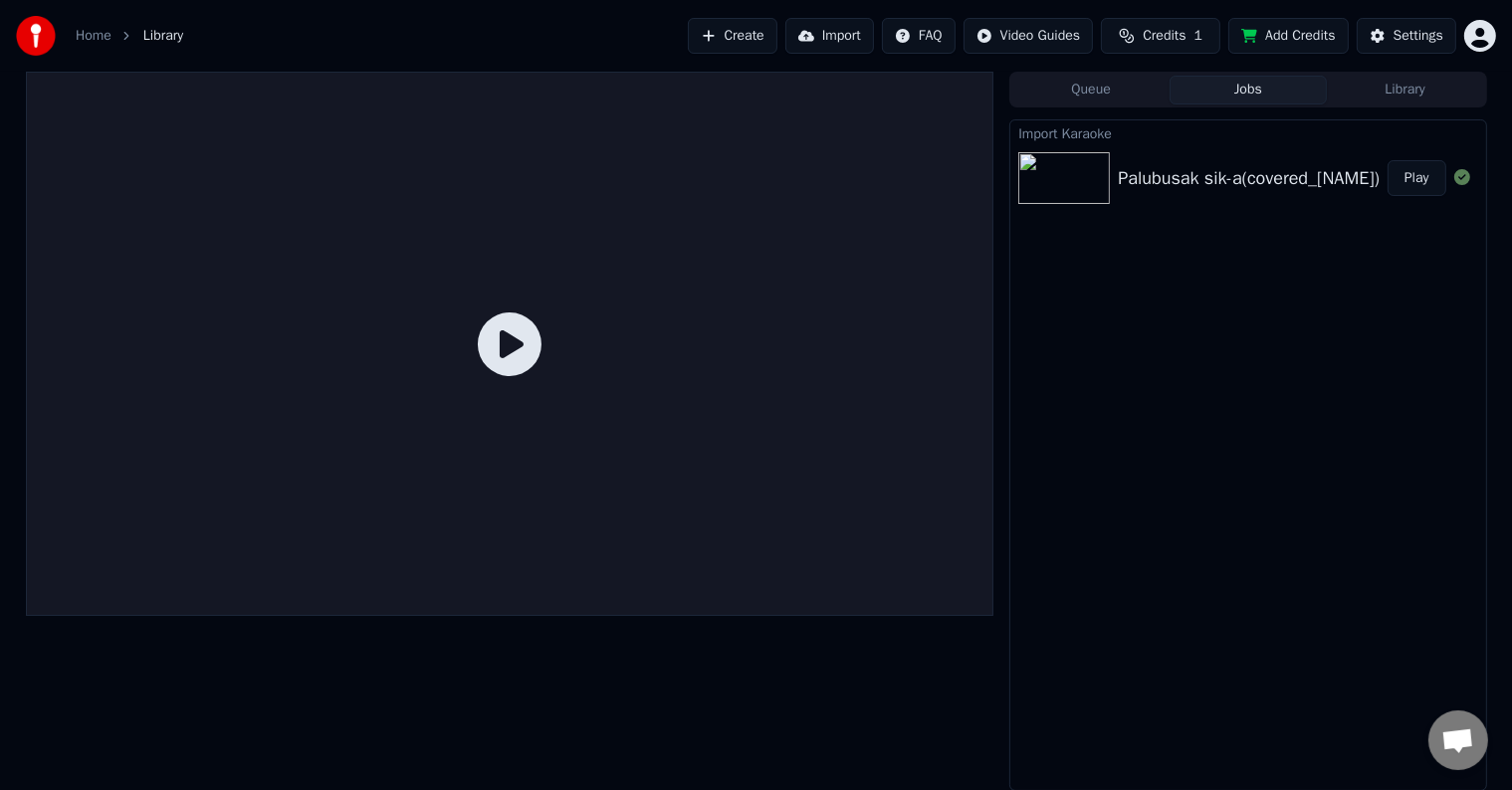 click on "Palubusak sik-a(covered_[NAME]) Play" at bounding box center (1247, 178) 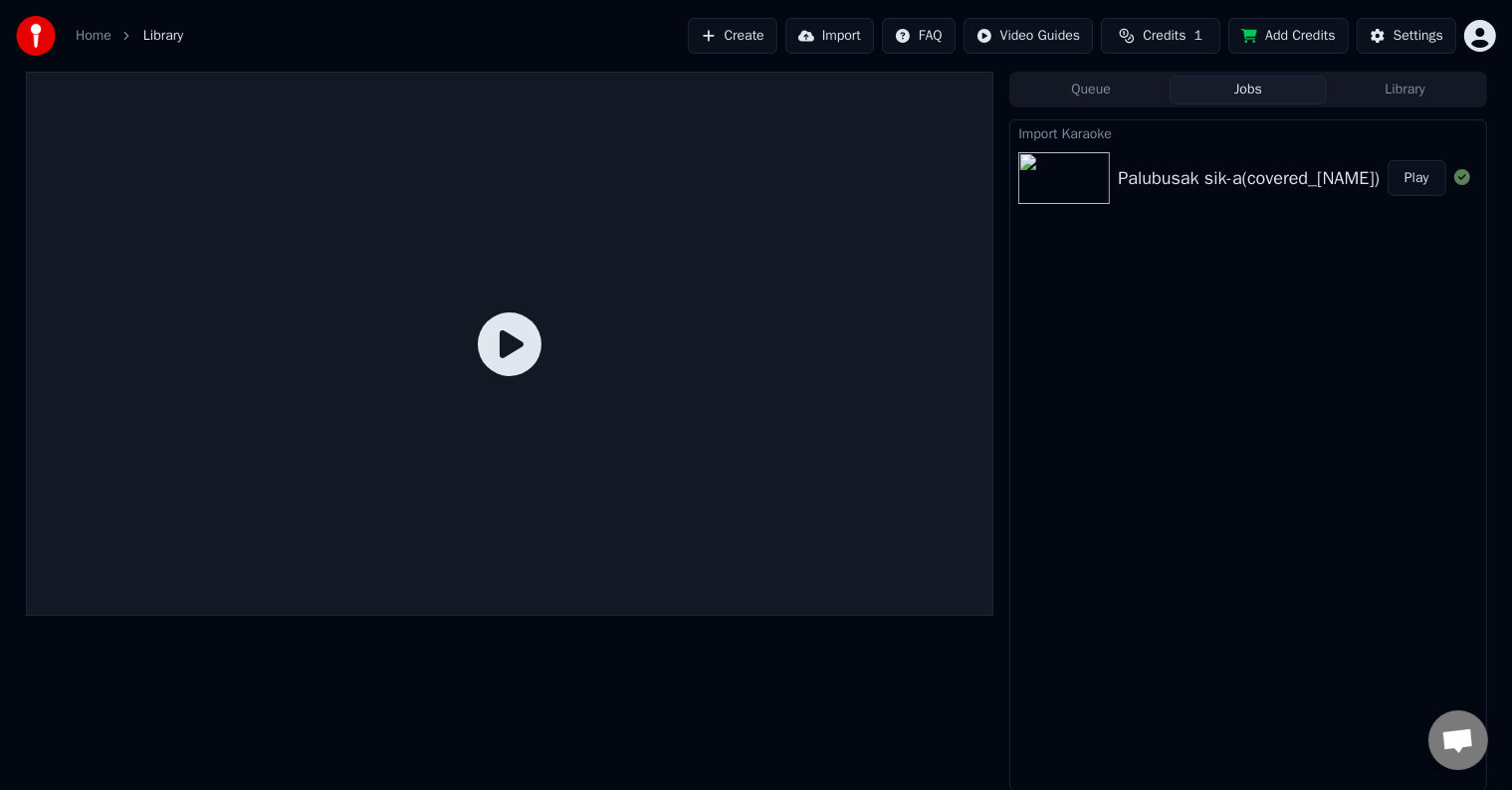click 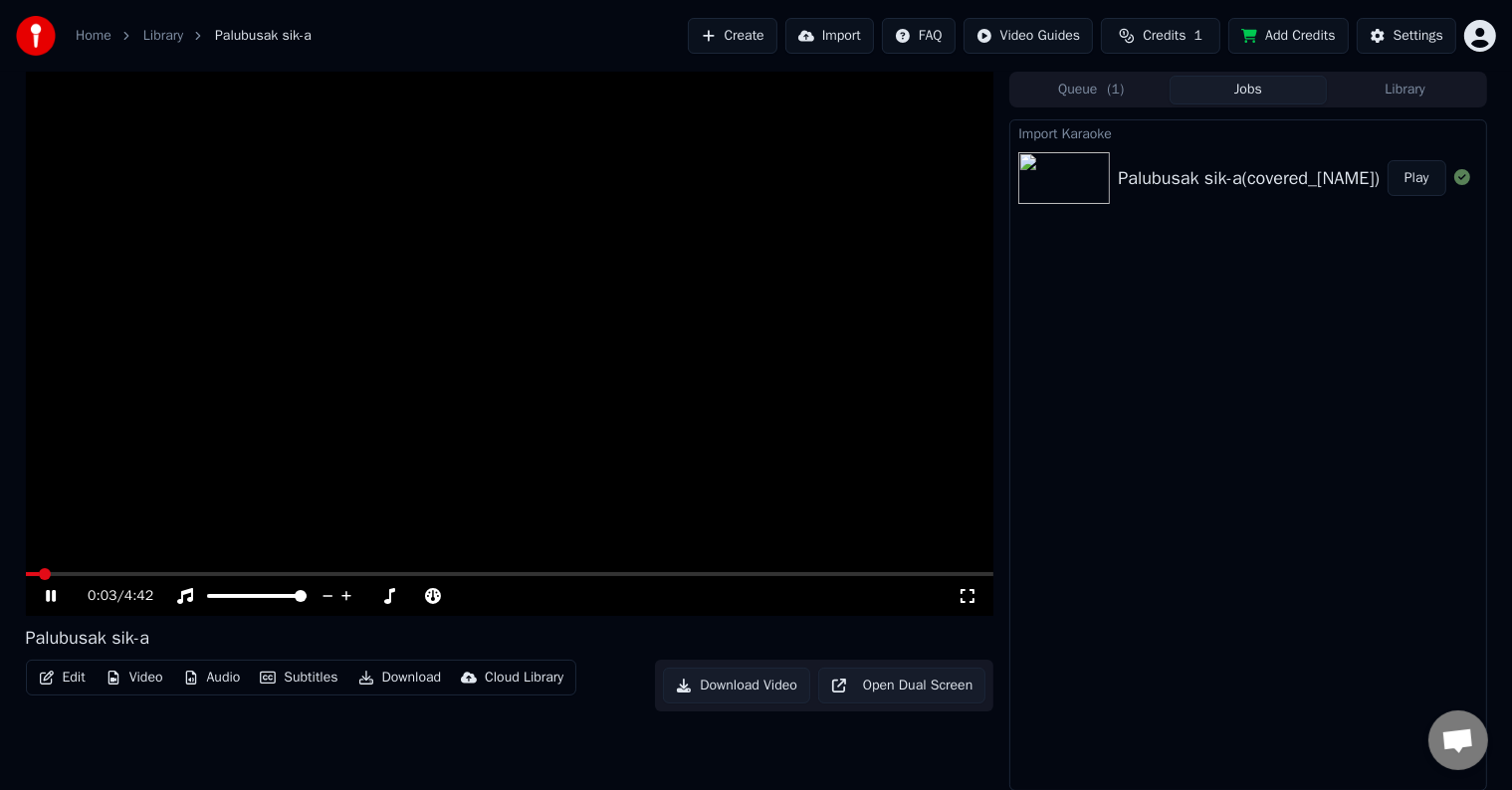 click at bounding box center (510, 574) 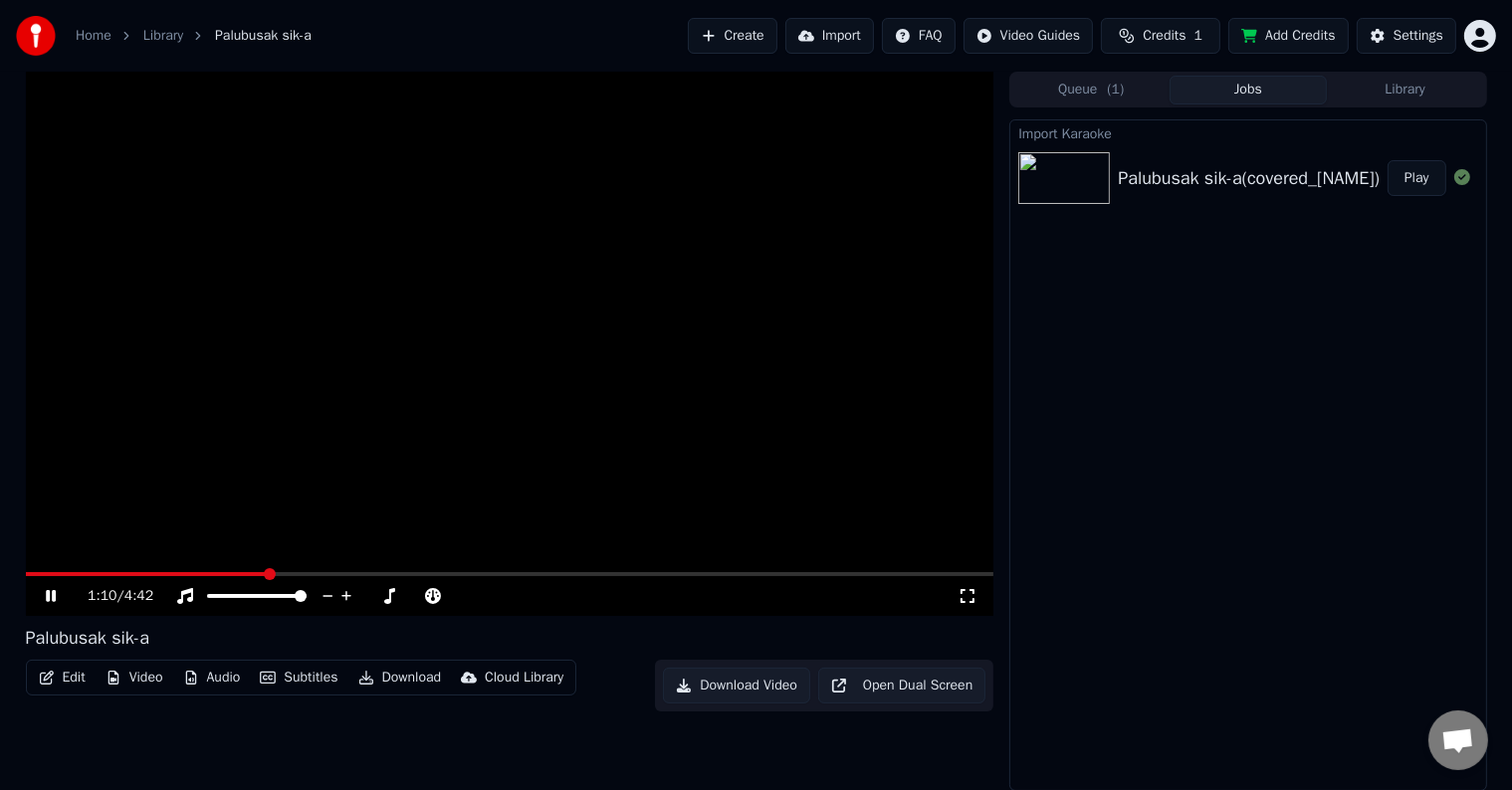 click on "Create" at bounding box center [733, 36] 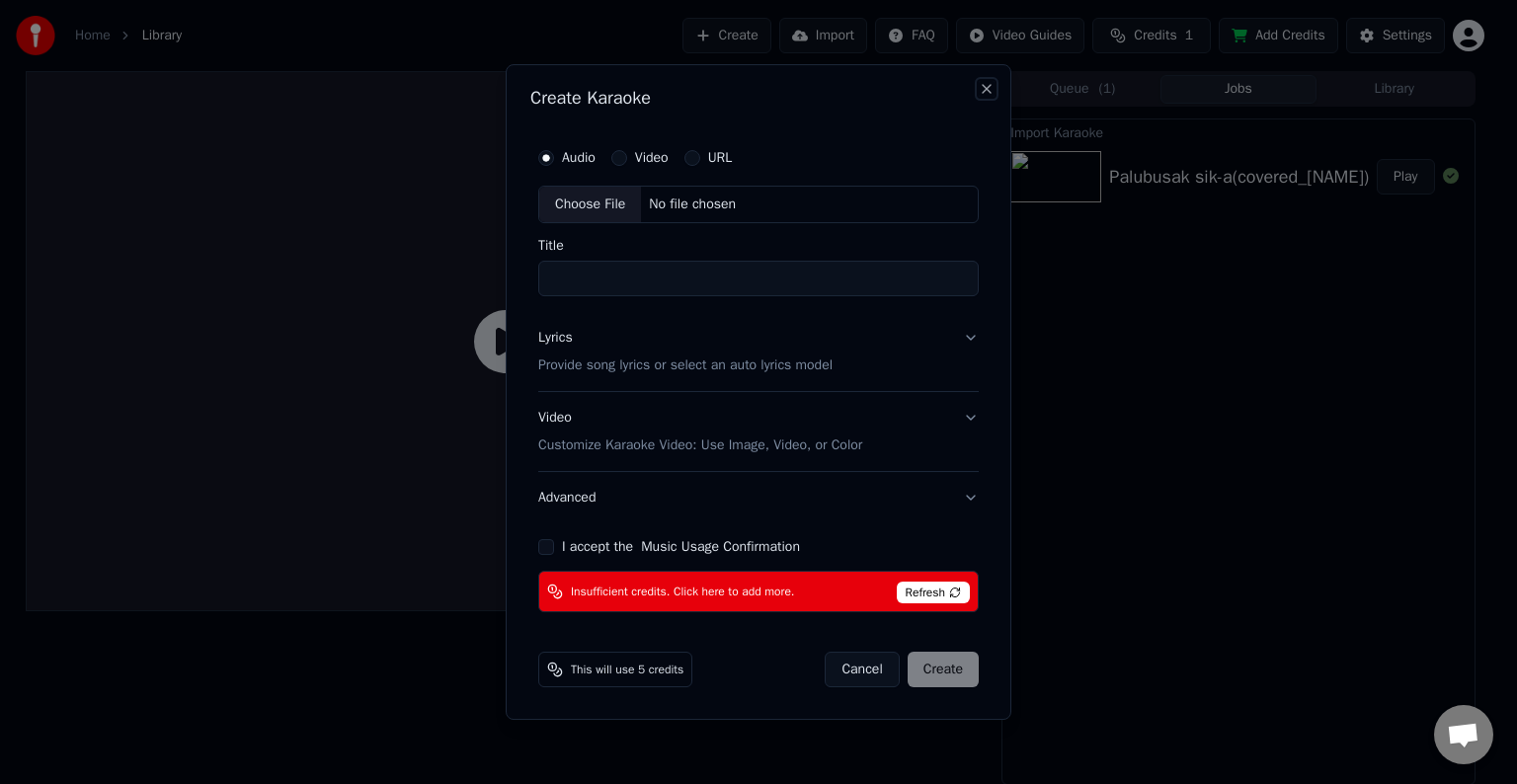 click on "Close" at bounding box center [987, 89] 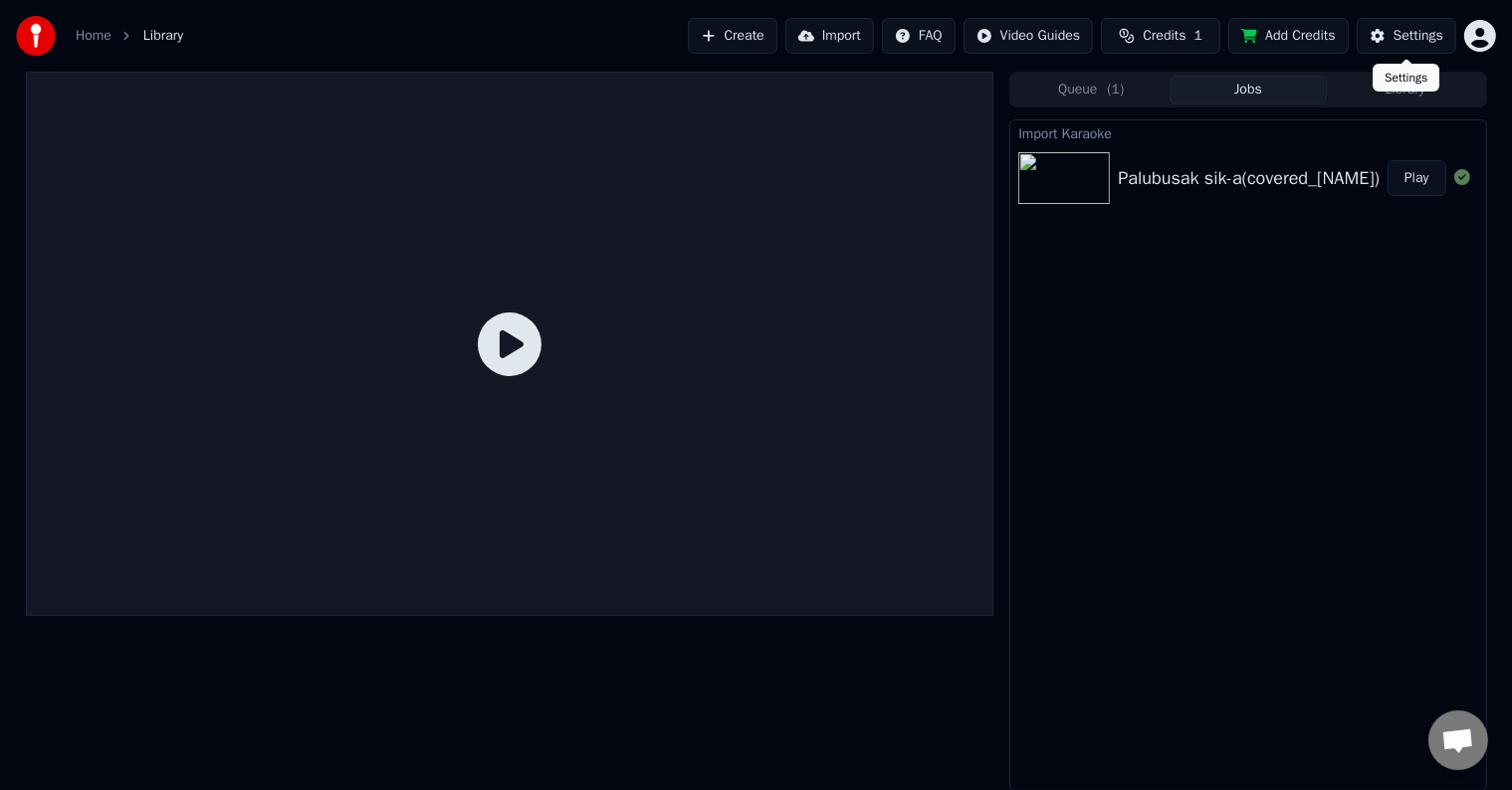 click on "Settings" at bounding box center (1418, 36) 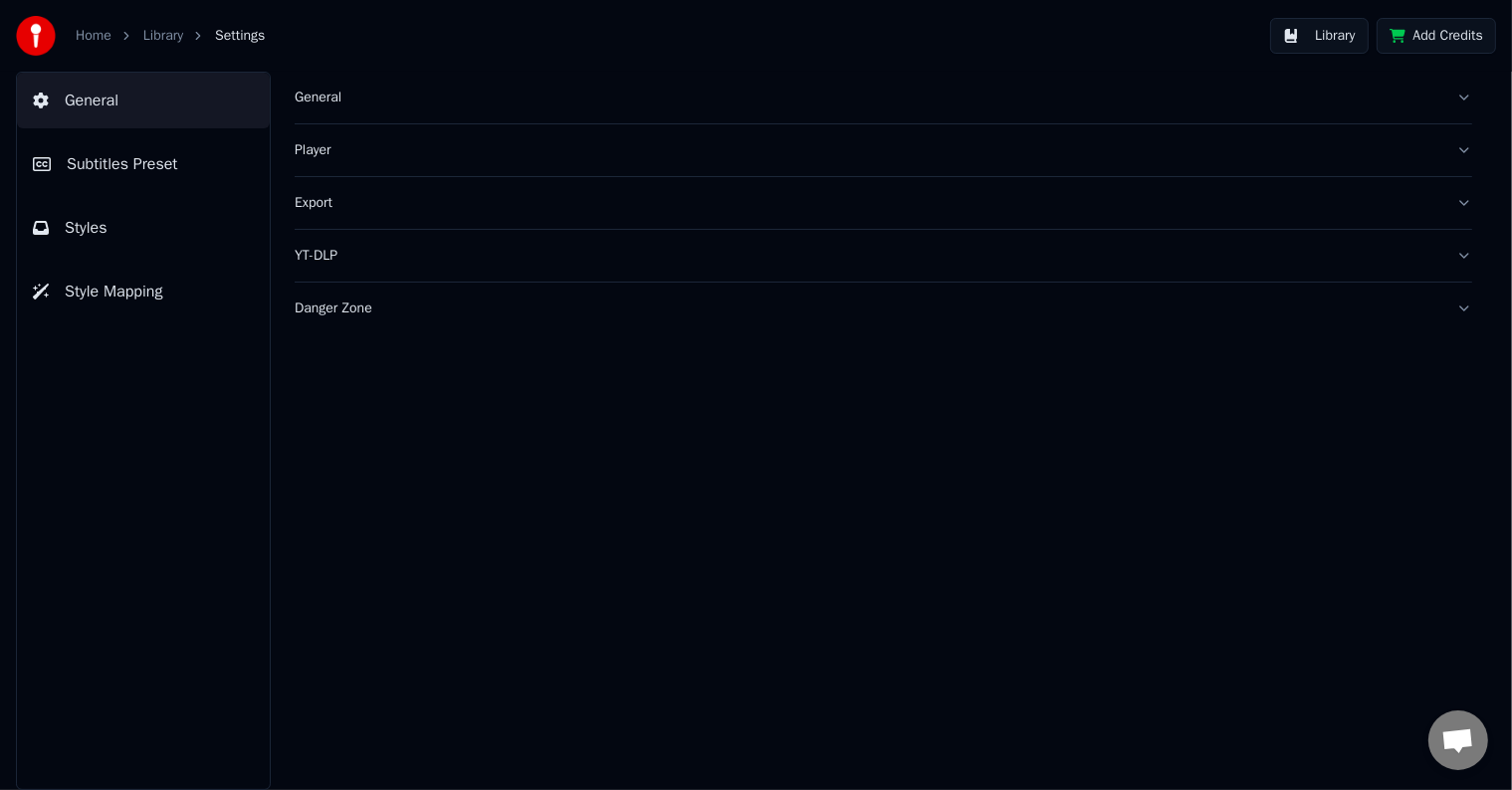 scroll, scrollTop: 0, scrollLeft: 0, axis: both 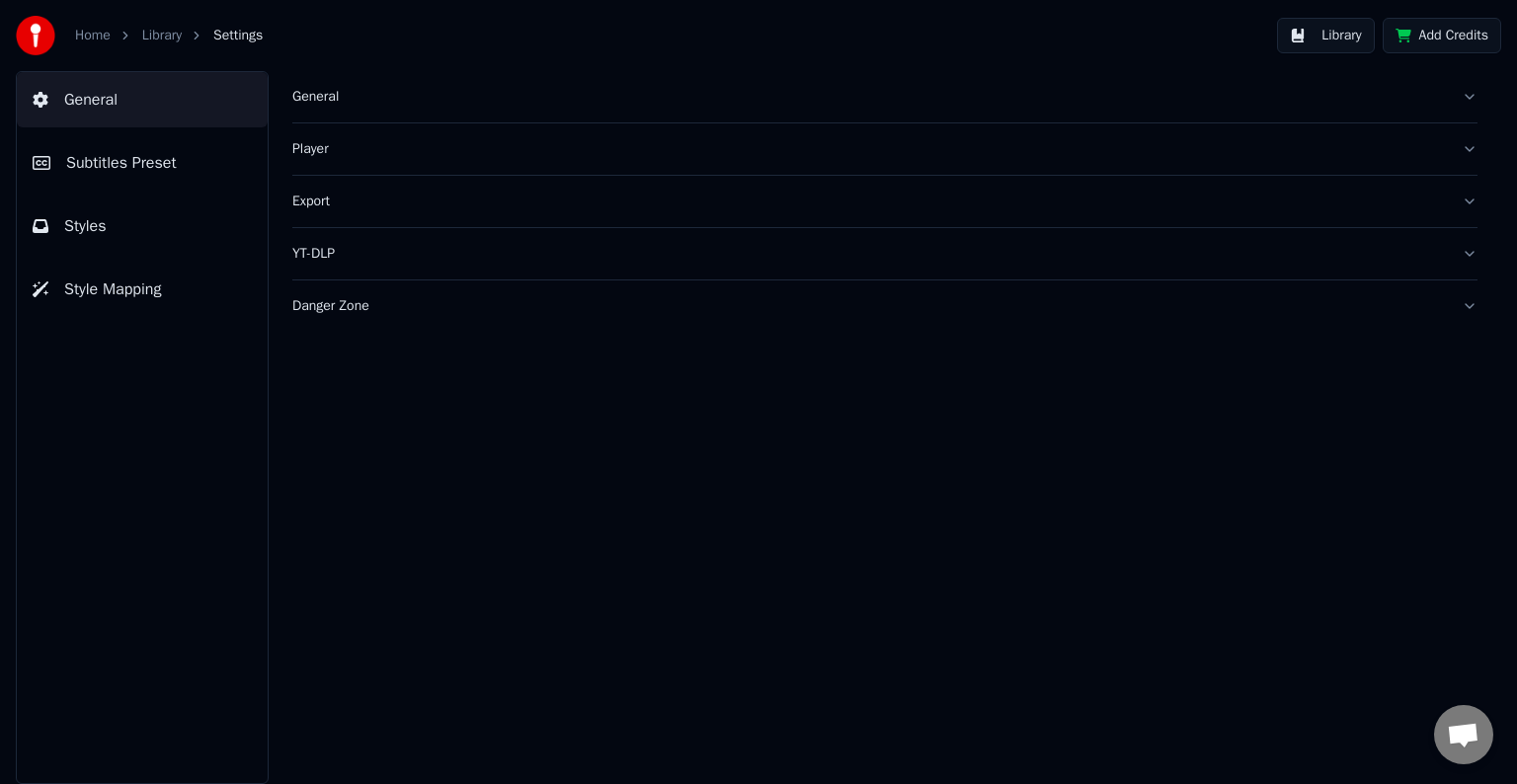 click on "Library" at bounding box center [162, 36] 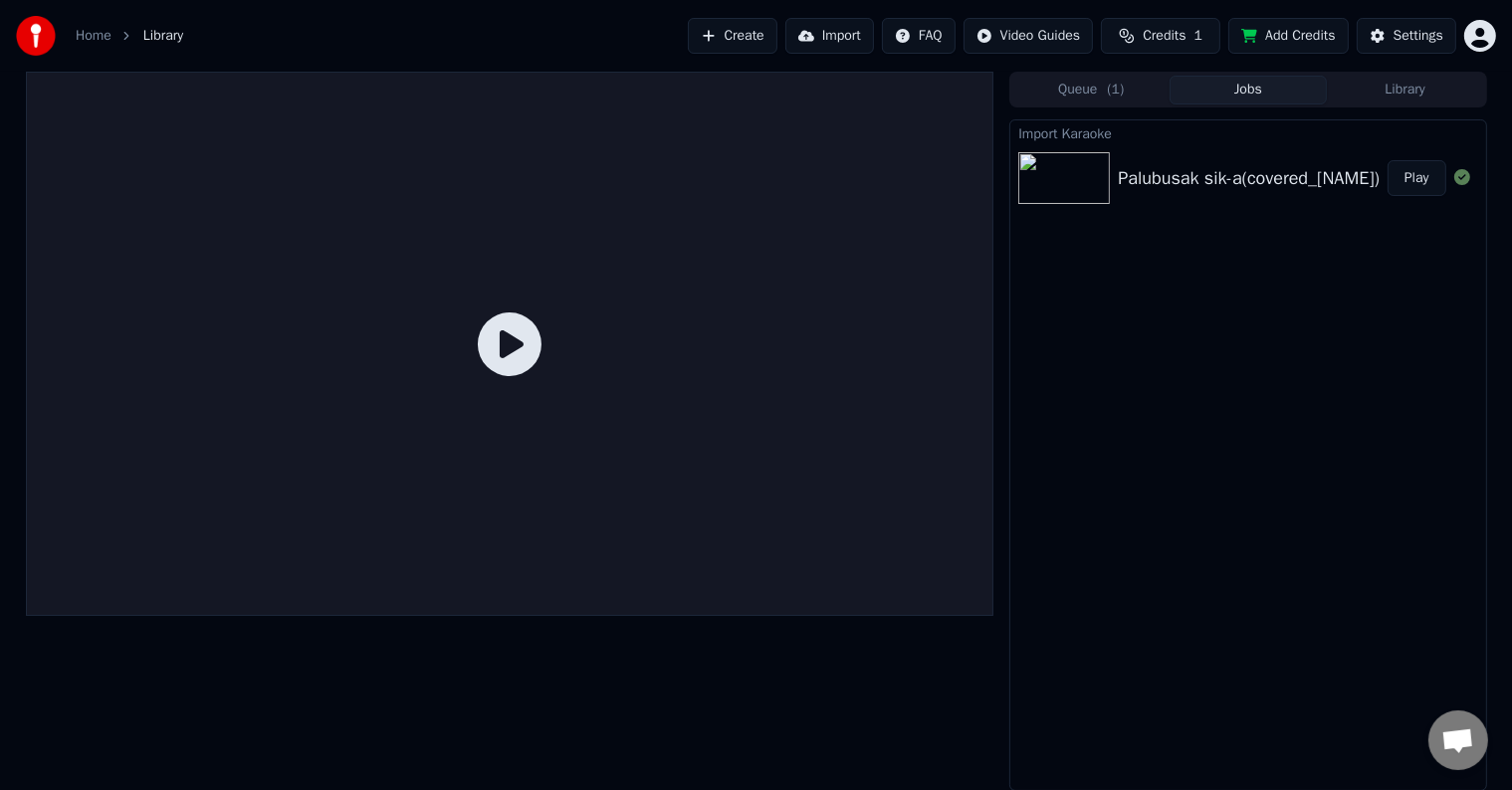 click on "Add Credits" at bounding box center [1288, 36] 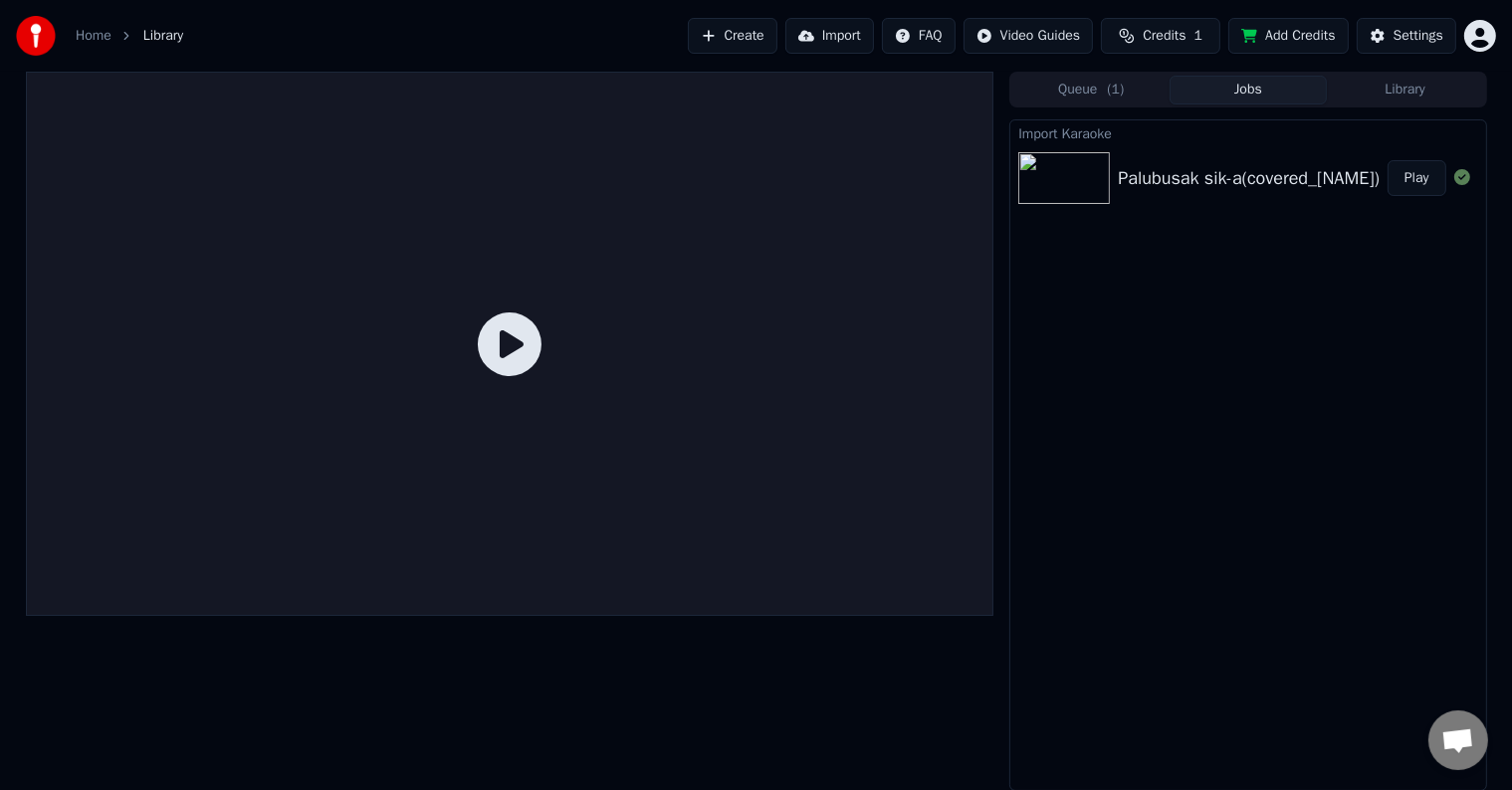 click on "Create" at bounding box center [733, 36] 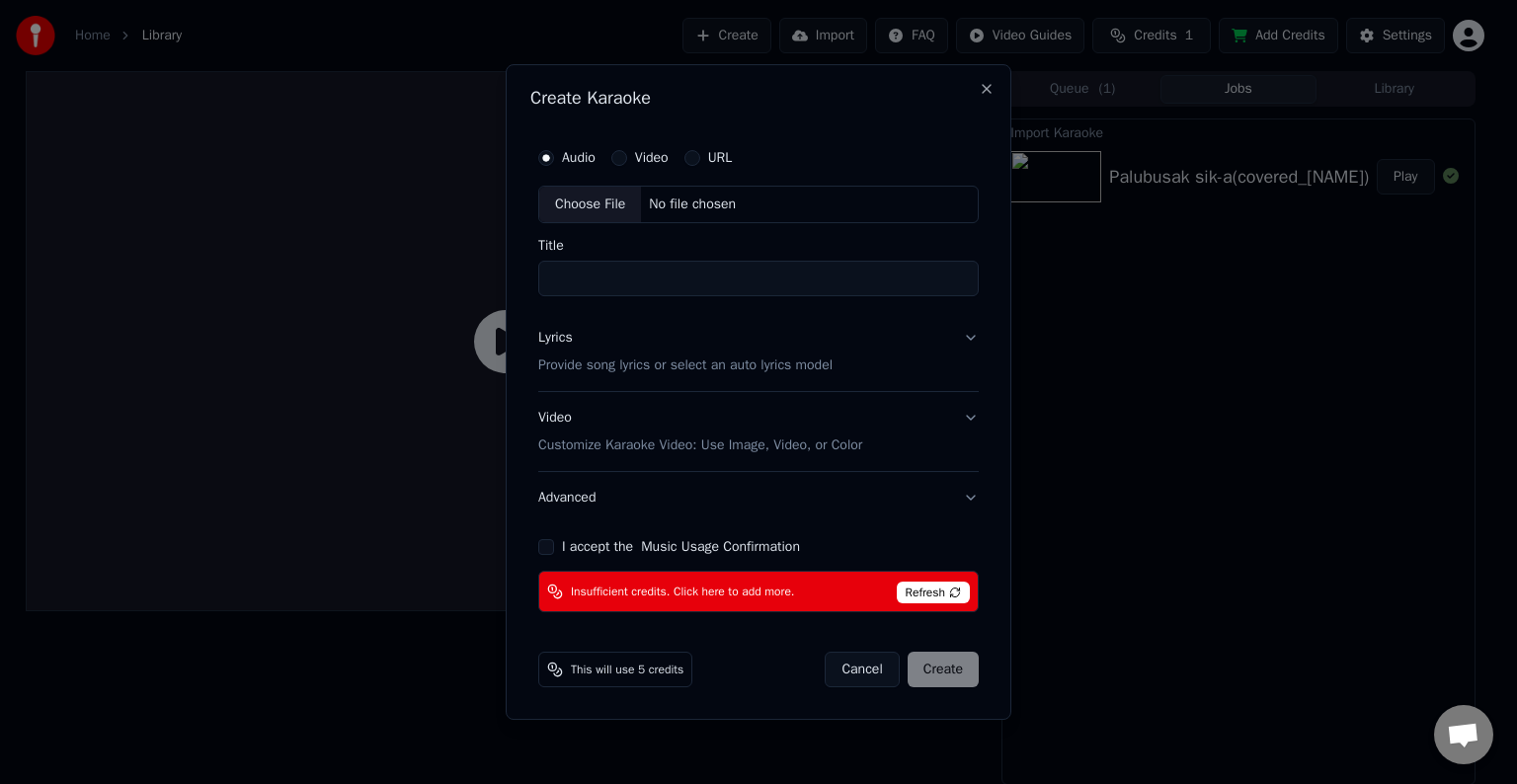 click on "I accept the   Music Usage Confirmation" at bounding box center [546, 547] 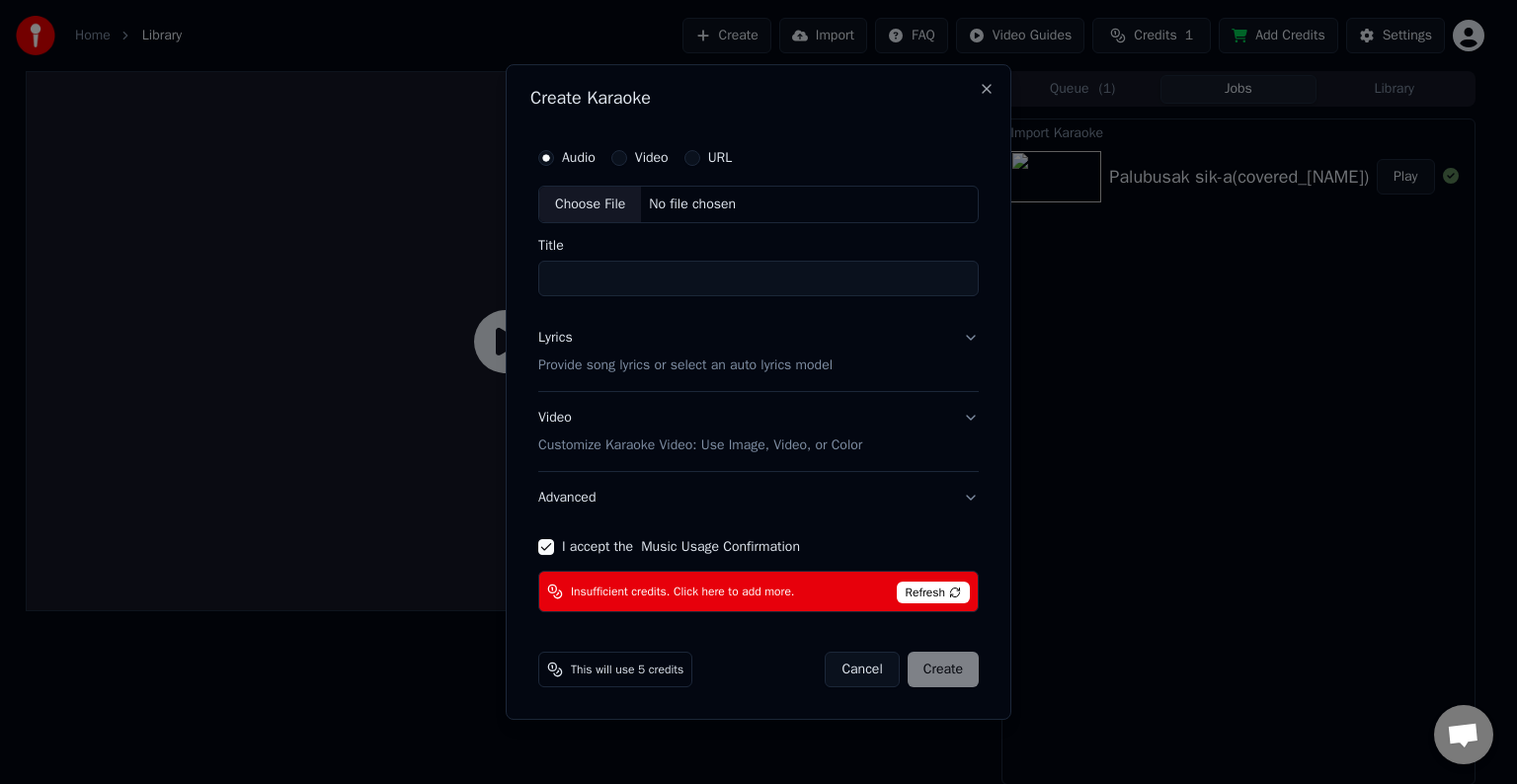 click on "I accept the   Music Usage Confirmation" at bounding box center (546, 547) 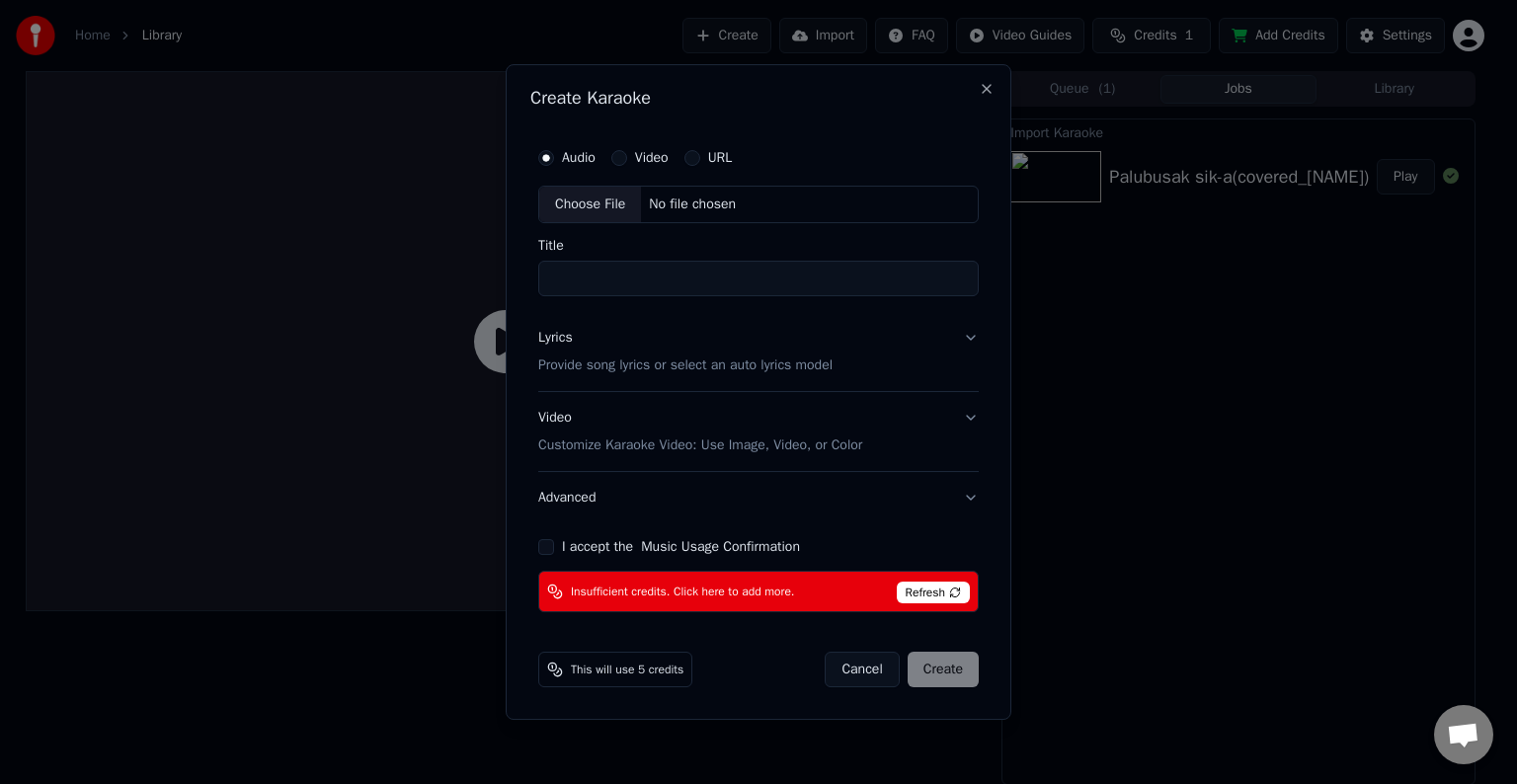 click on "Advanced" at bounding box center [758, 498] 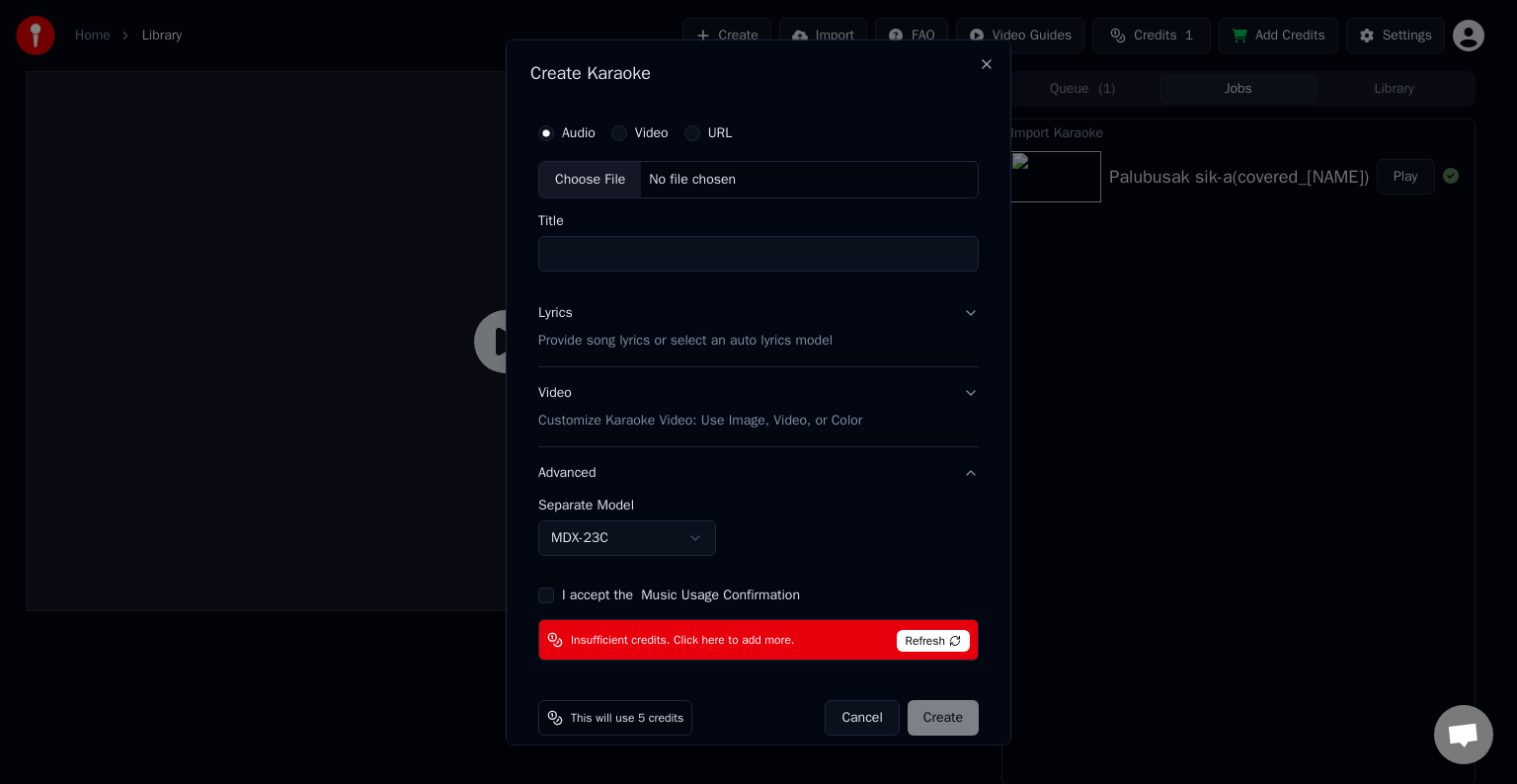click on "**********" at bounding box center [750, 392] 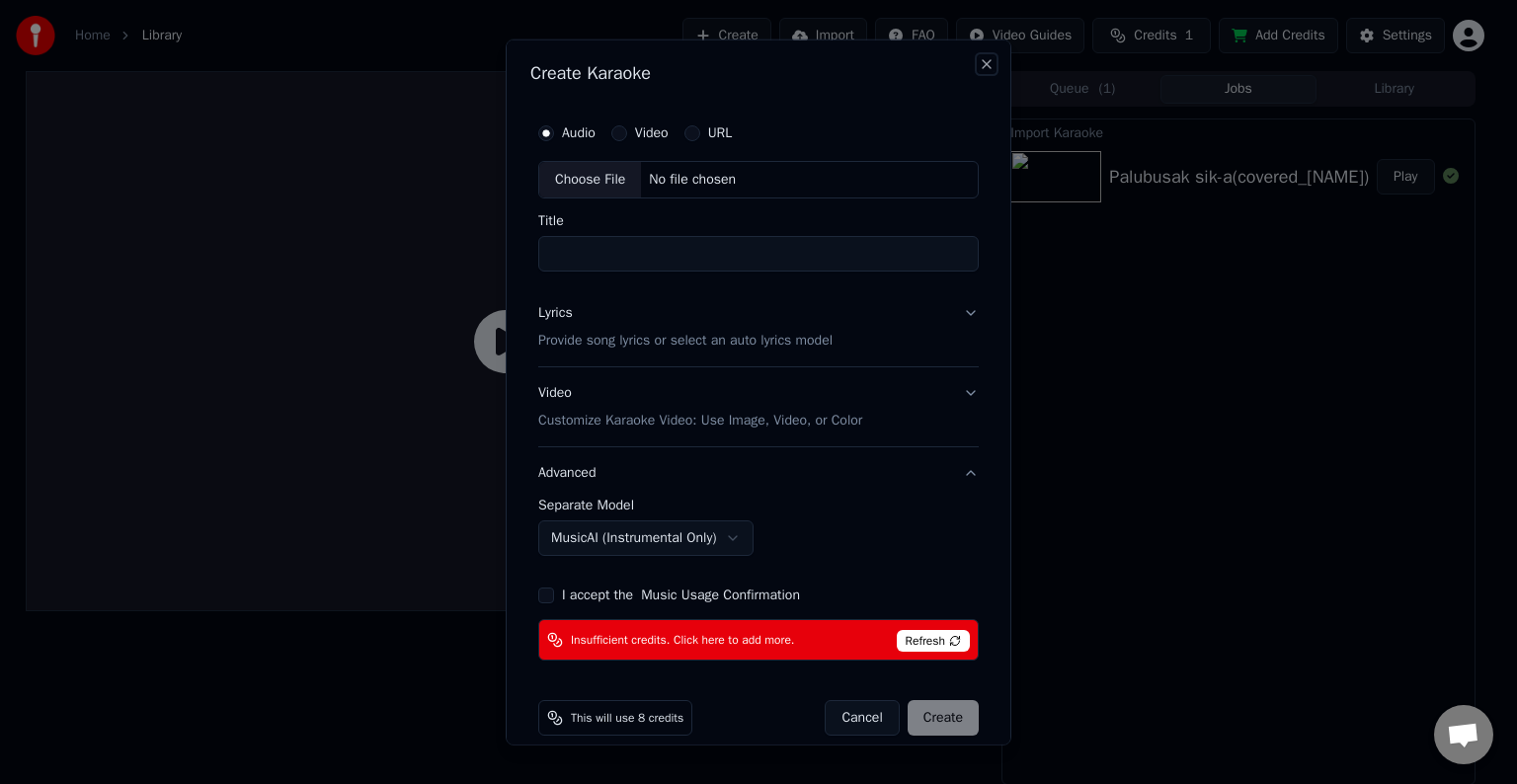 click on "Close" at bounding box center (987, 64) 